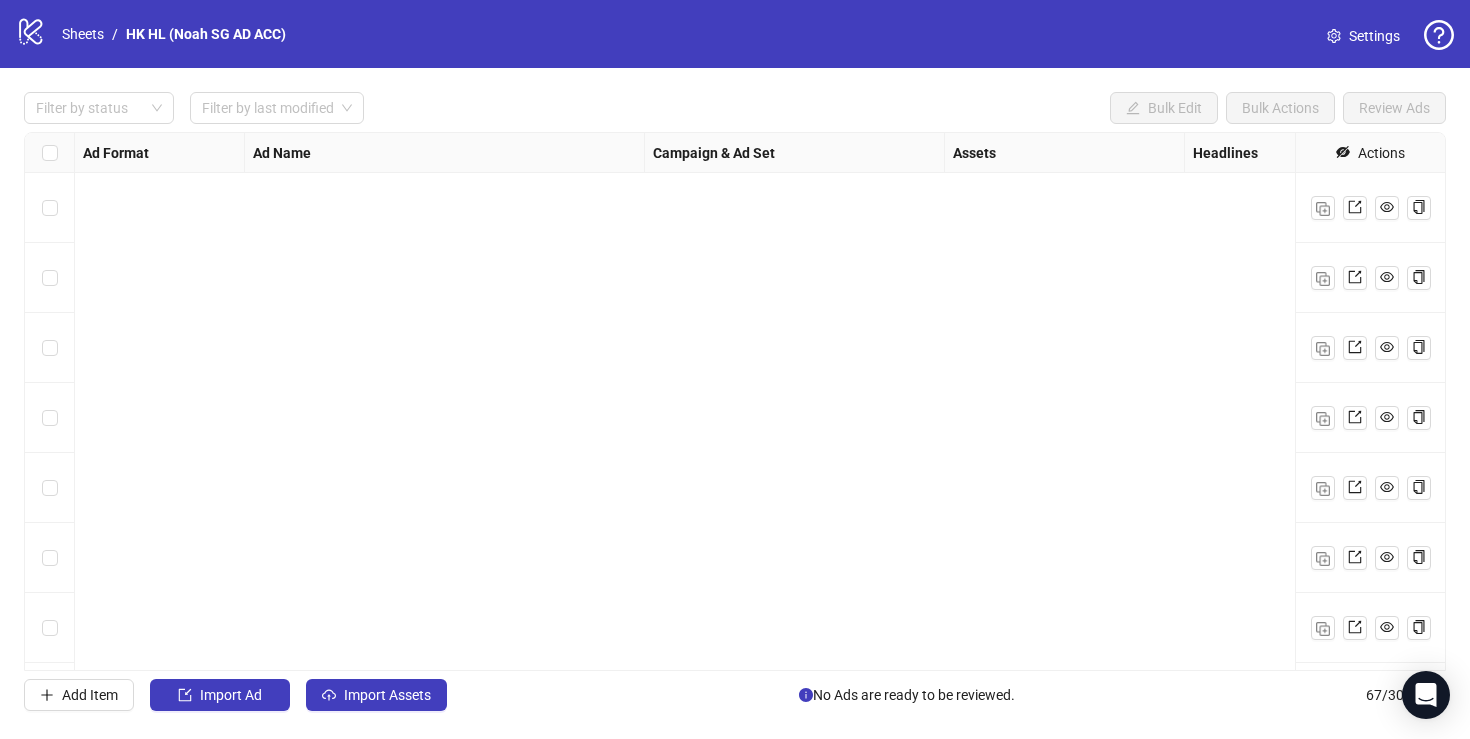 scroll, scrollTop: 0, scrollLeft: 0, axis: both 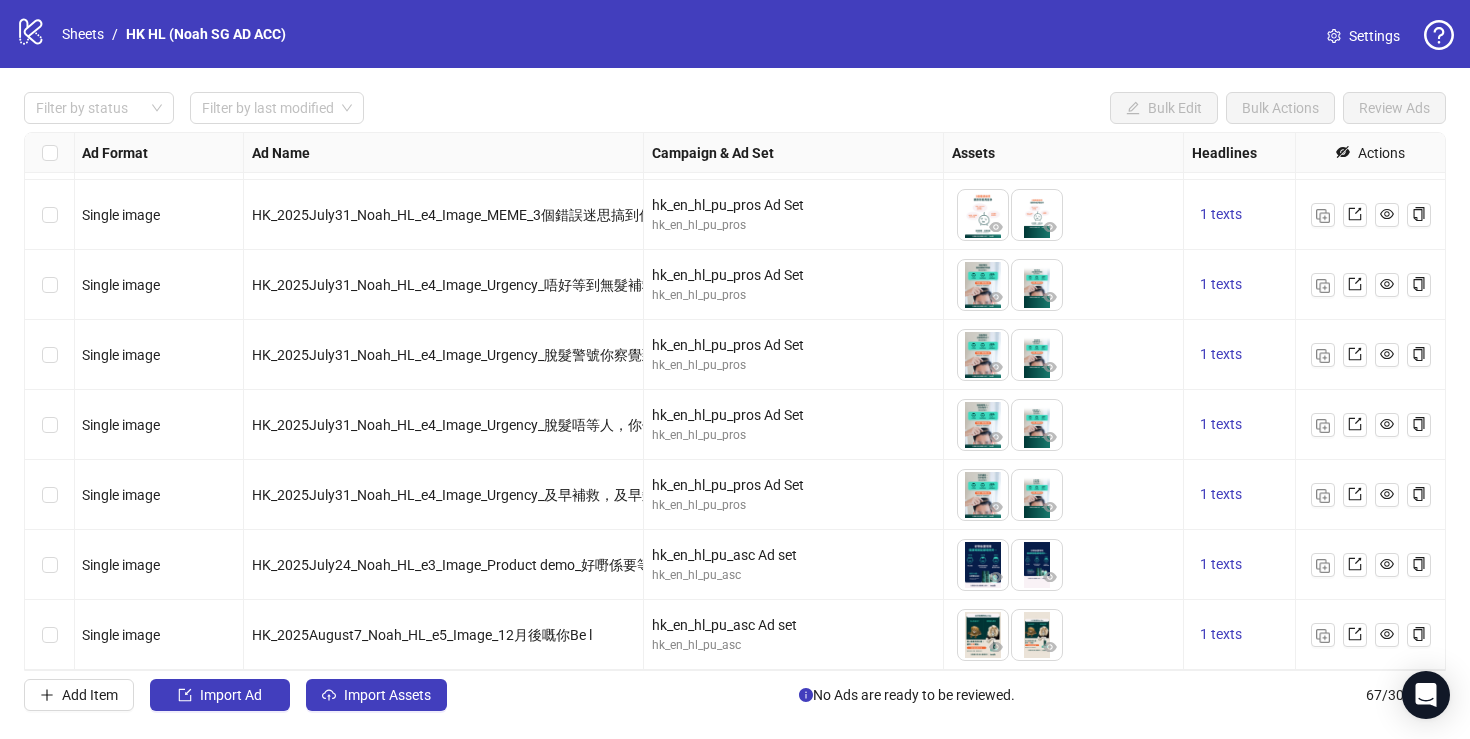 click at bounding box center (50, 635) 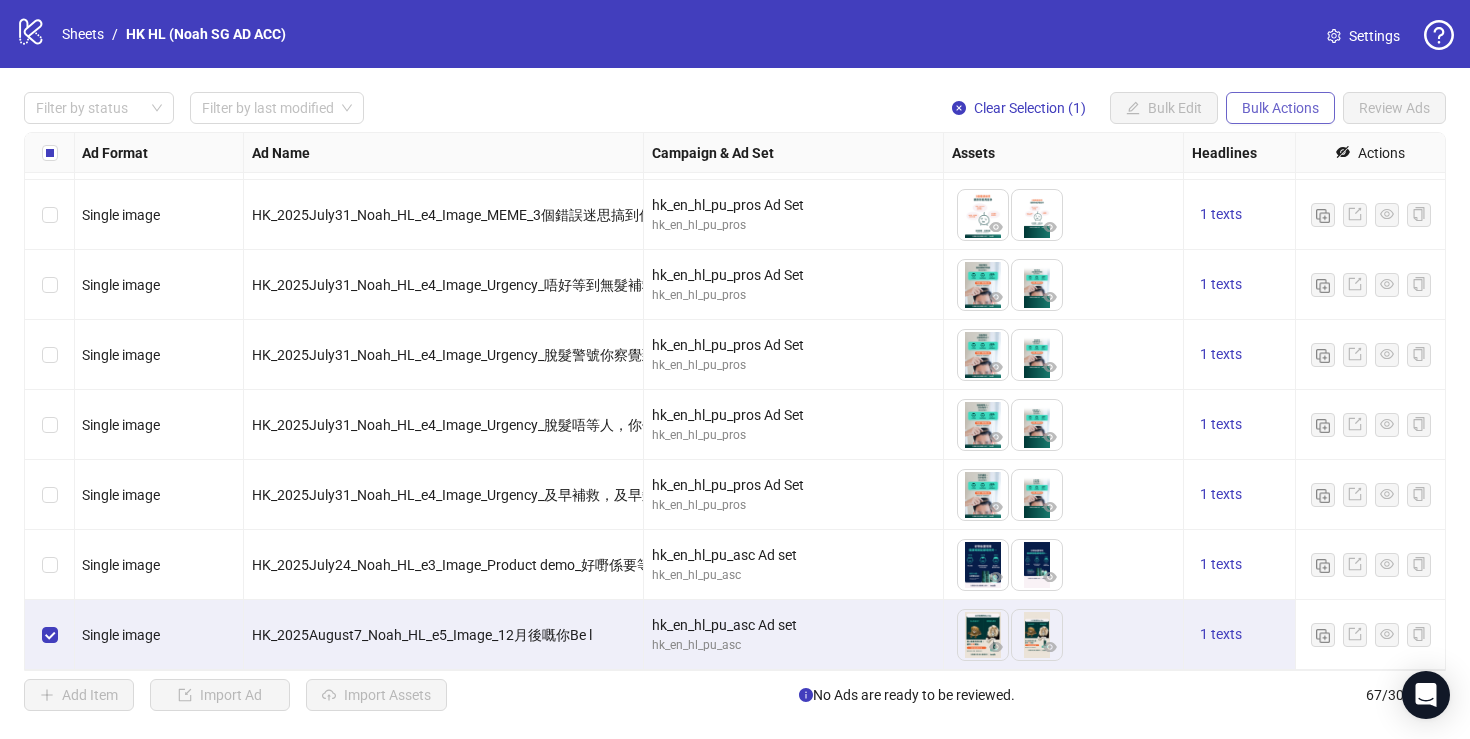 click on "Bulk Actions" at bounding box center (1280, 108) 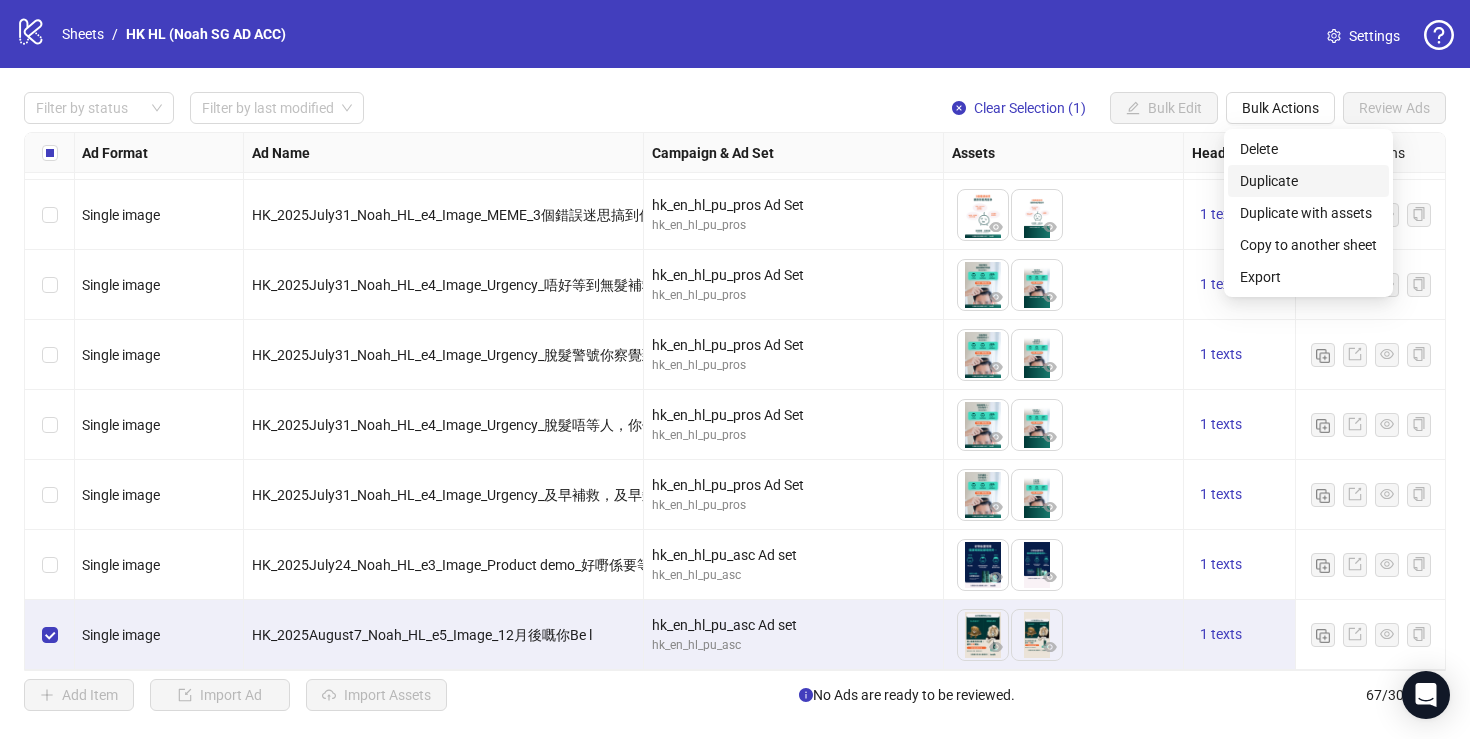 click on "Duplicate" at bounding box center (1308, 181) 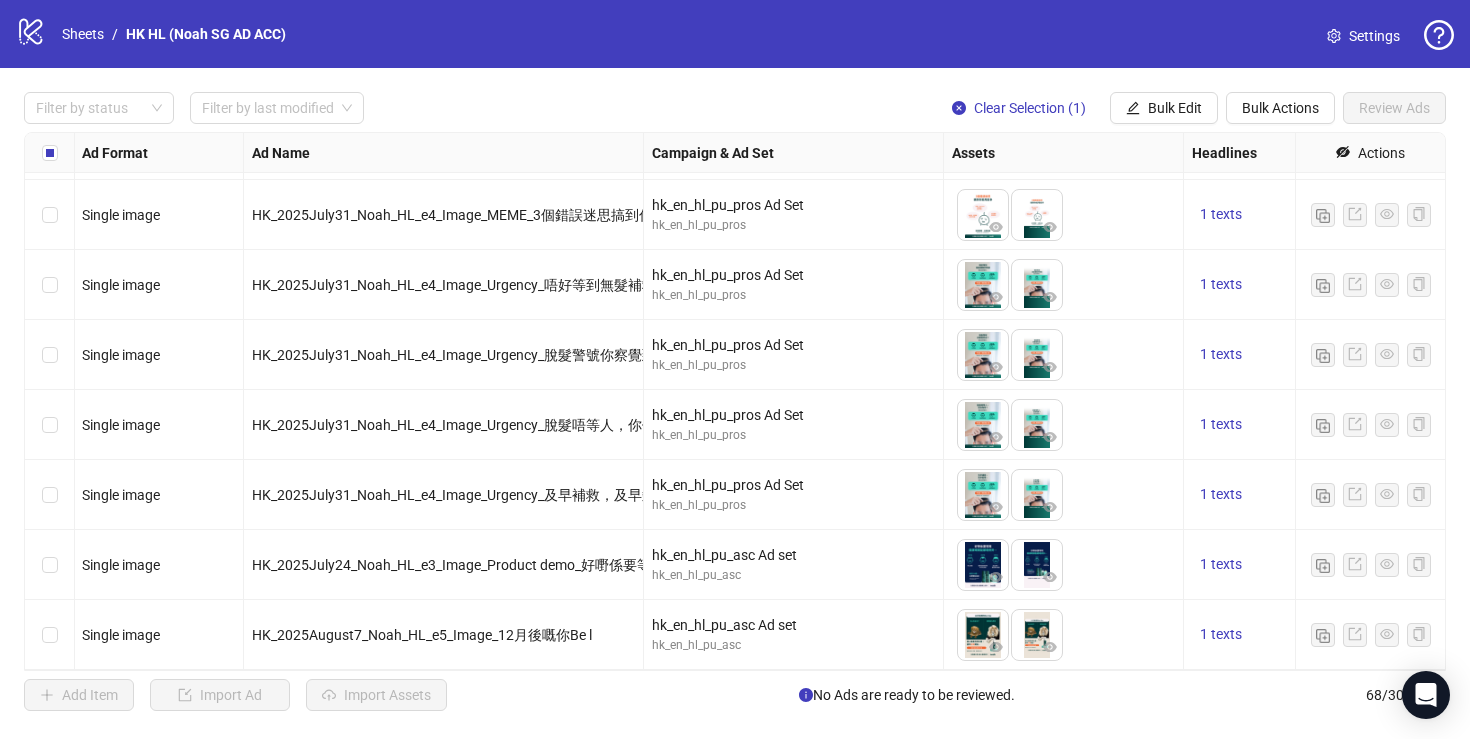 scroll, scrollTop: 4263, scrollLeft: 1, axis: both 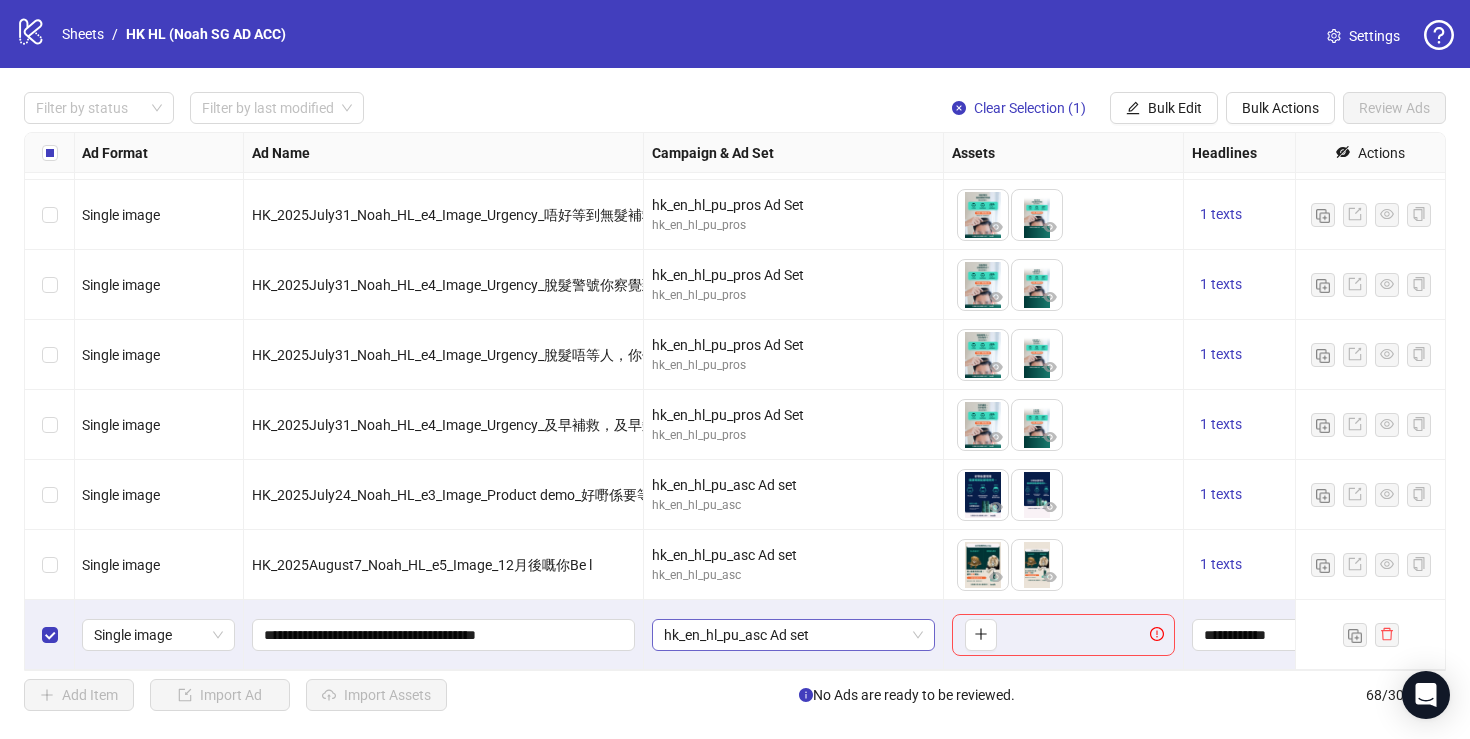 click on "hk_en_hl_pu_asc Ad set" at bounding box center [793, 635] 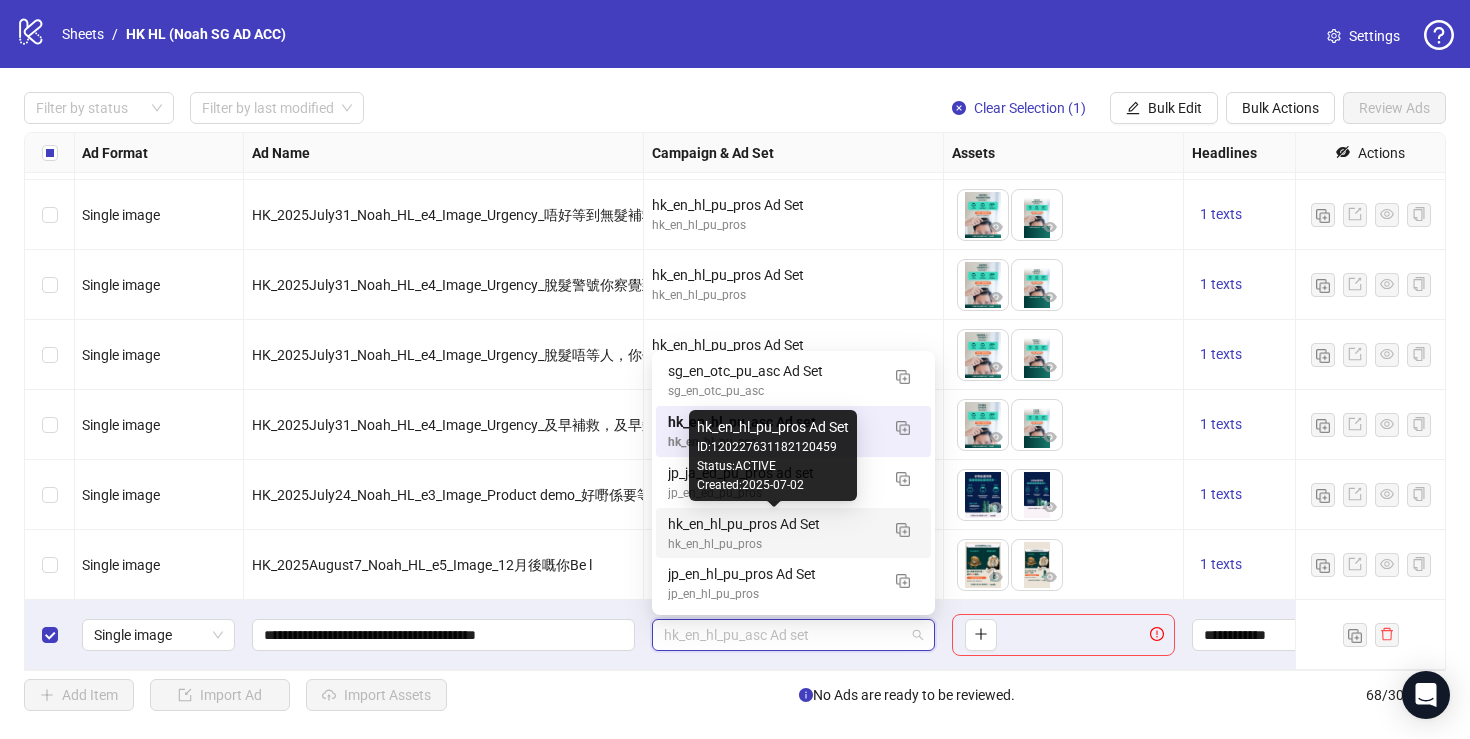 click on "hk_en_hl_pu_pros Ad Set" at bounding box center (773, 524) 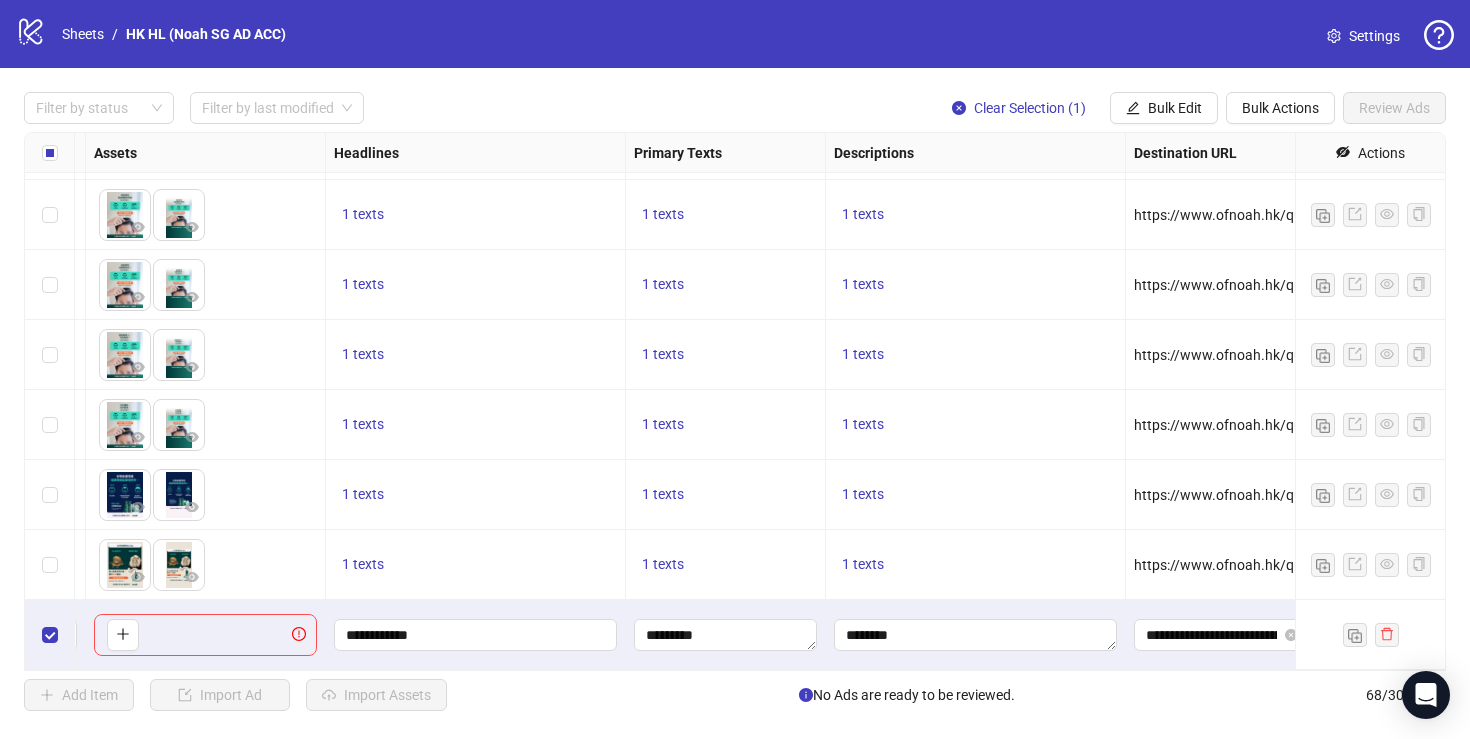 scroll, scrollTop: 4263, scrollLeft: 845, axis: both 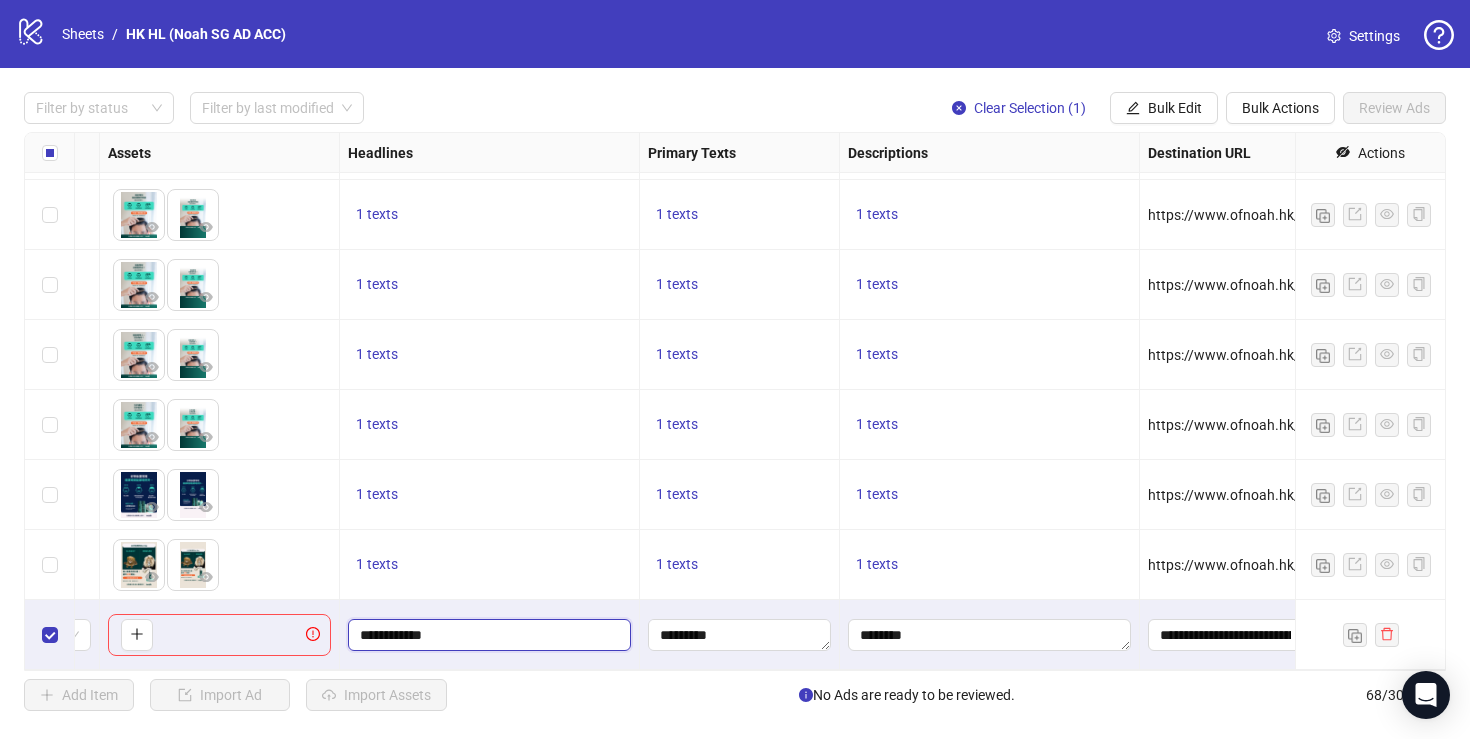 click on "**********" at bounding box center [487, 635] 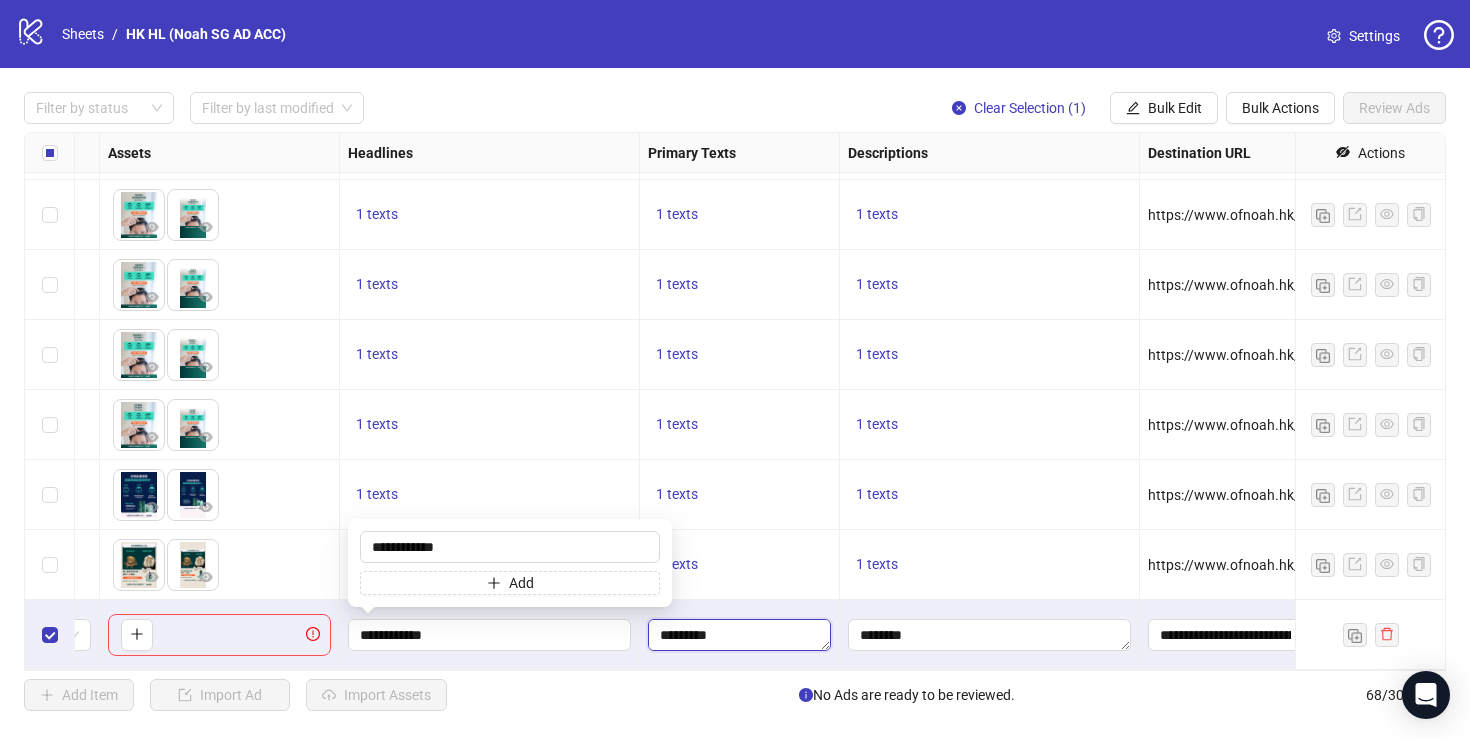 click on "**********" at bounding box center (739, 635) 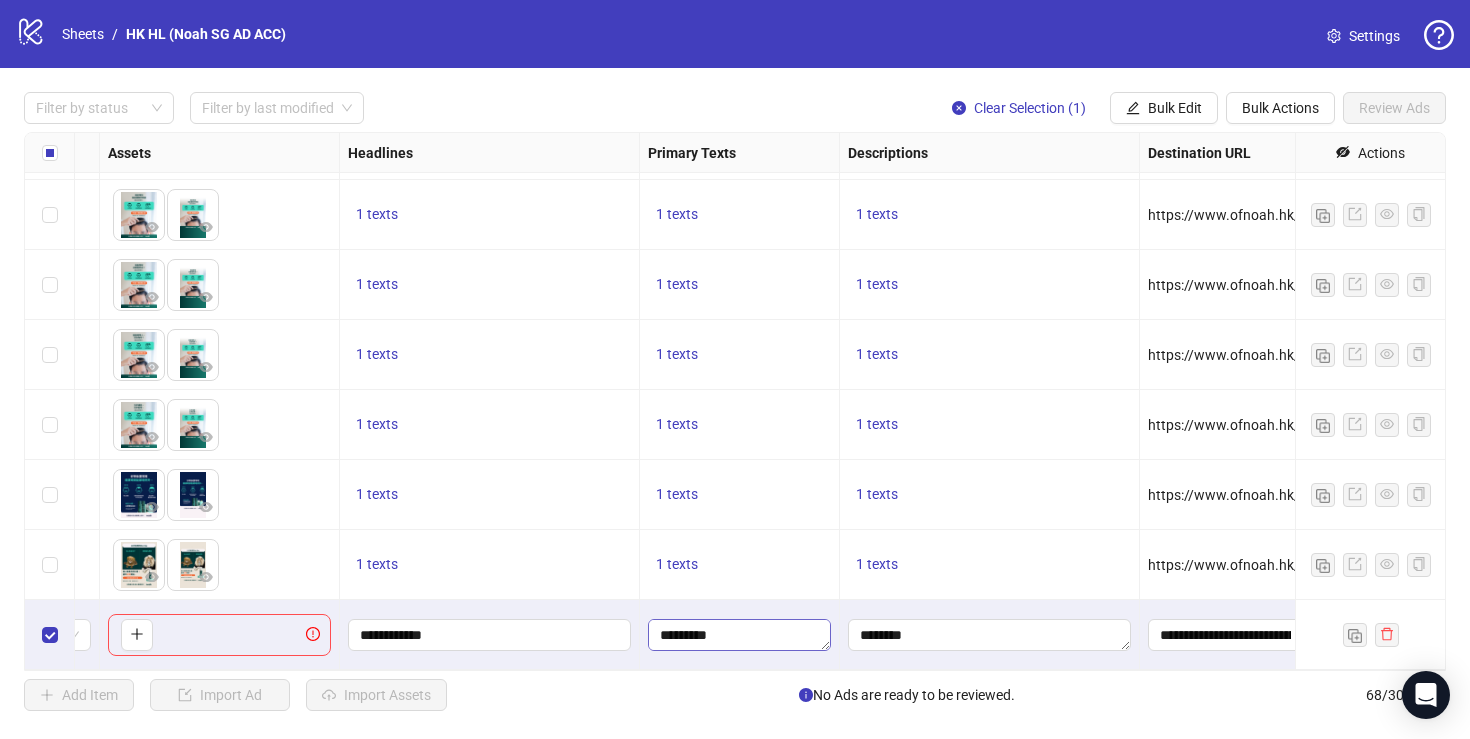 scroll, scrollTop: 88, scrollLeft: 0, axis: vertical 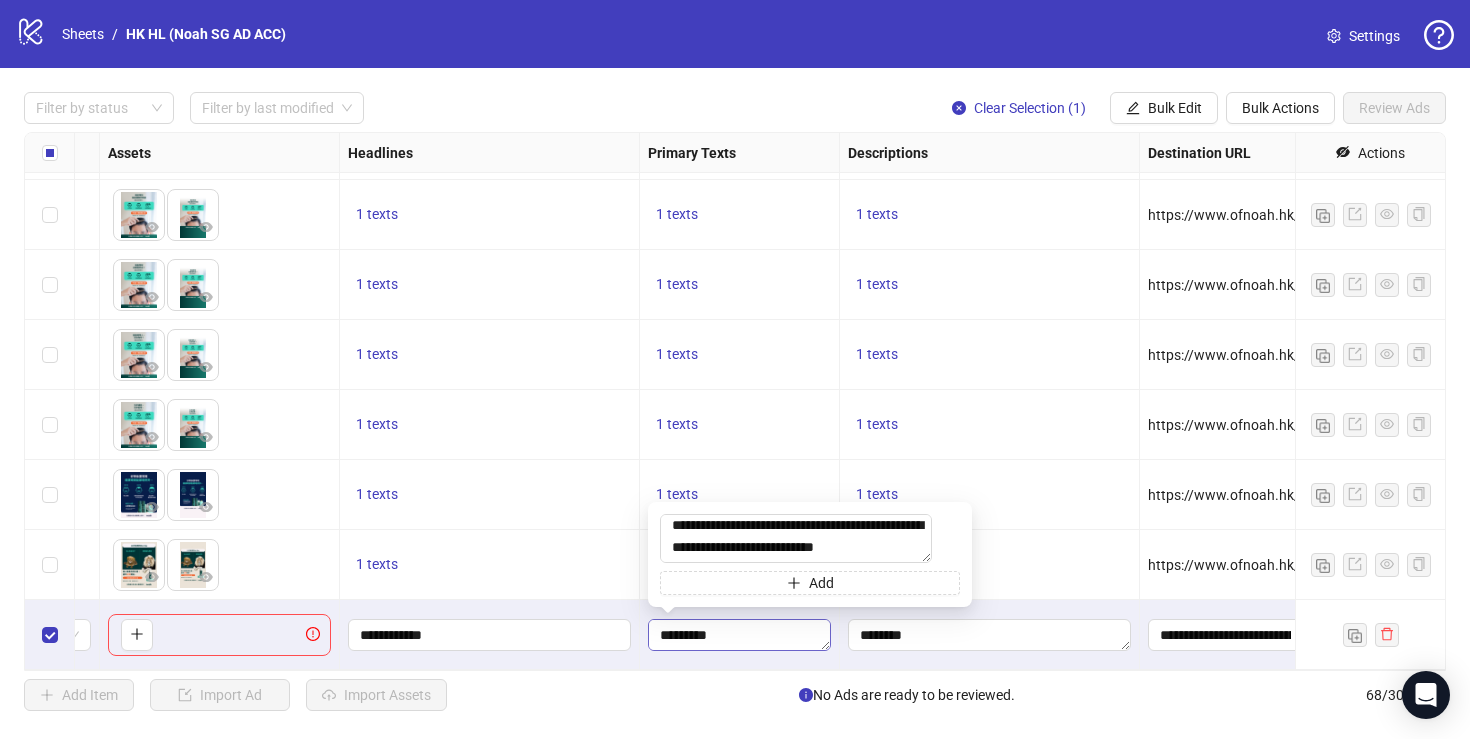 click on "**********" at bounding box center [739, 635] 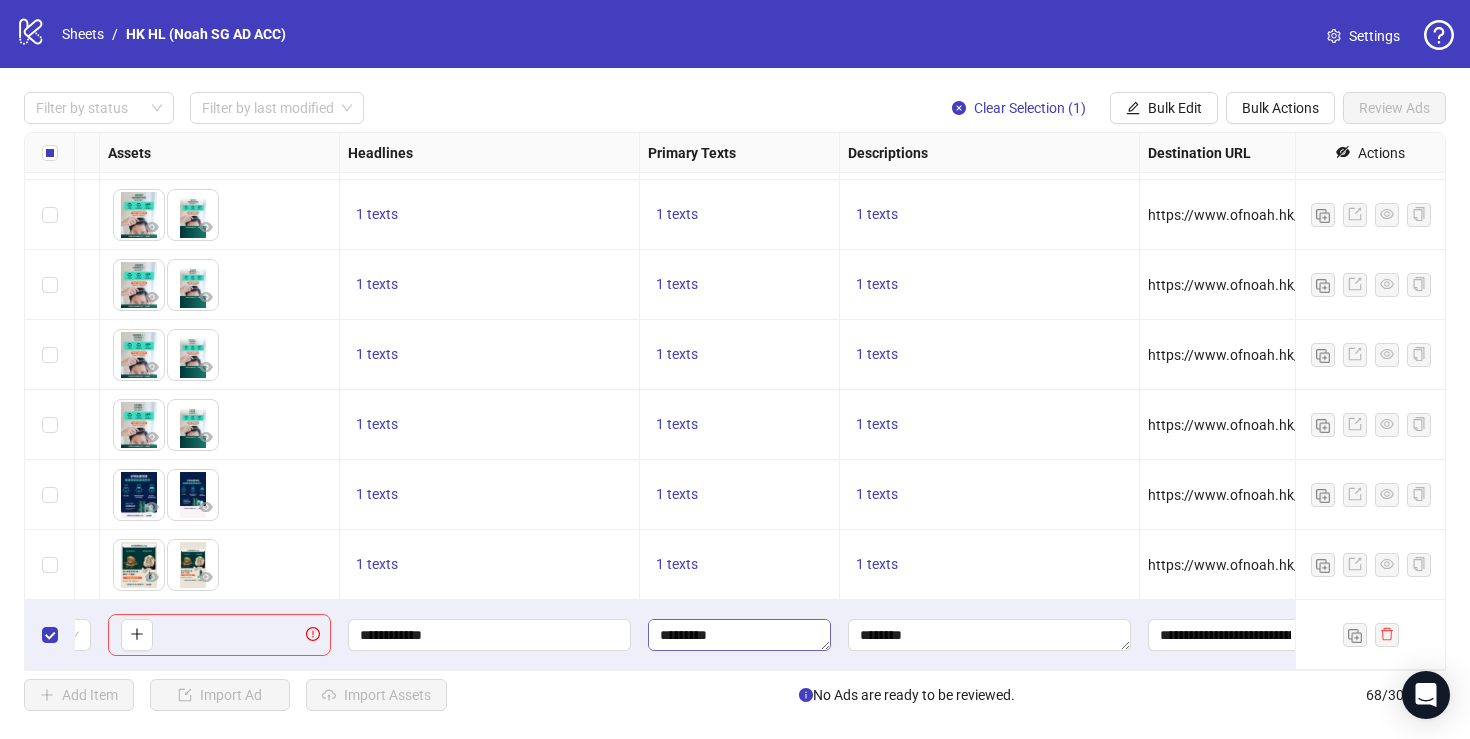scroll, scrollTop: 0, scrollLeft: 0, axis: both 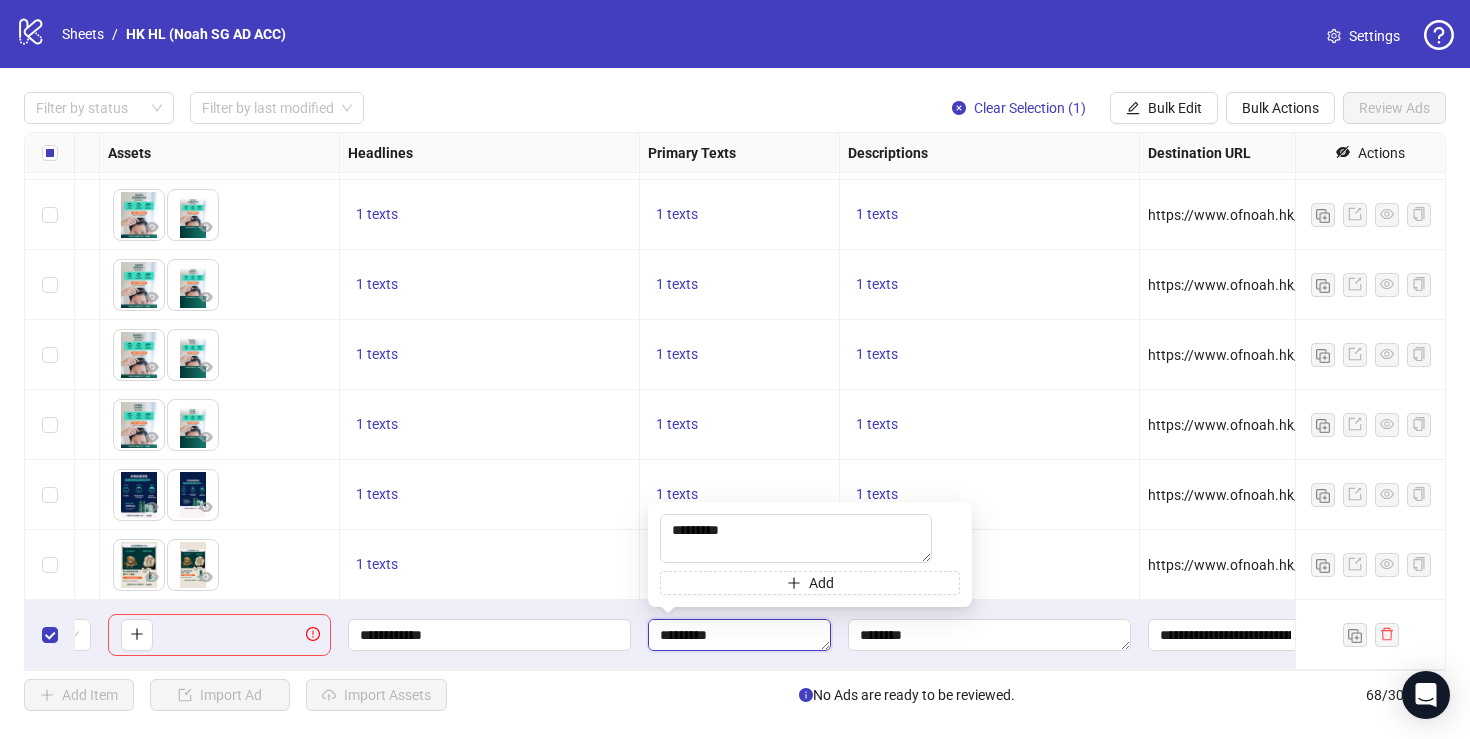click on "**********" at bounding box center (739, 635) 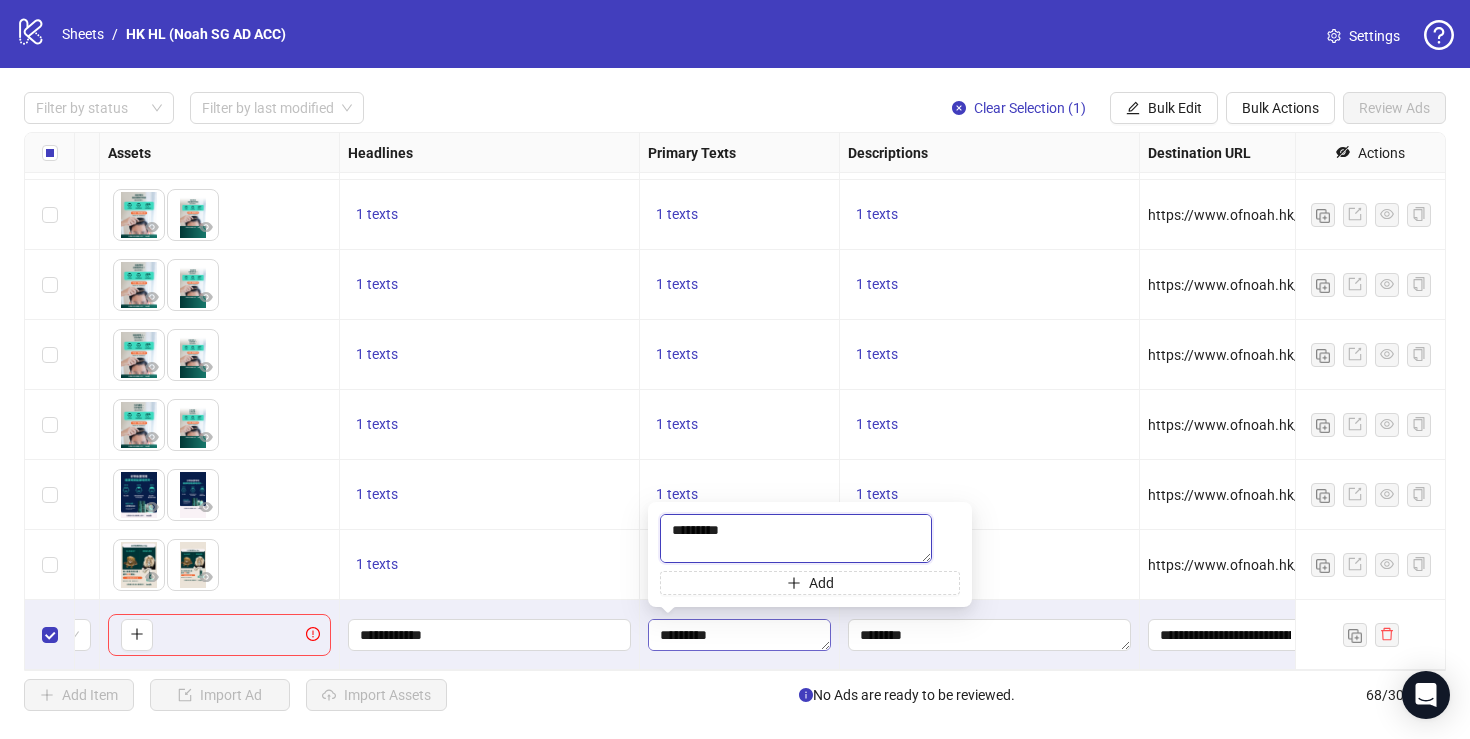 scroll, scrollTop: 88, scrollLeft: 0, axis: vertical 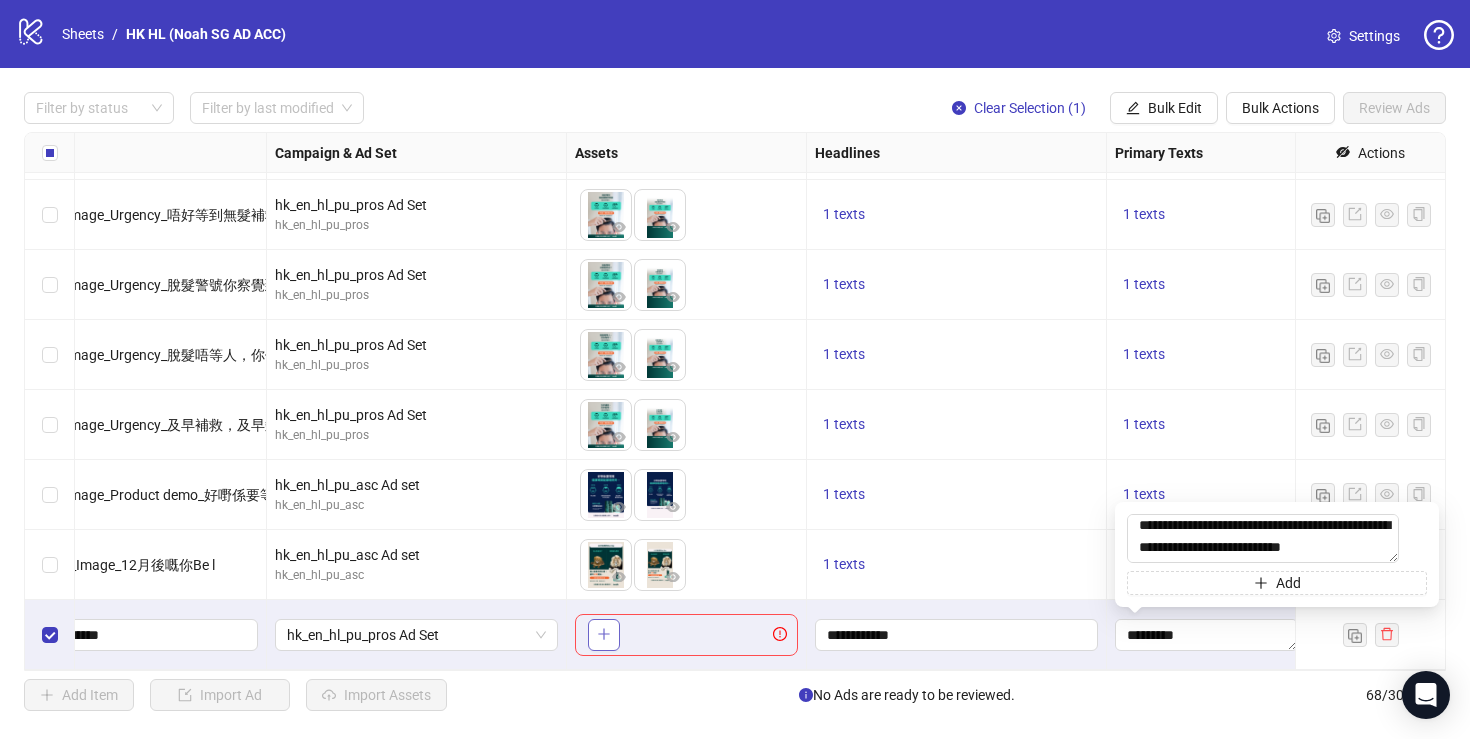 click at bounding box center [604, 635] 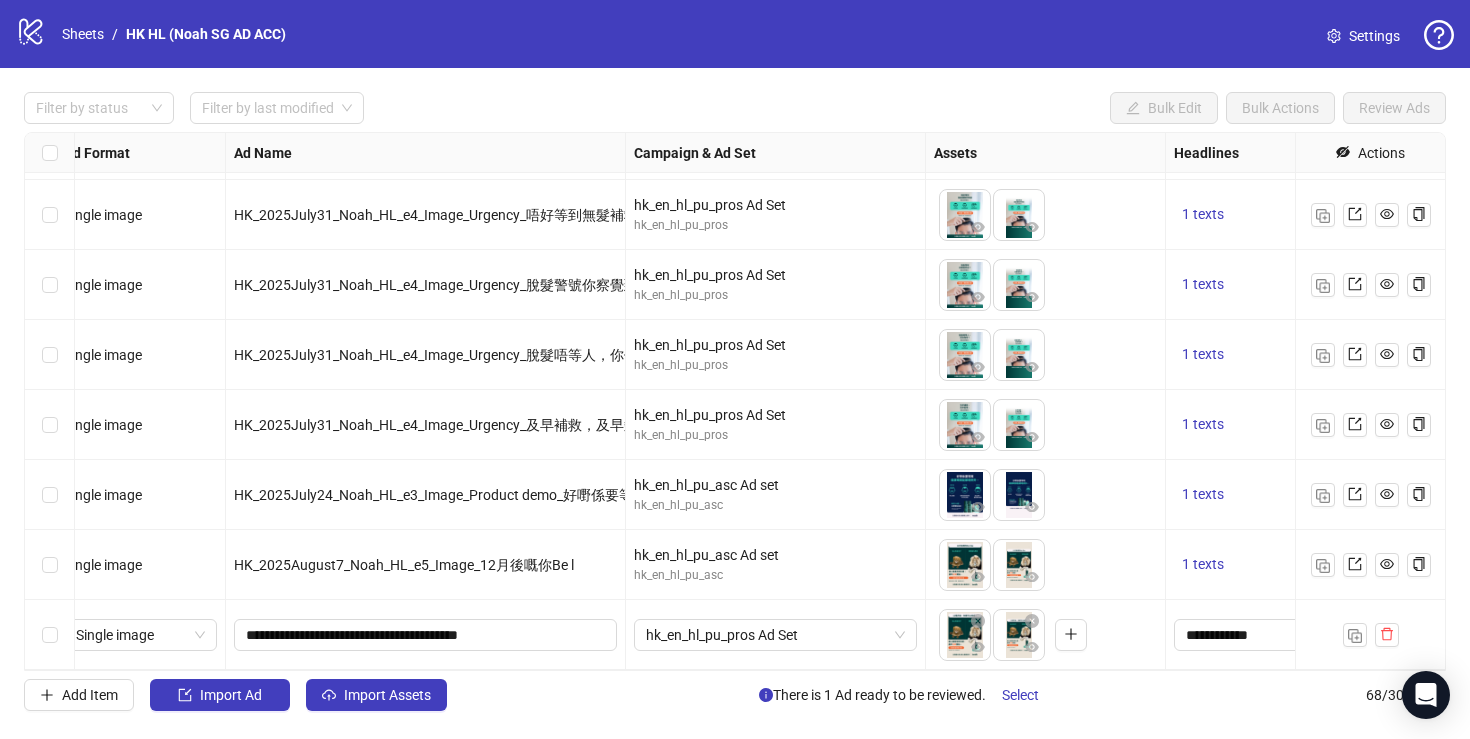 scroll, scrollTop: 4263, scrollLeft: 0, axis: vertical 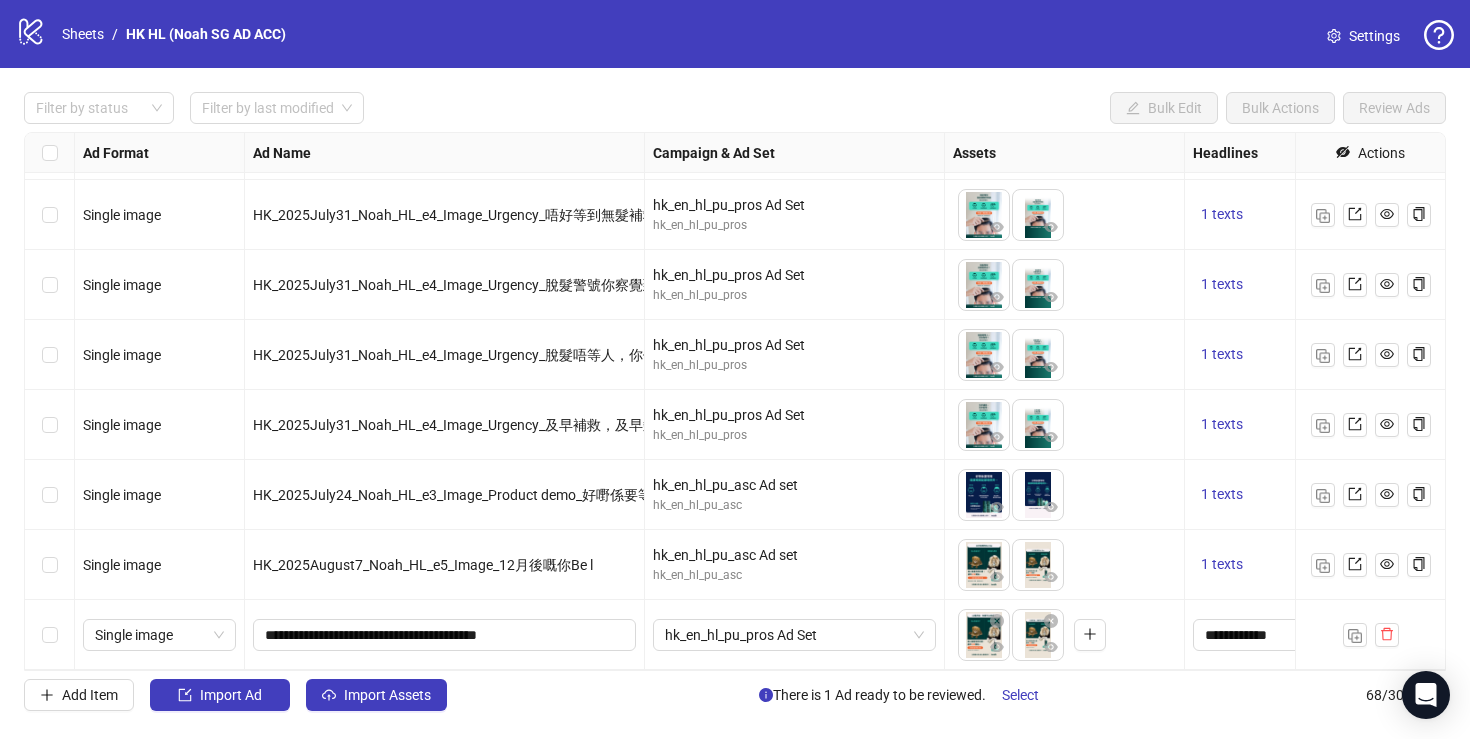 click at bounding box center [50, 635] 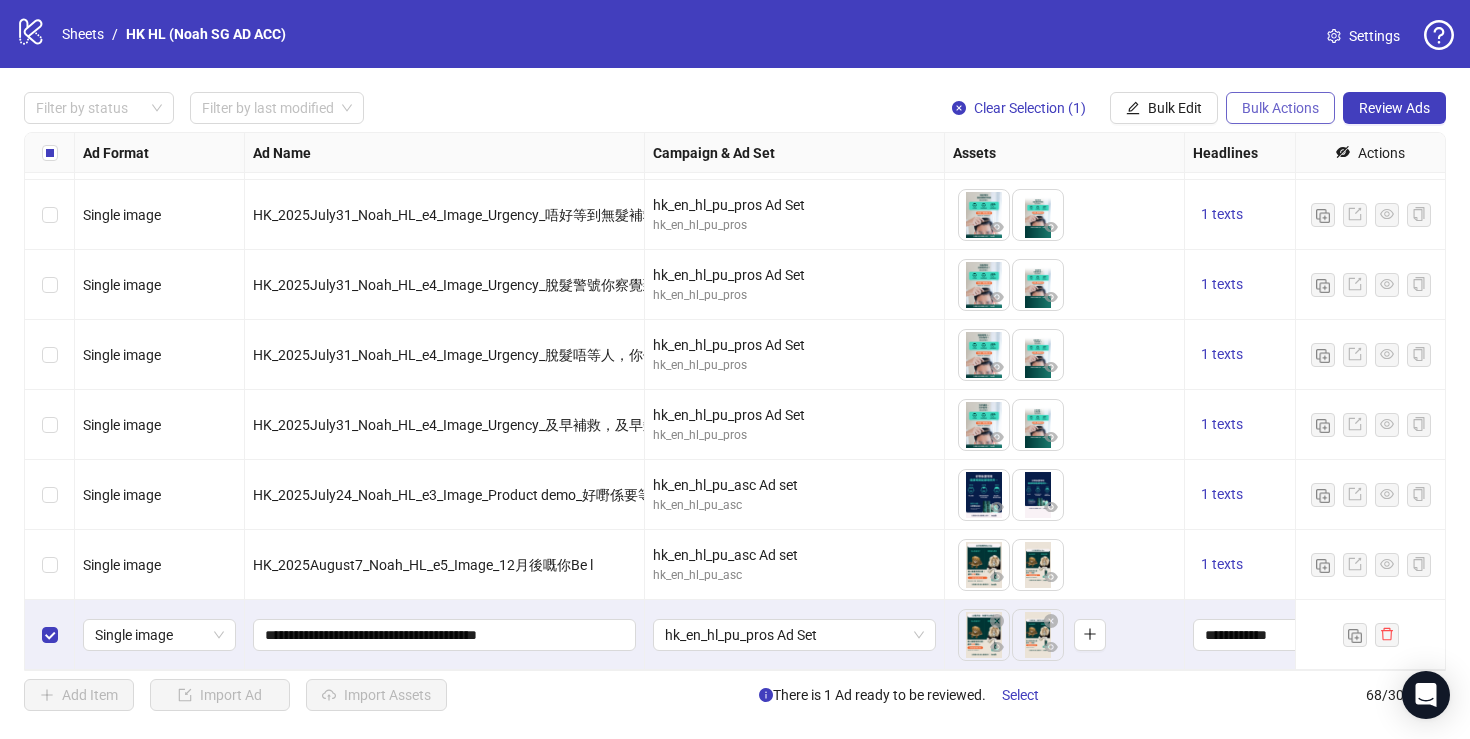 click on "Bulk Actions" at bounding box center [1280, 108] 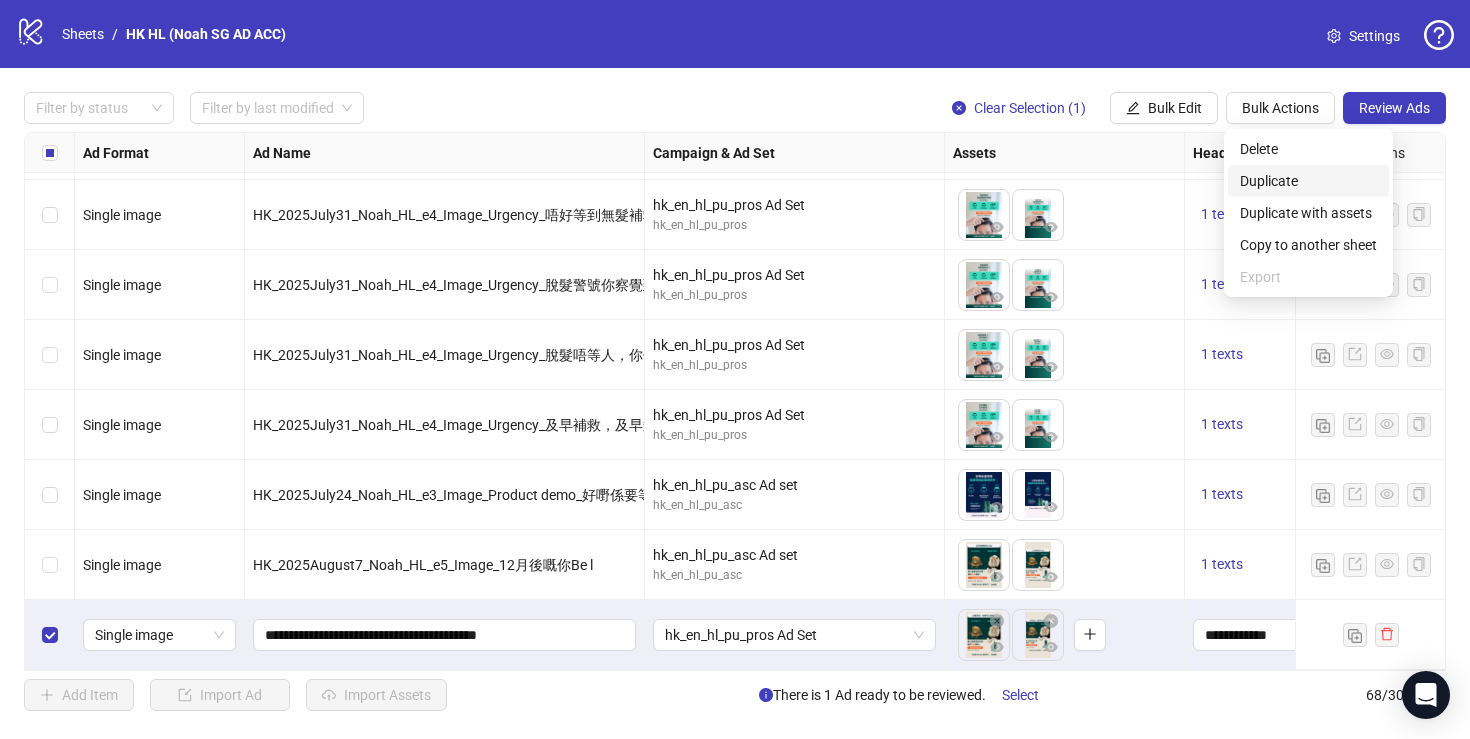 click on "Duplicate" at bounding box center (1308, 181) 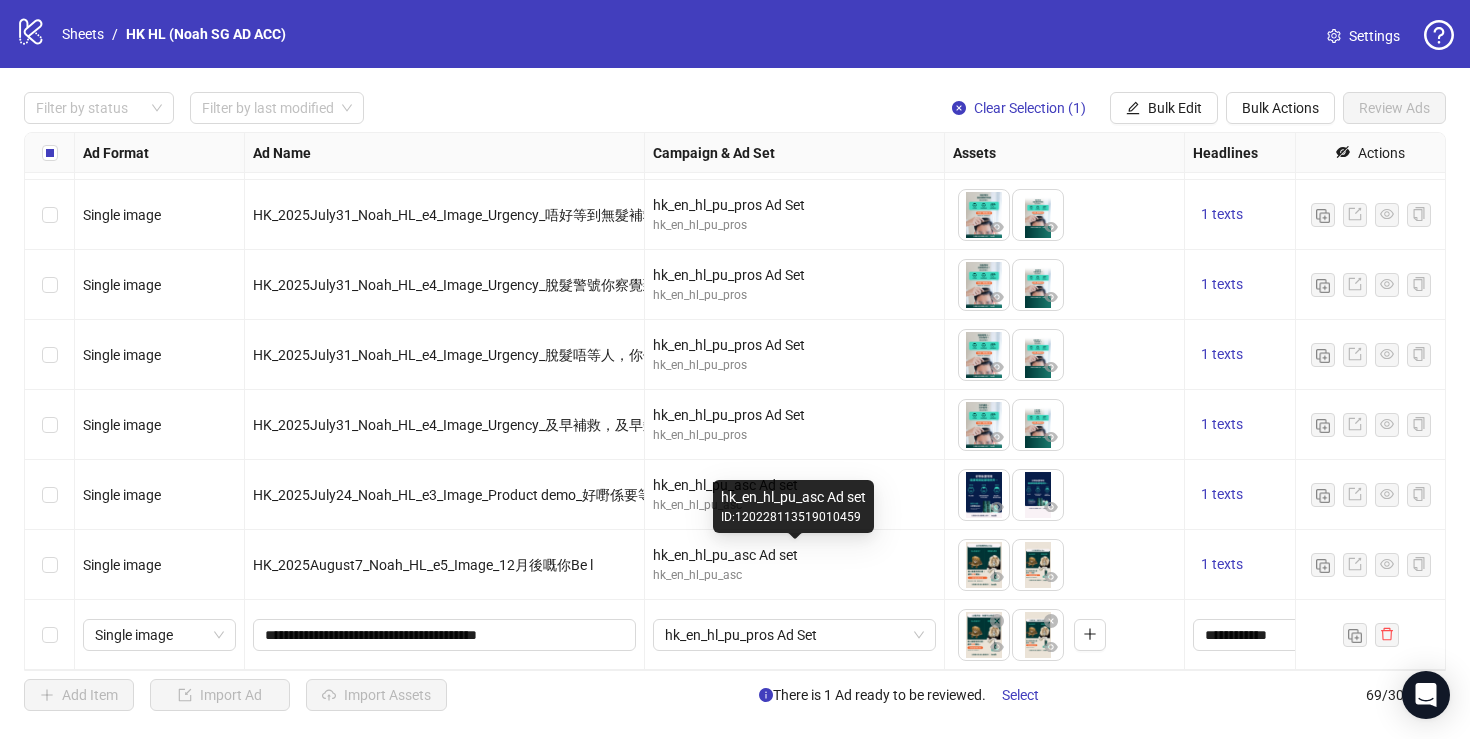 scroll, scrollTop: 4333, scrollLeft: 0, axis: vertical 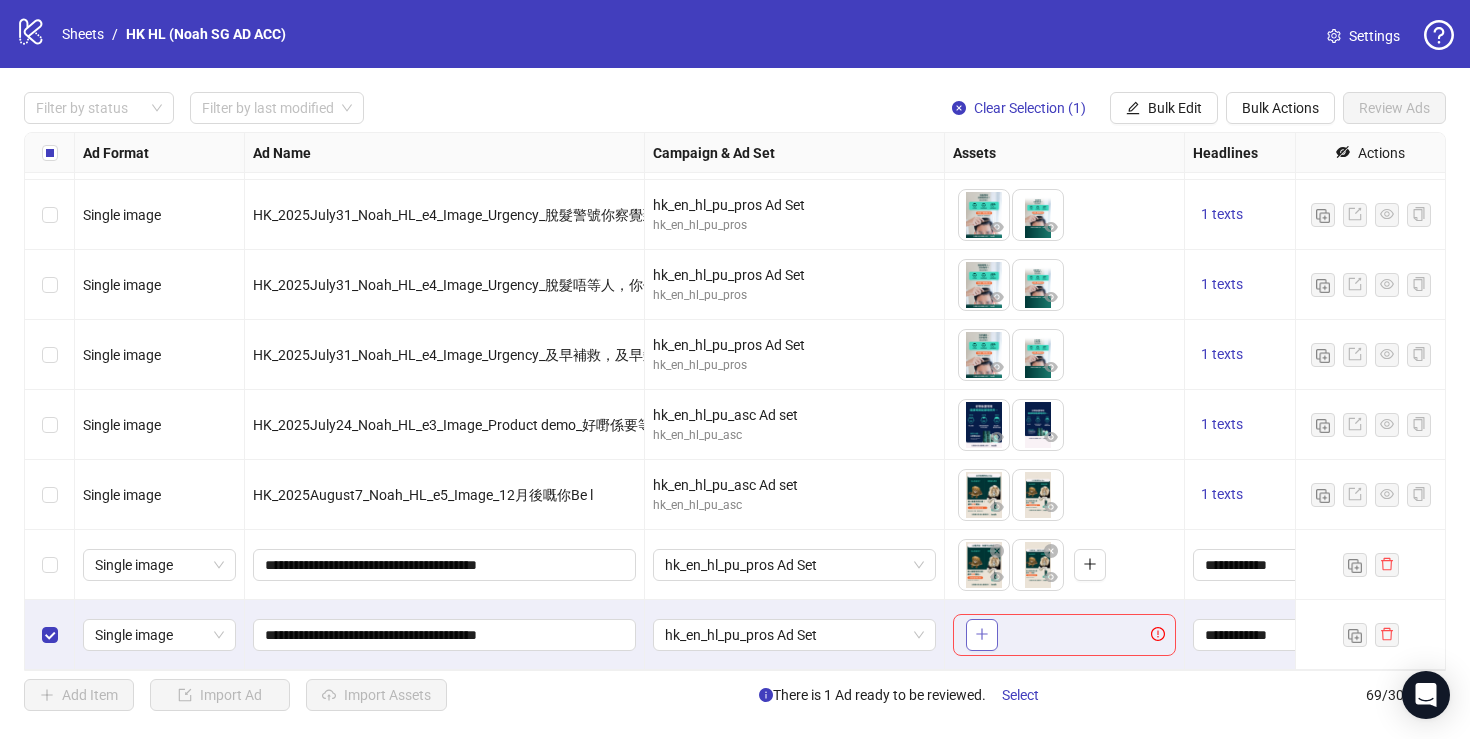 click 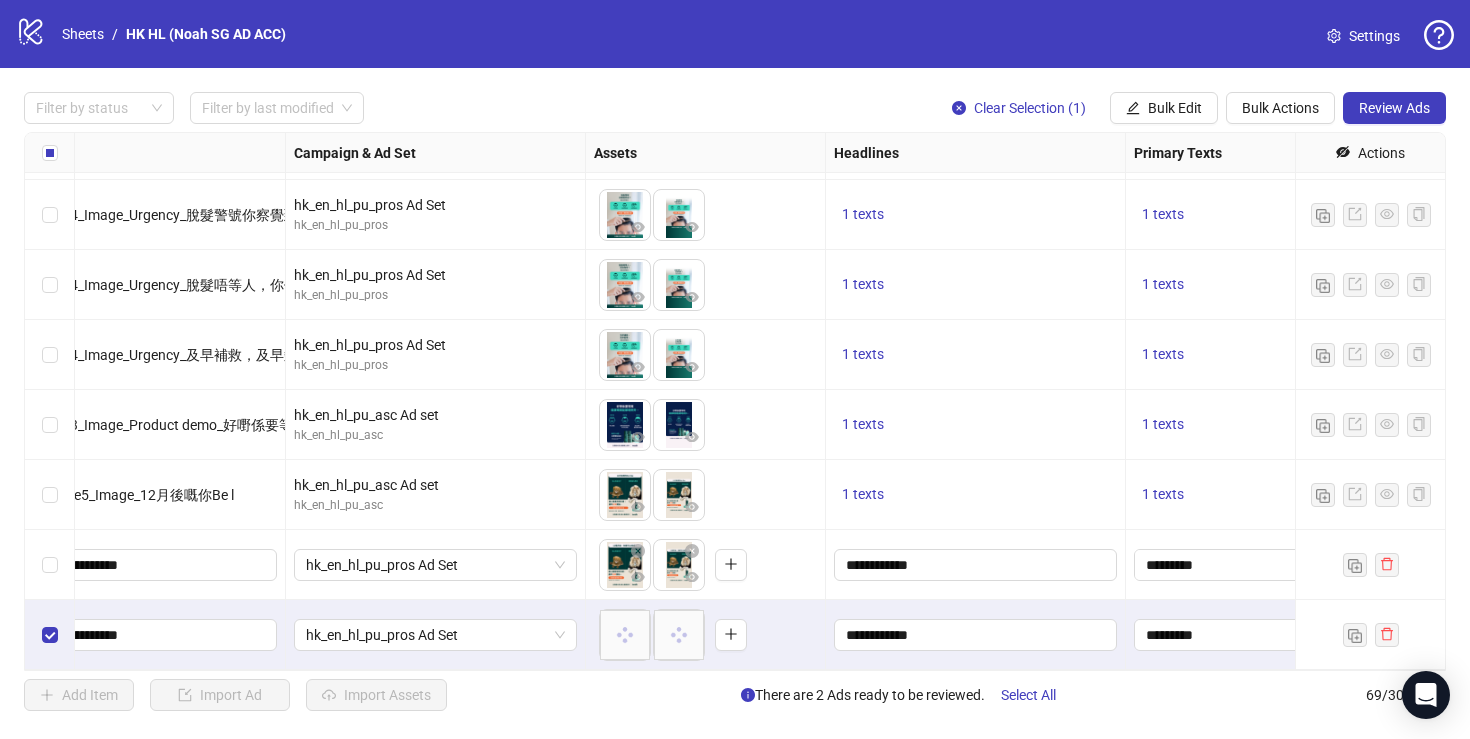scroll, scrollTop: 4333, scrollLeft: 0, axis: vertical 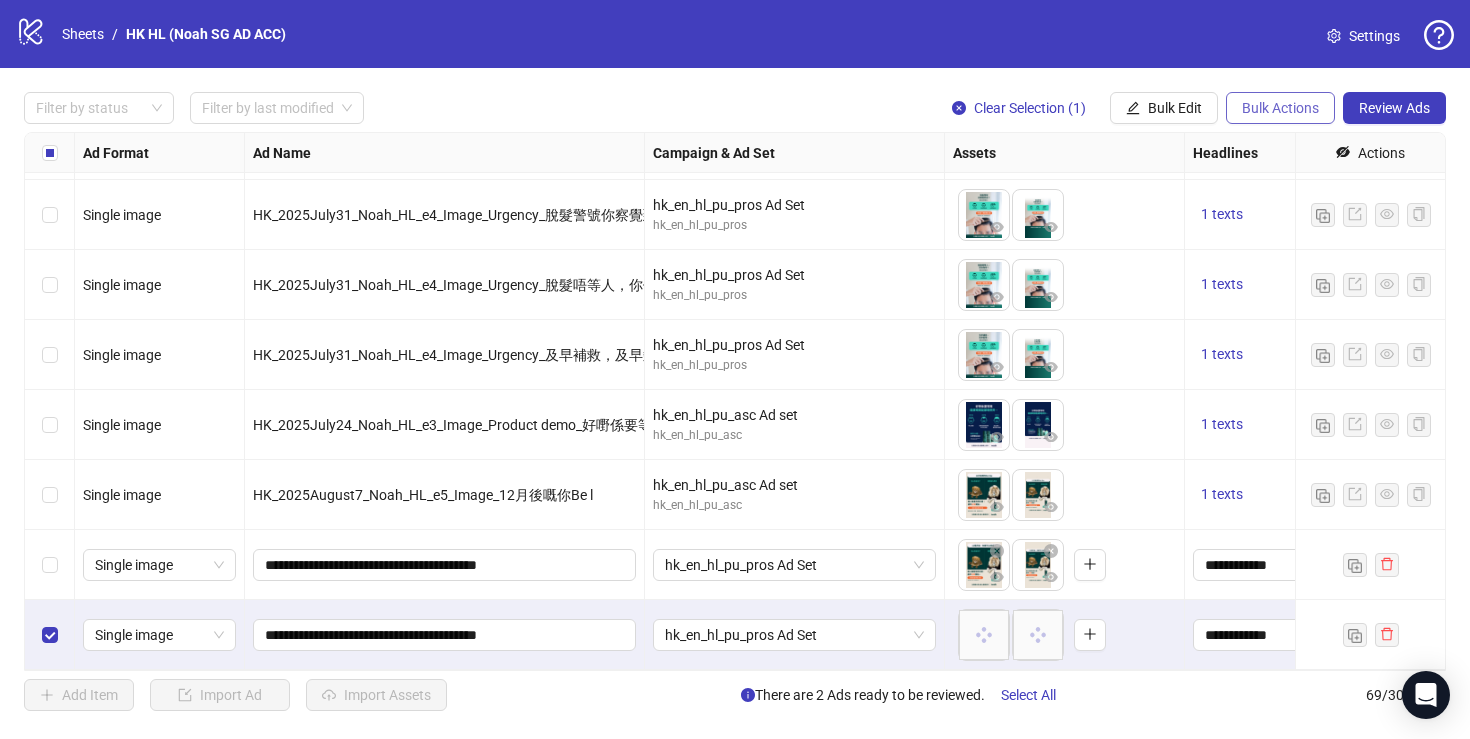 click on "Bulk Actions" at bounding box center (1280, 108) 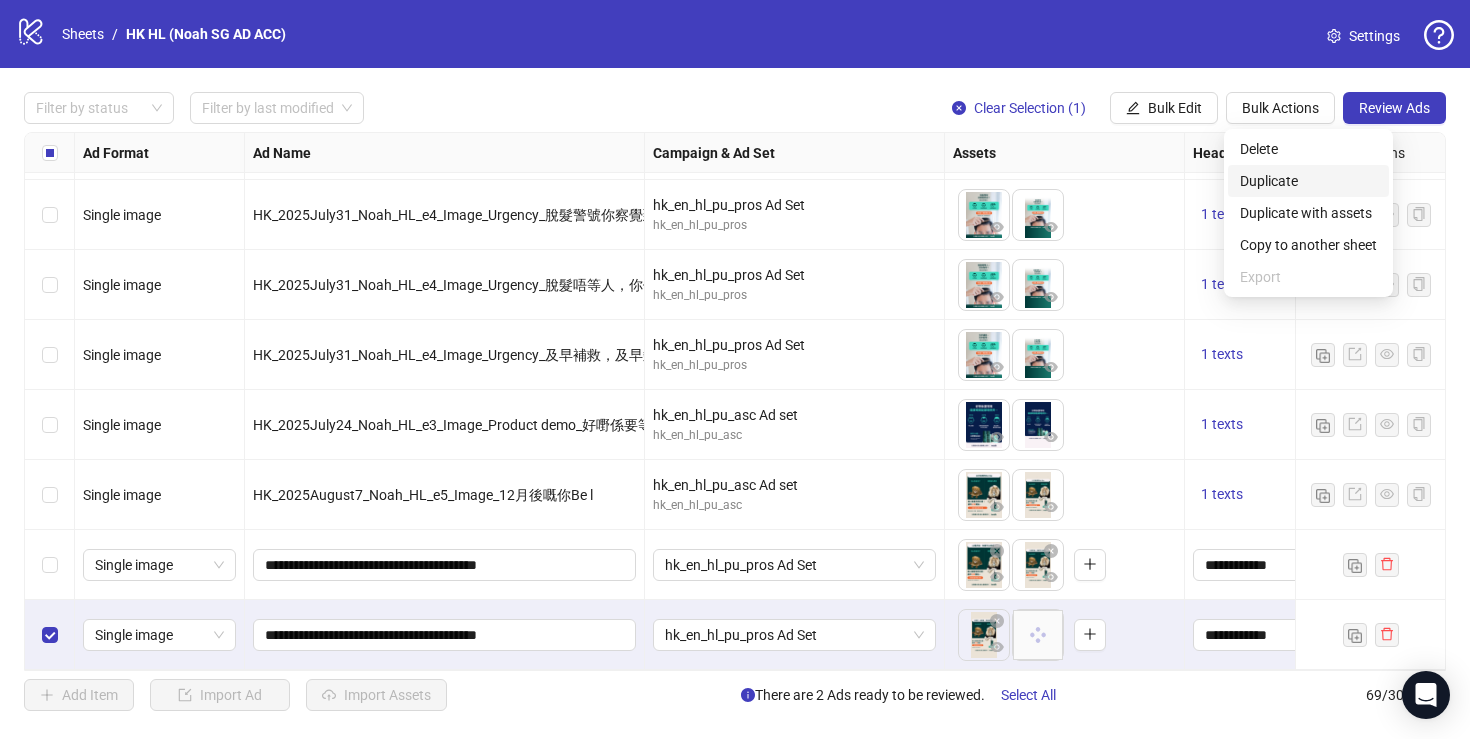 click on "Duplicate" at bounding box center (1308, 181) 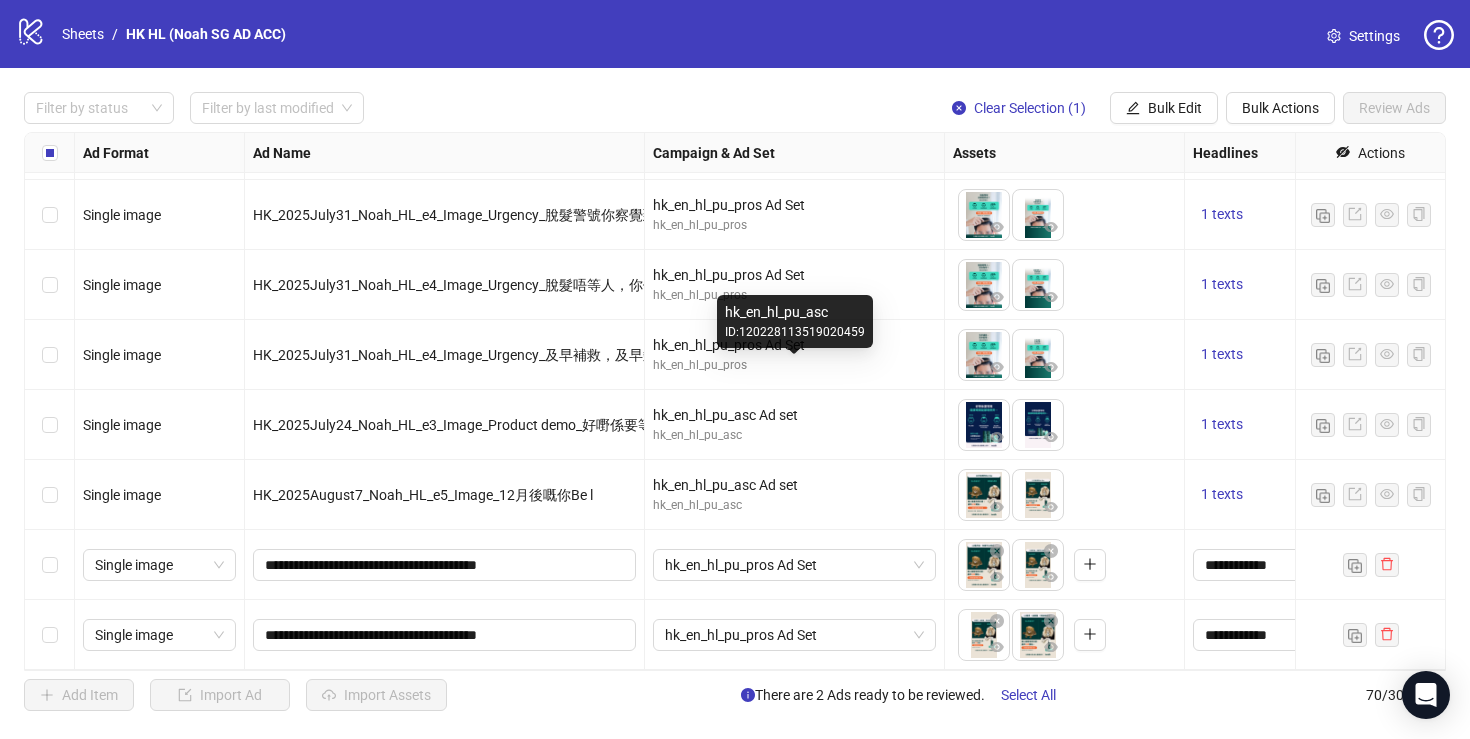 scroll, scrollTop: 4403, scrollLeft: 0, axis: vertical 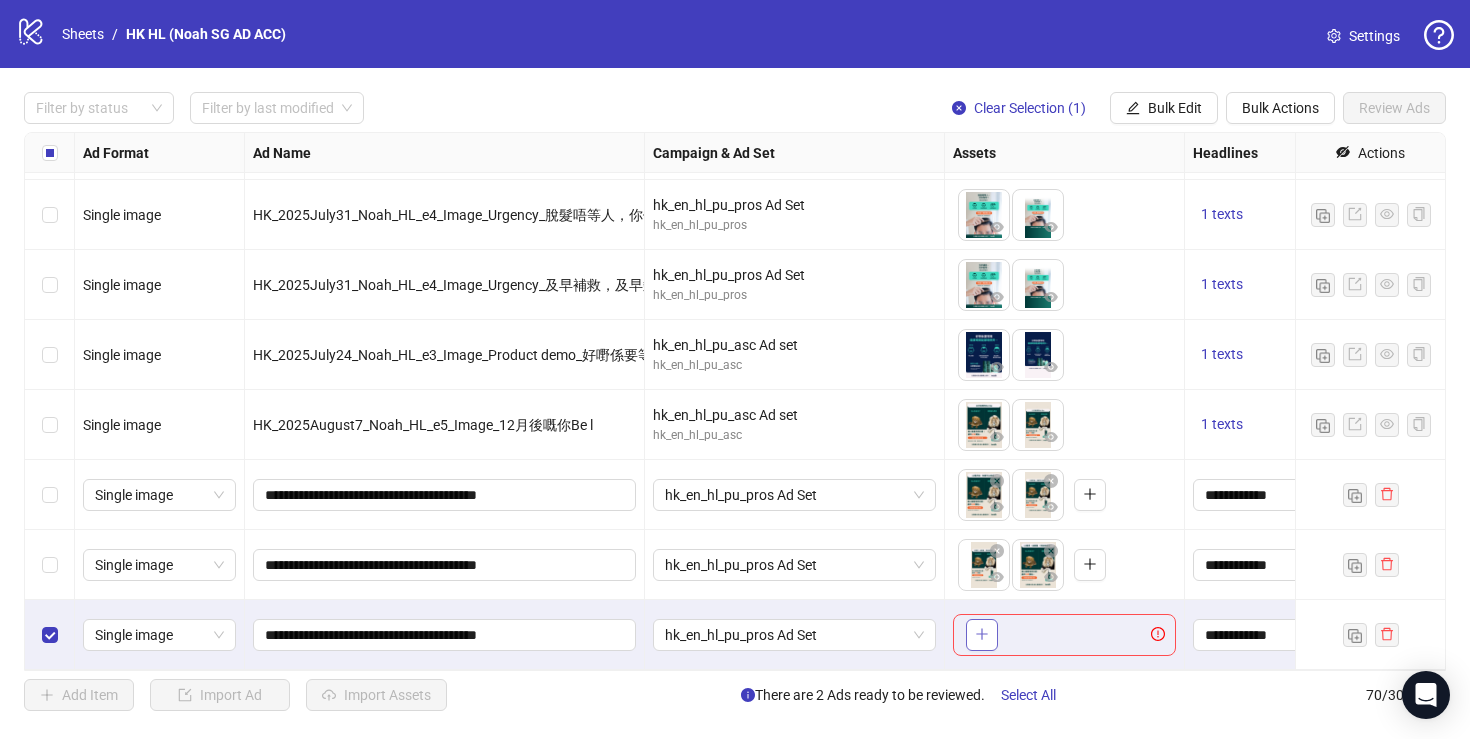 click 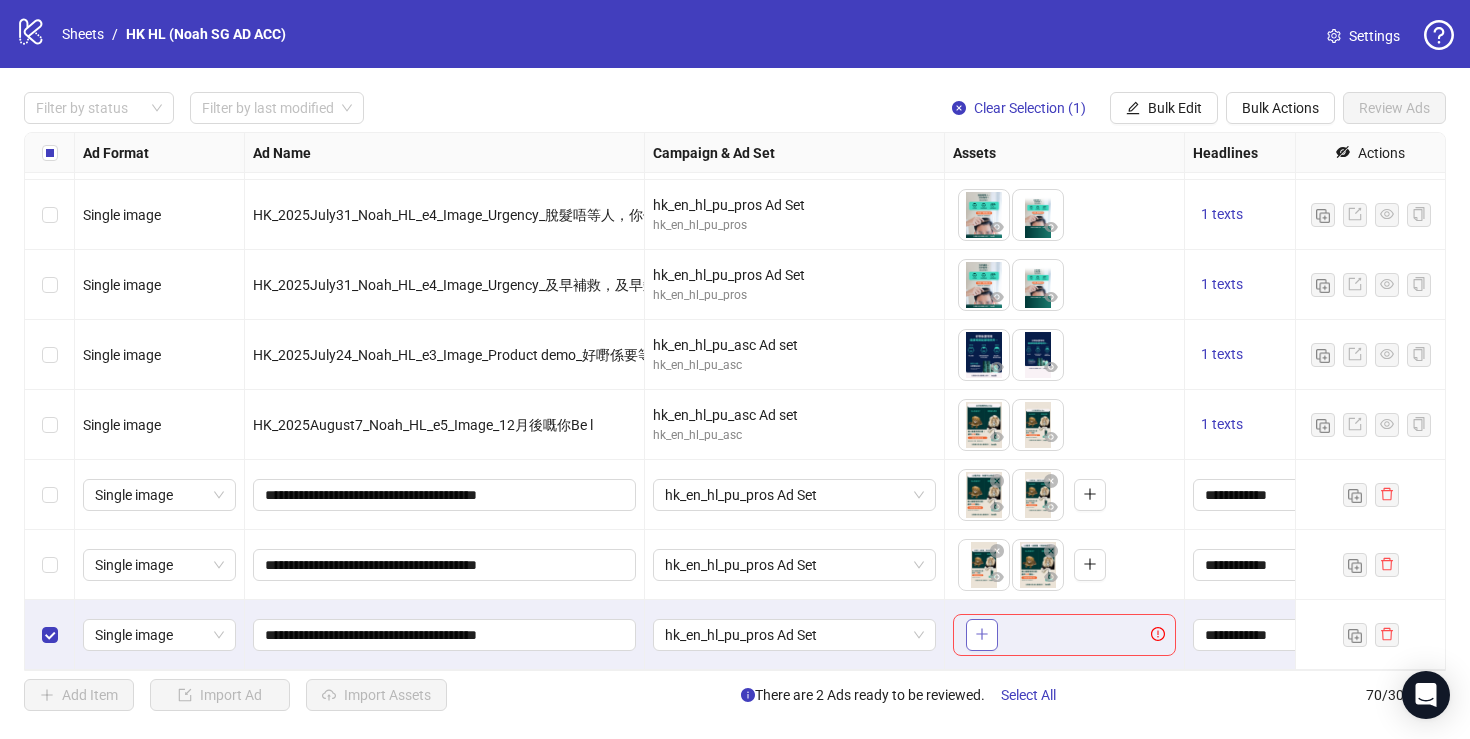 click at bounding box center [982, 635] 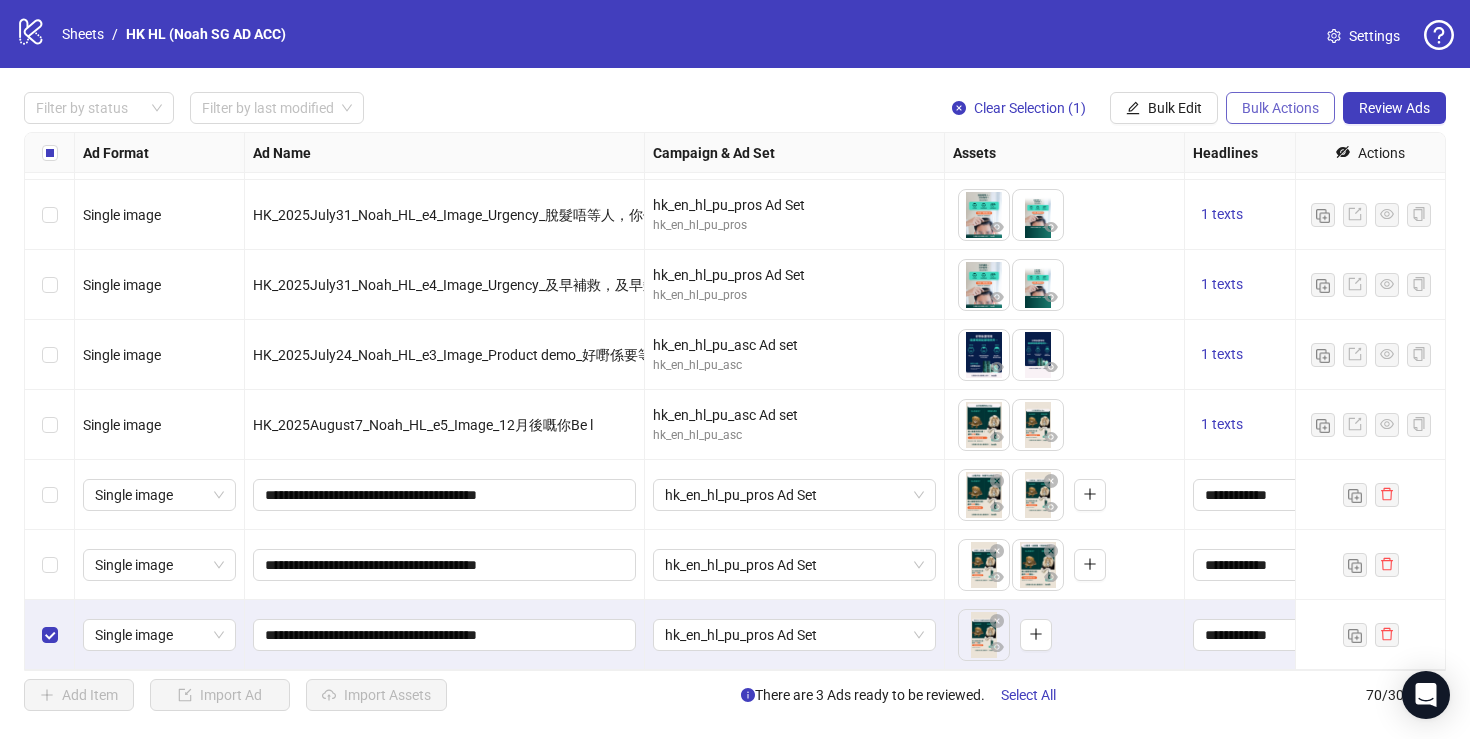 click on "Bulk Actions" at bounding box center [1280, 108] 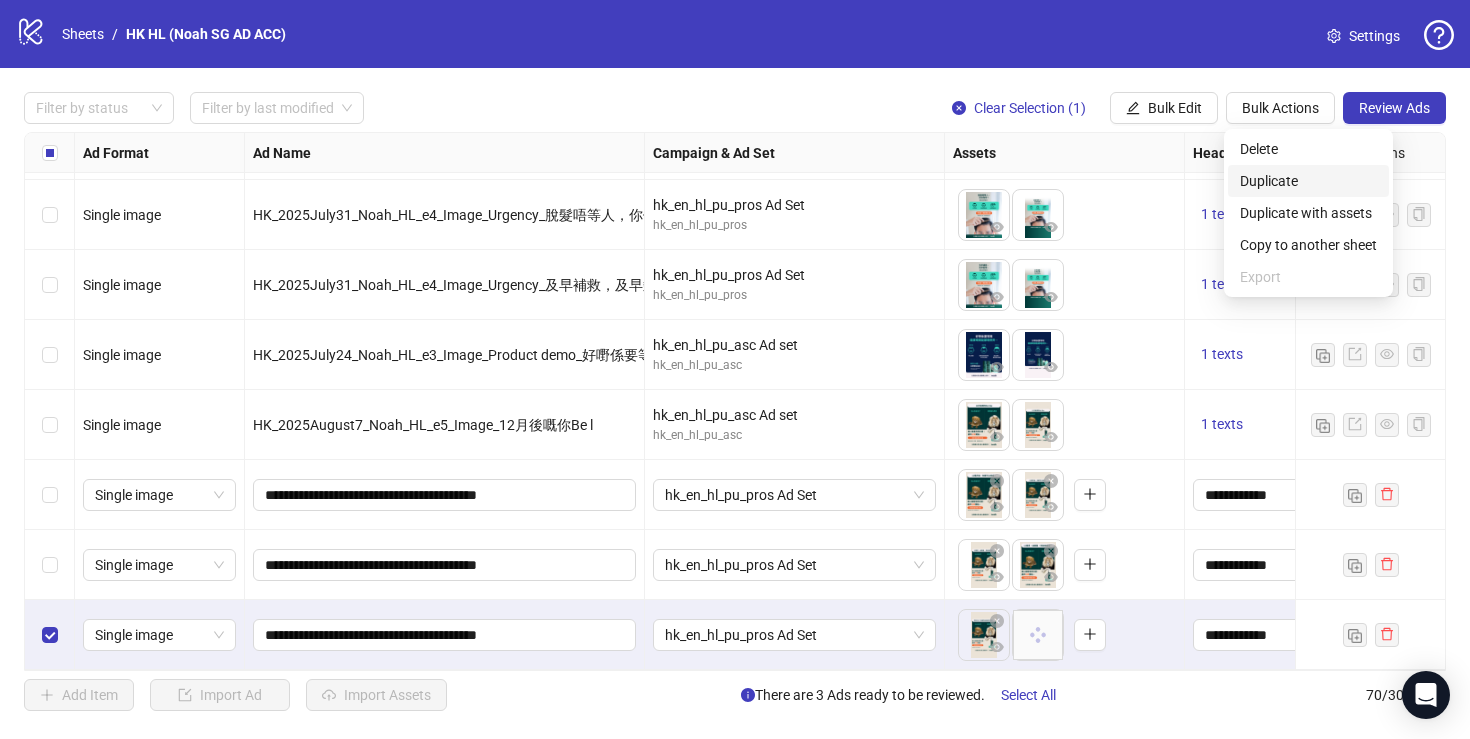 click on "Duplicate" at bounding box center (1308, 181) 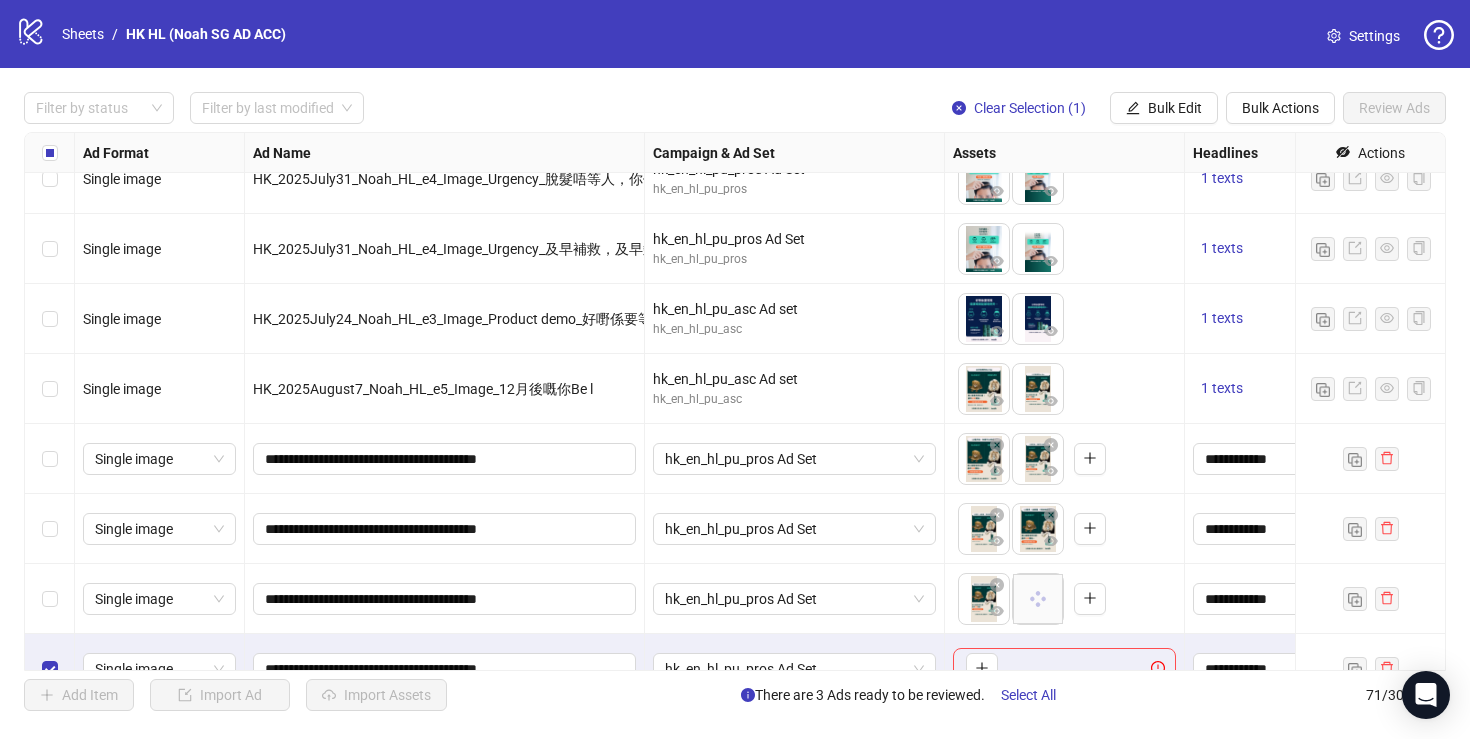 scroll, scrollTop: 4473, scrollLeft: 0, axis: vertical 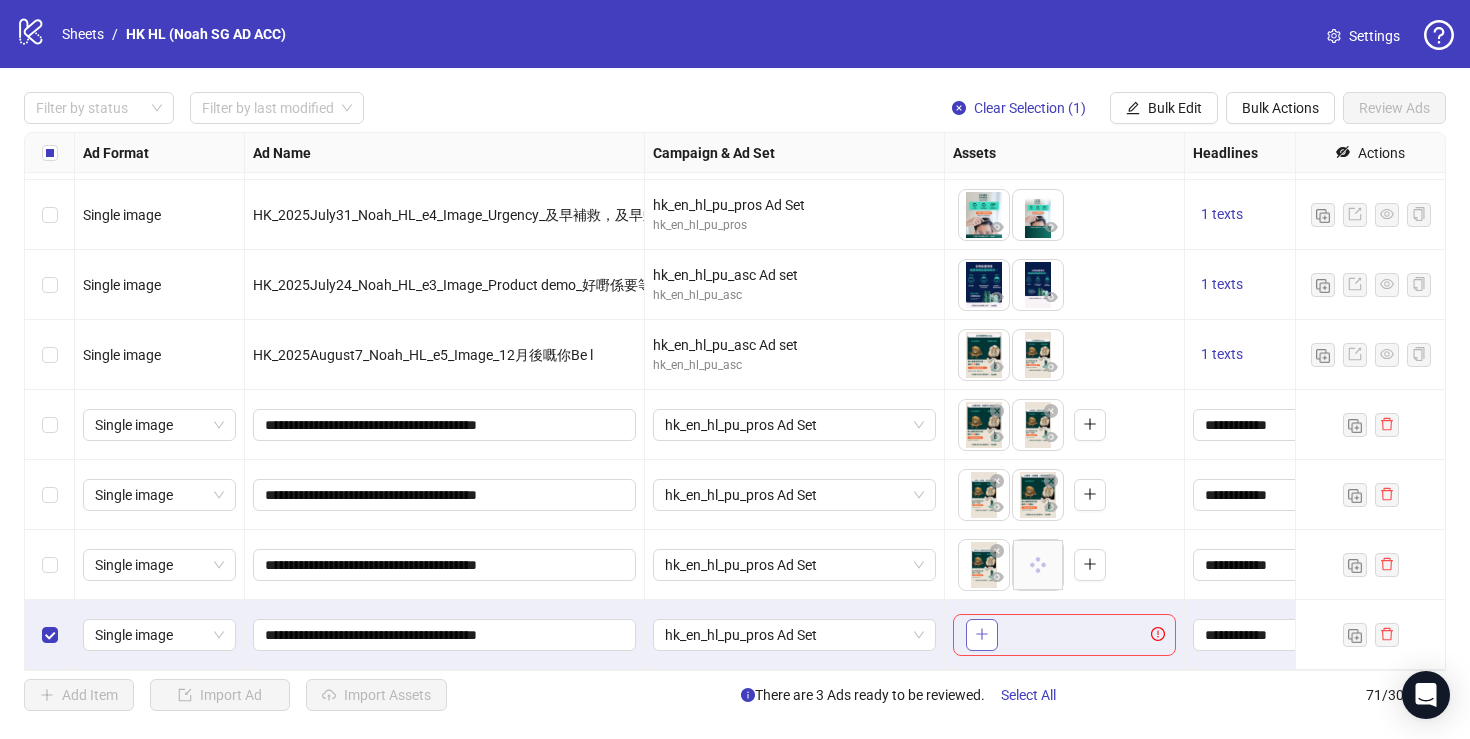 click 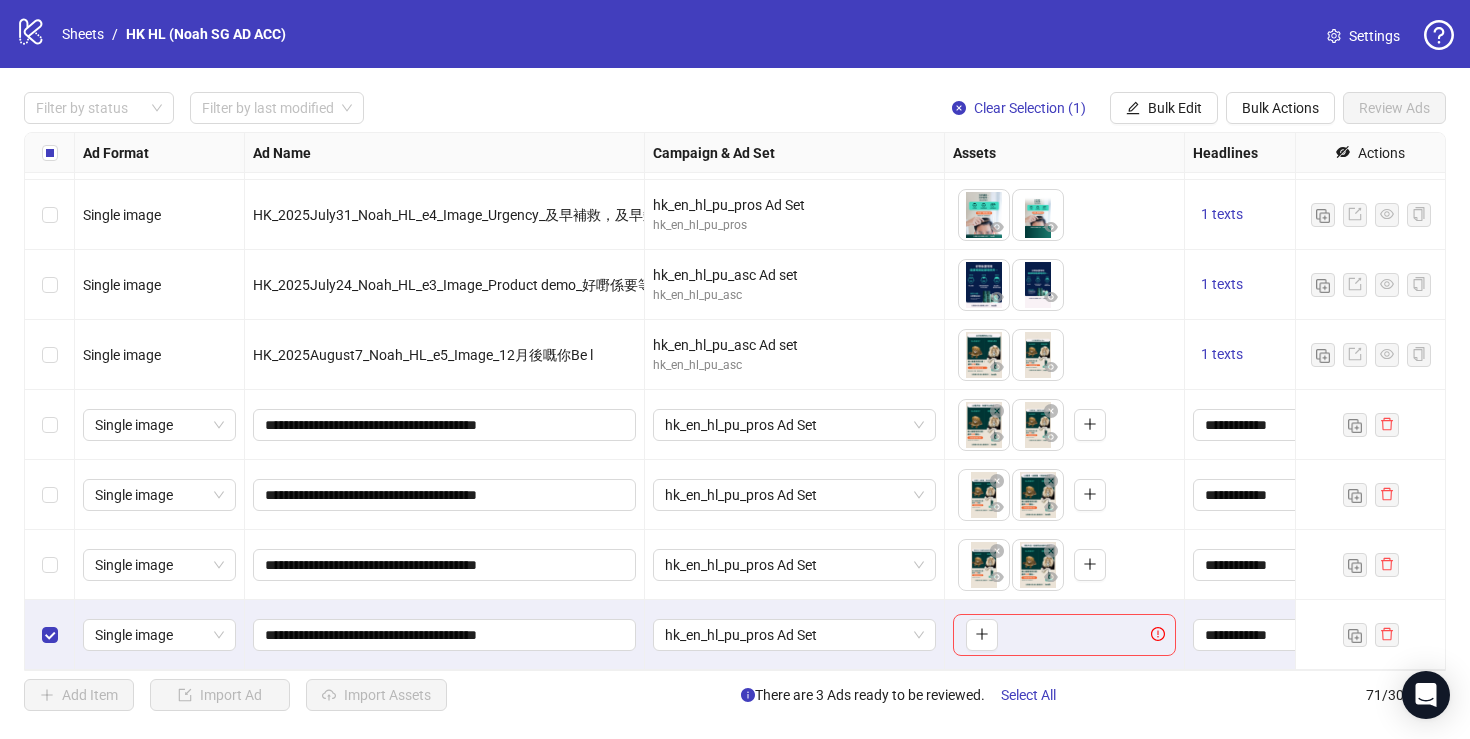click on "To pick up a draggable item, press the space bar.
While dragging, use the arrow keys to move the item.
Press space again to drop the item in its new position, or press escape to cancel." at bounding box center (1064, 635) 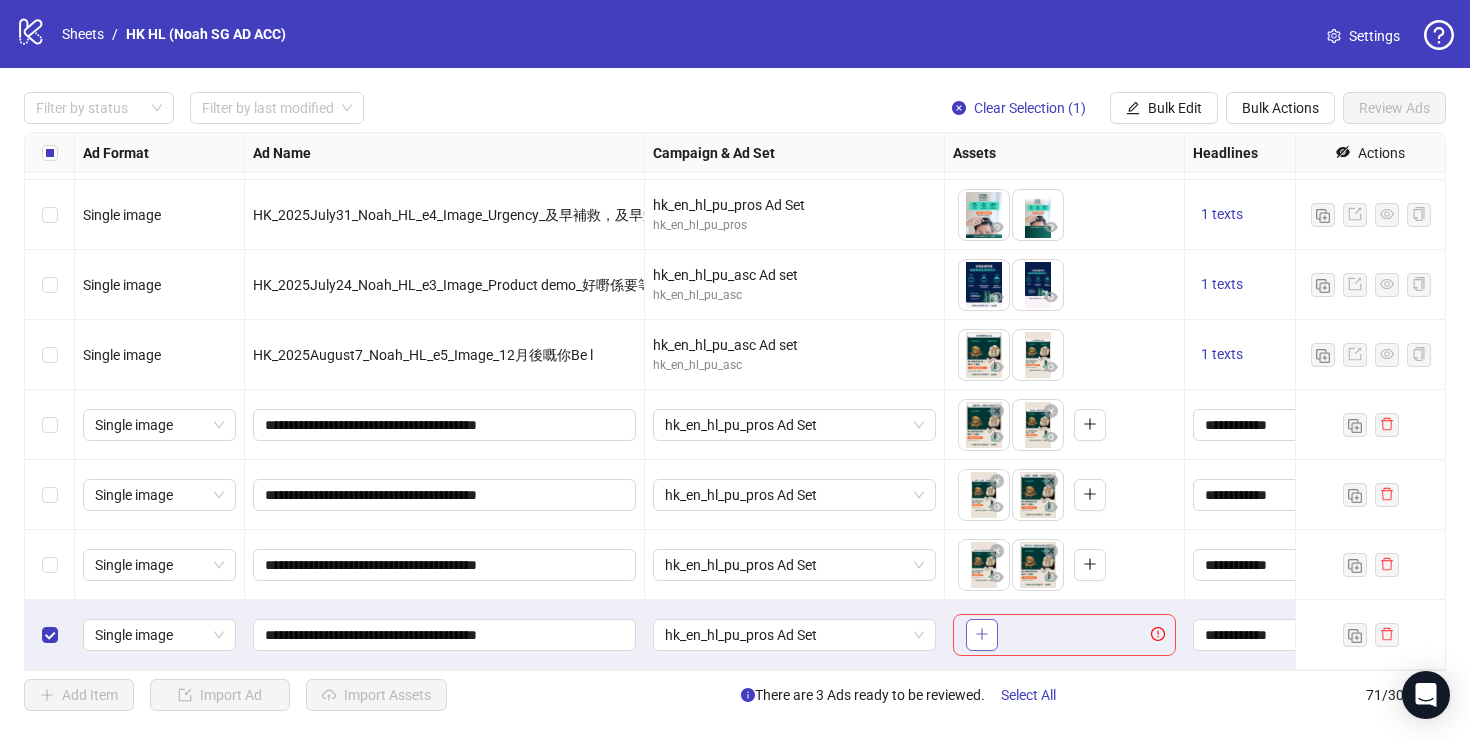 click at bounding box center [982, 635] 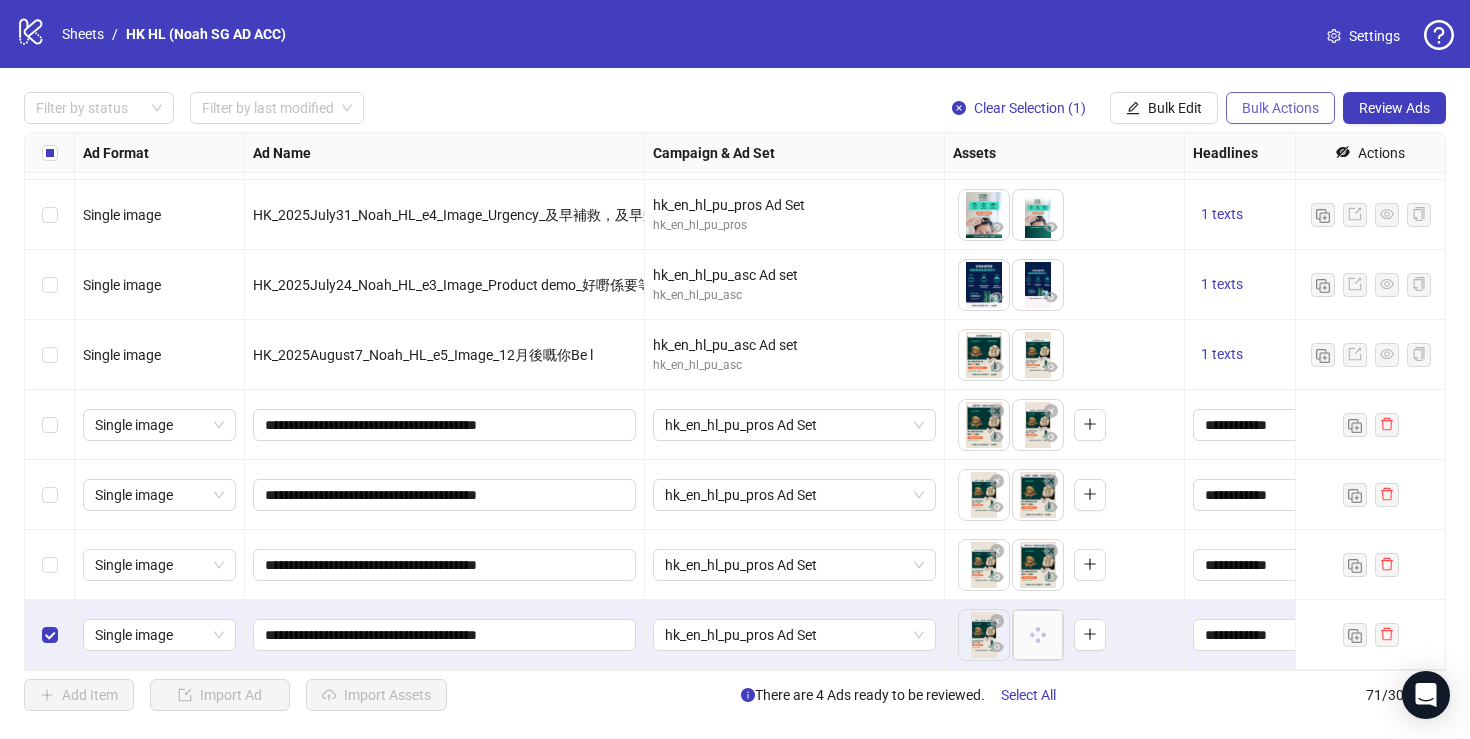 click on "Bulk Actions" at bounding box center (1280, 108) 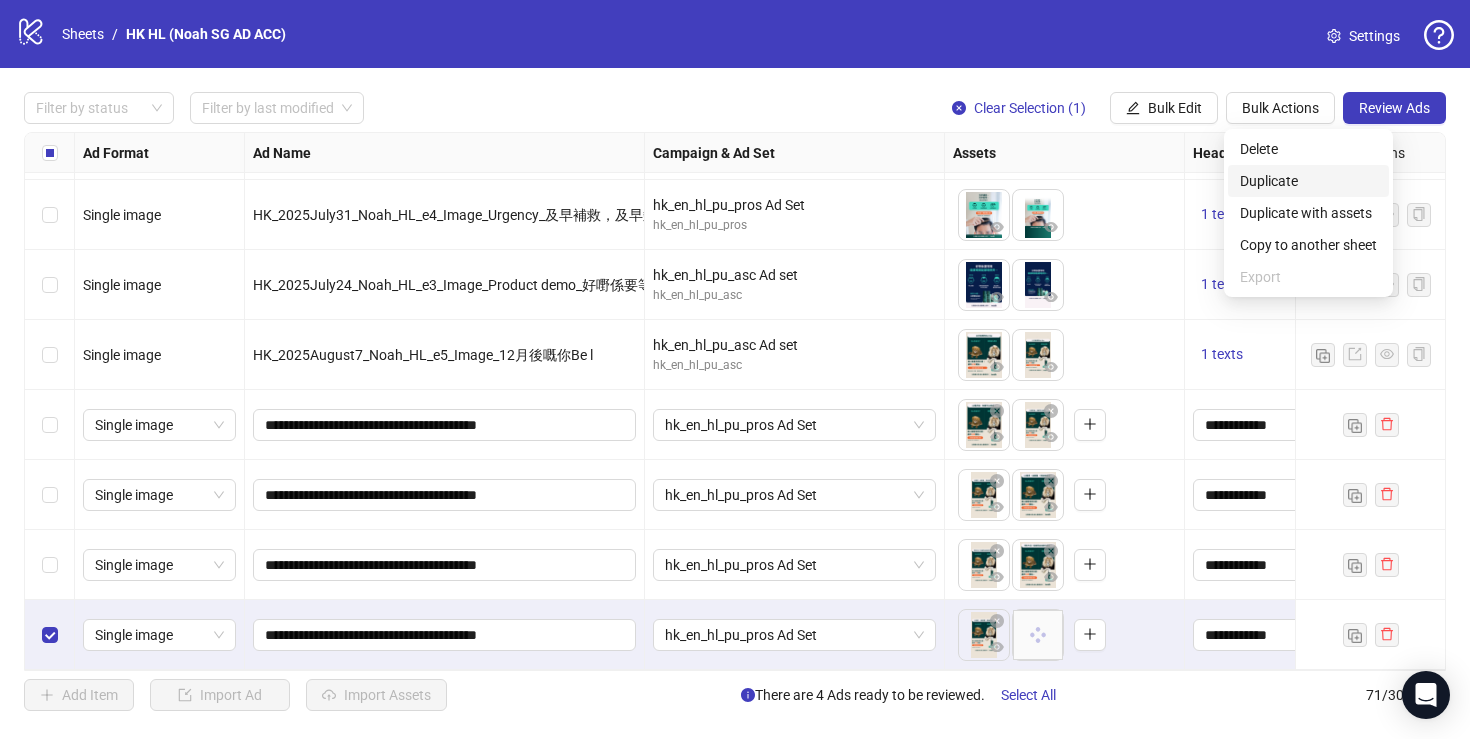 click on "Duplicate" at bounding box center [1308, 181] 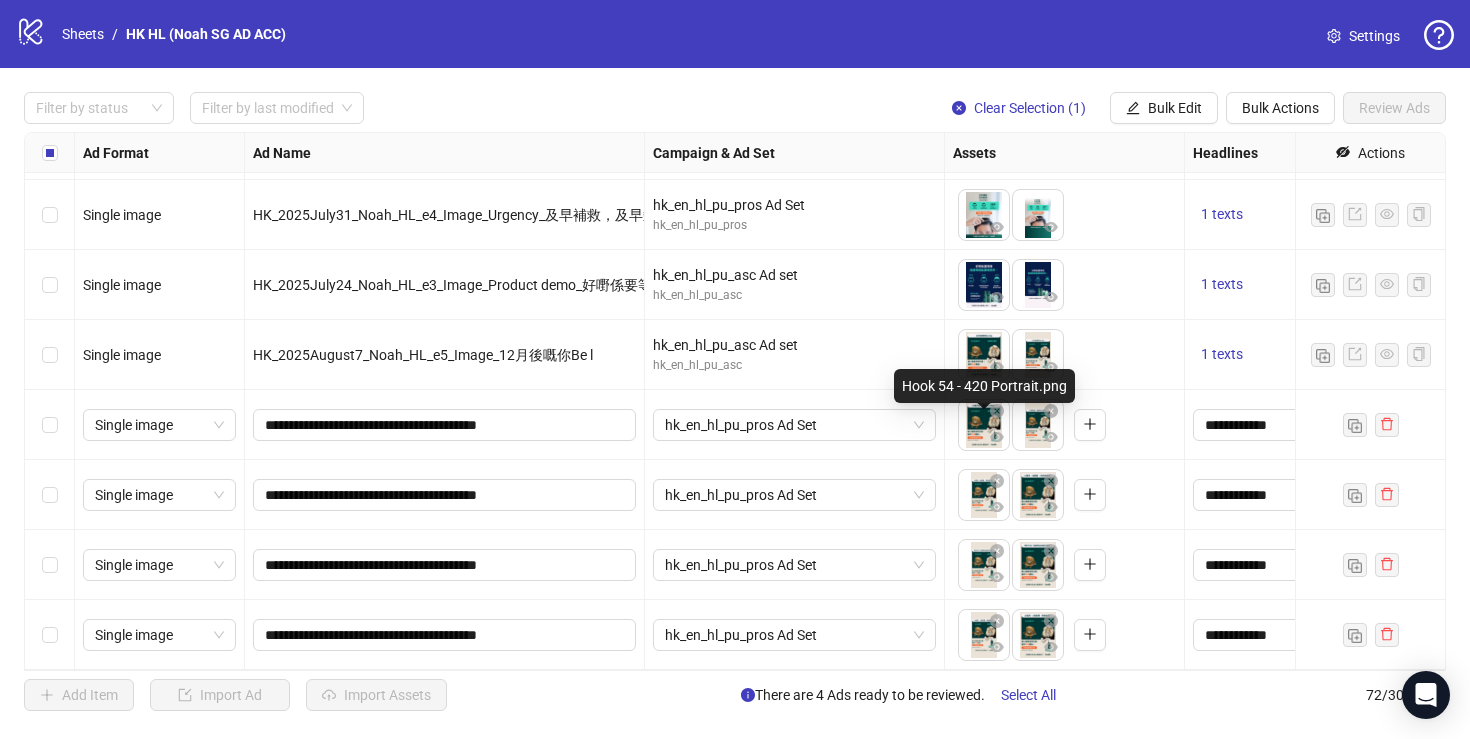 scroll, scrollTop: 4543, scrollLeft: 0, axis: vertical 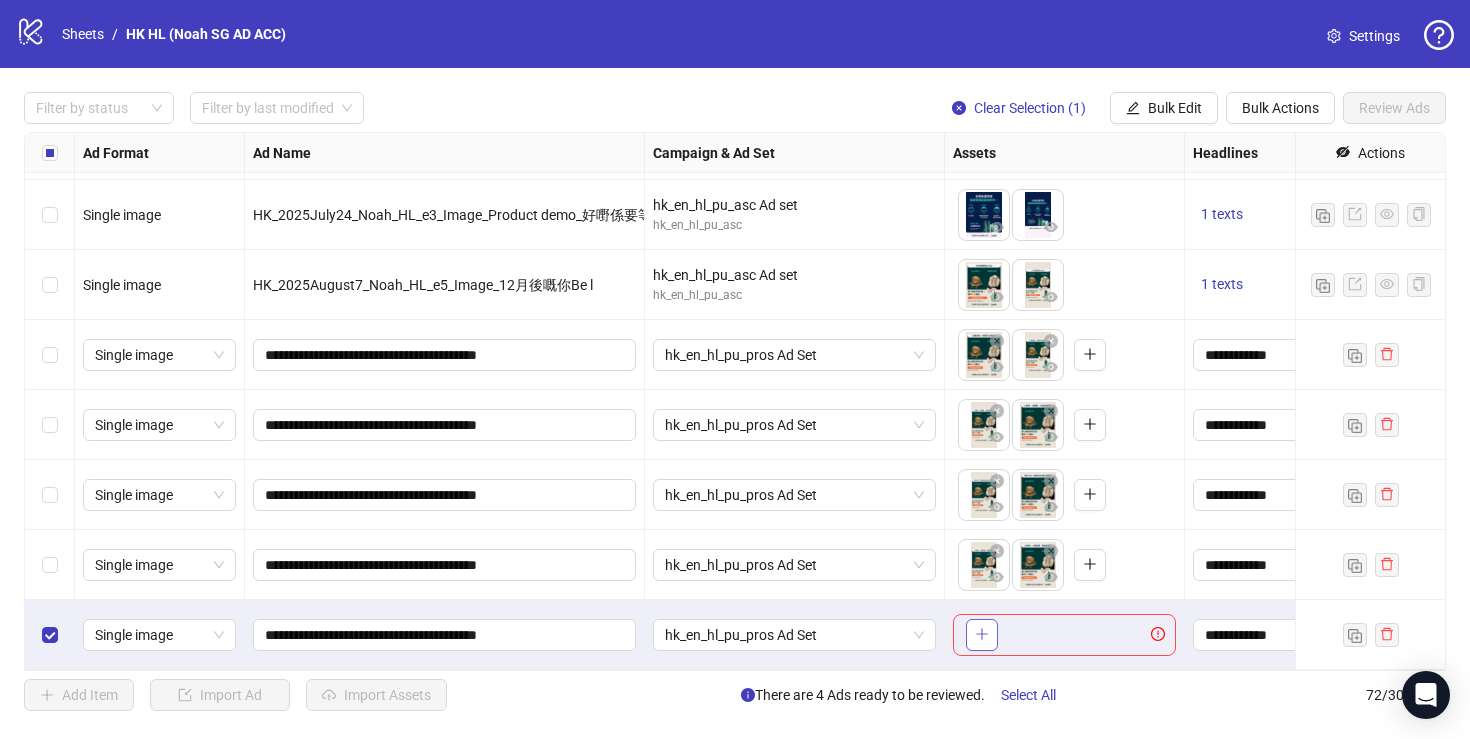 click 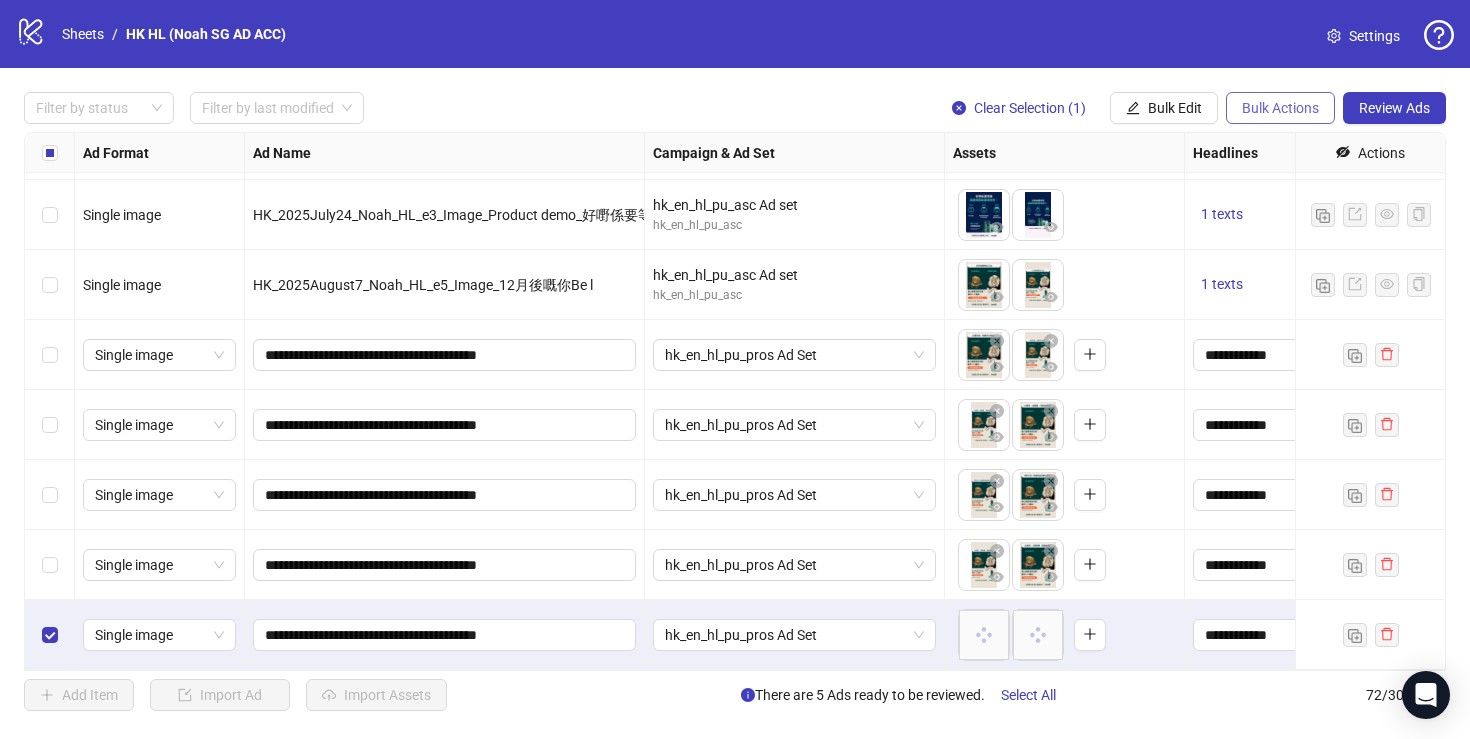 click on "Bulk Actions" at bounding box center (1280, 108) 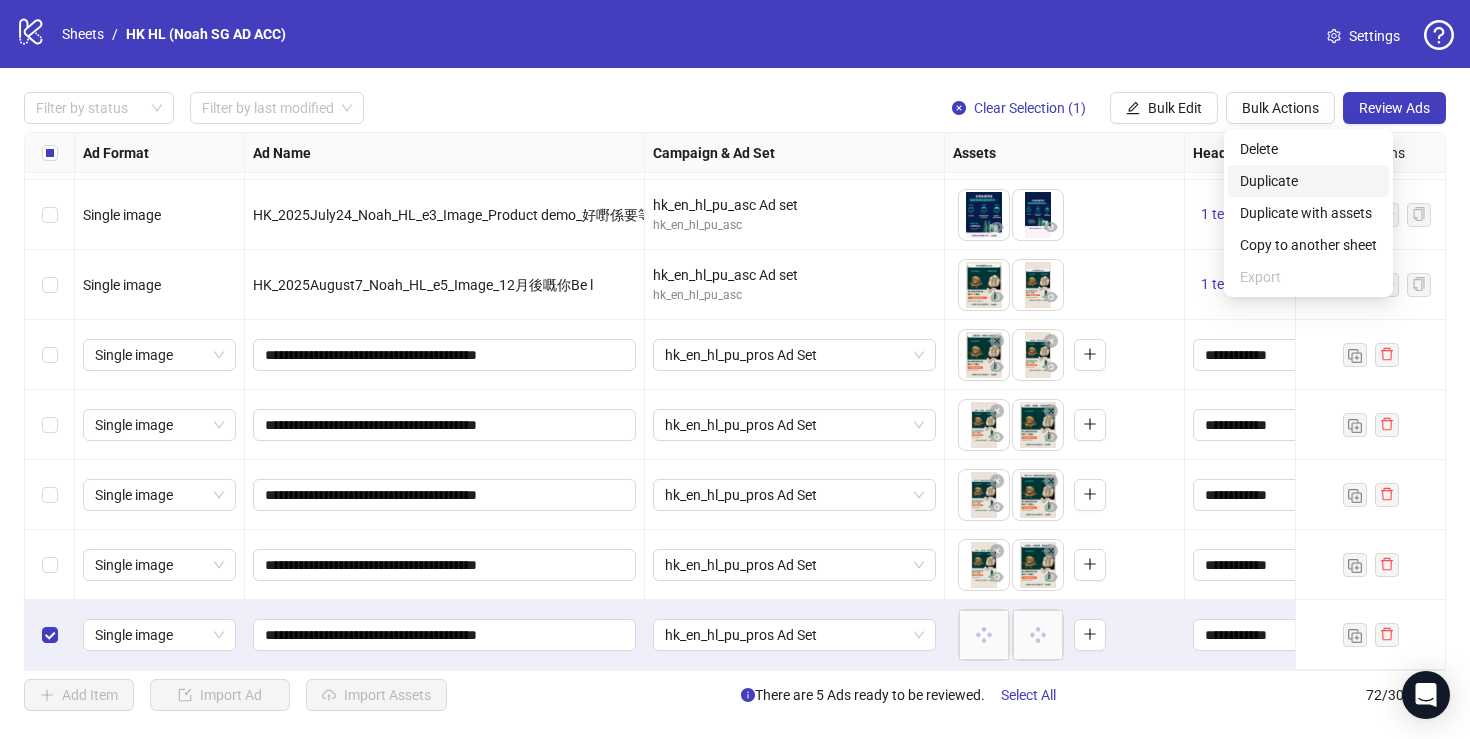 click on "Duplicate" at bounding box center [1308, 181] 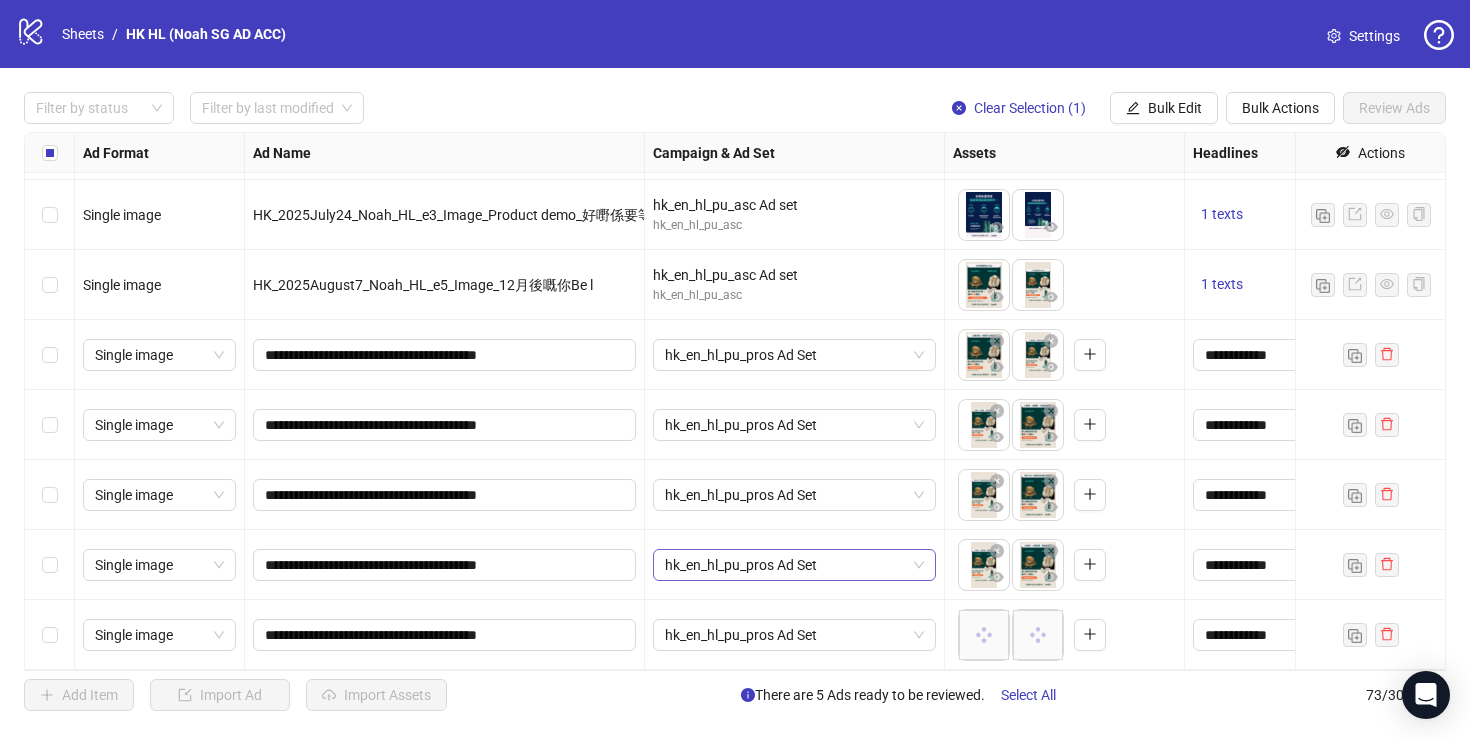 scroll, scrollTop: 4613, scrollLeft: 0, axis: vertical 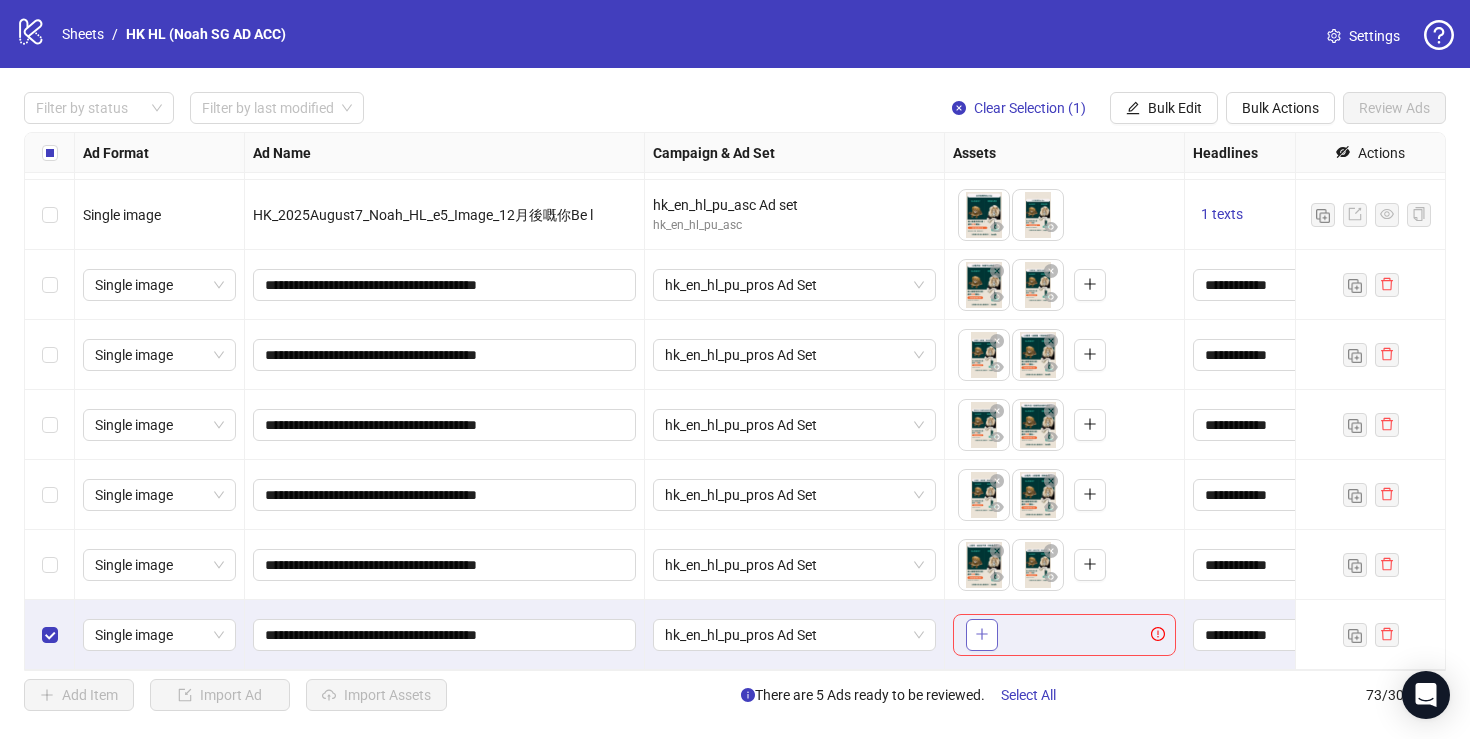 click 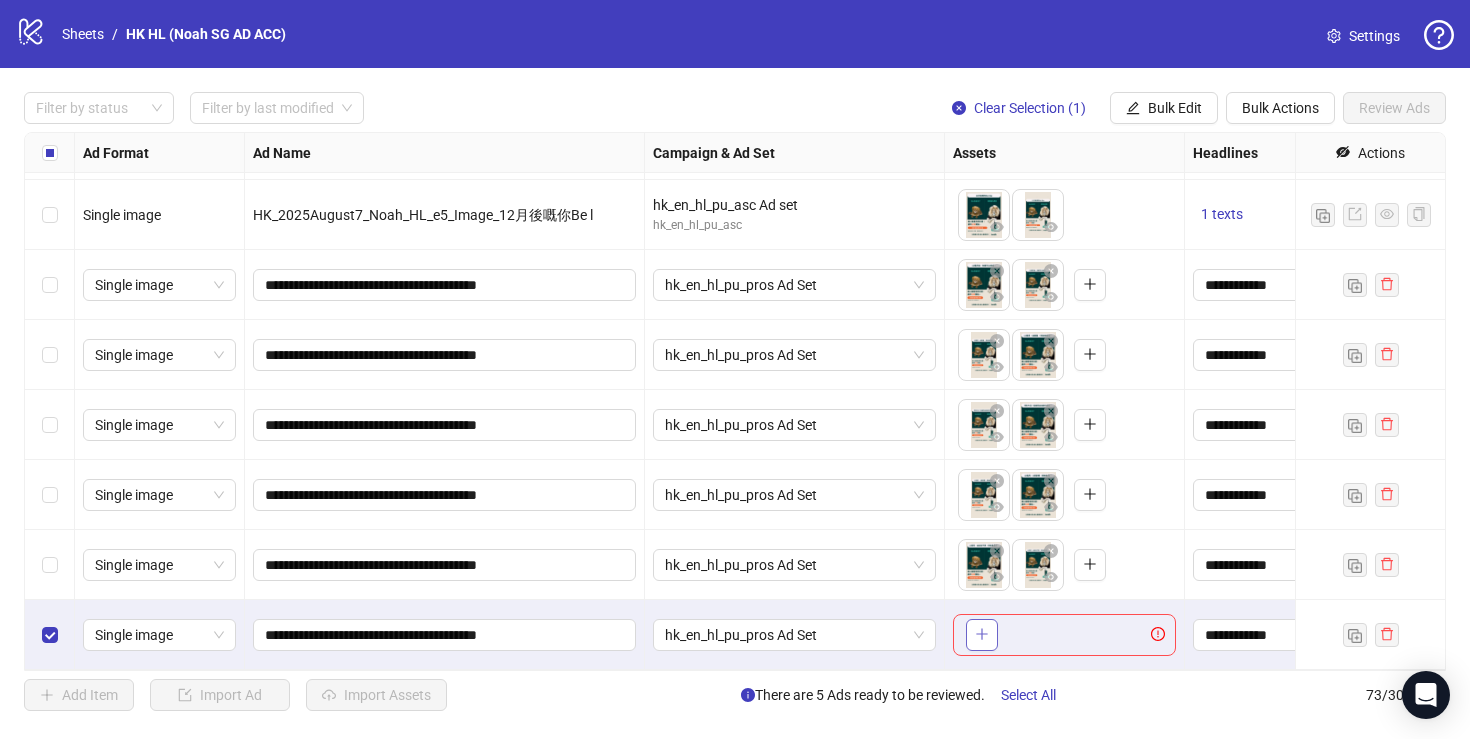 click at bounding box center (982, 635) 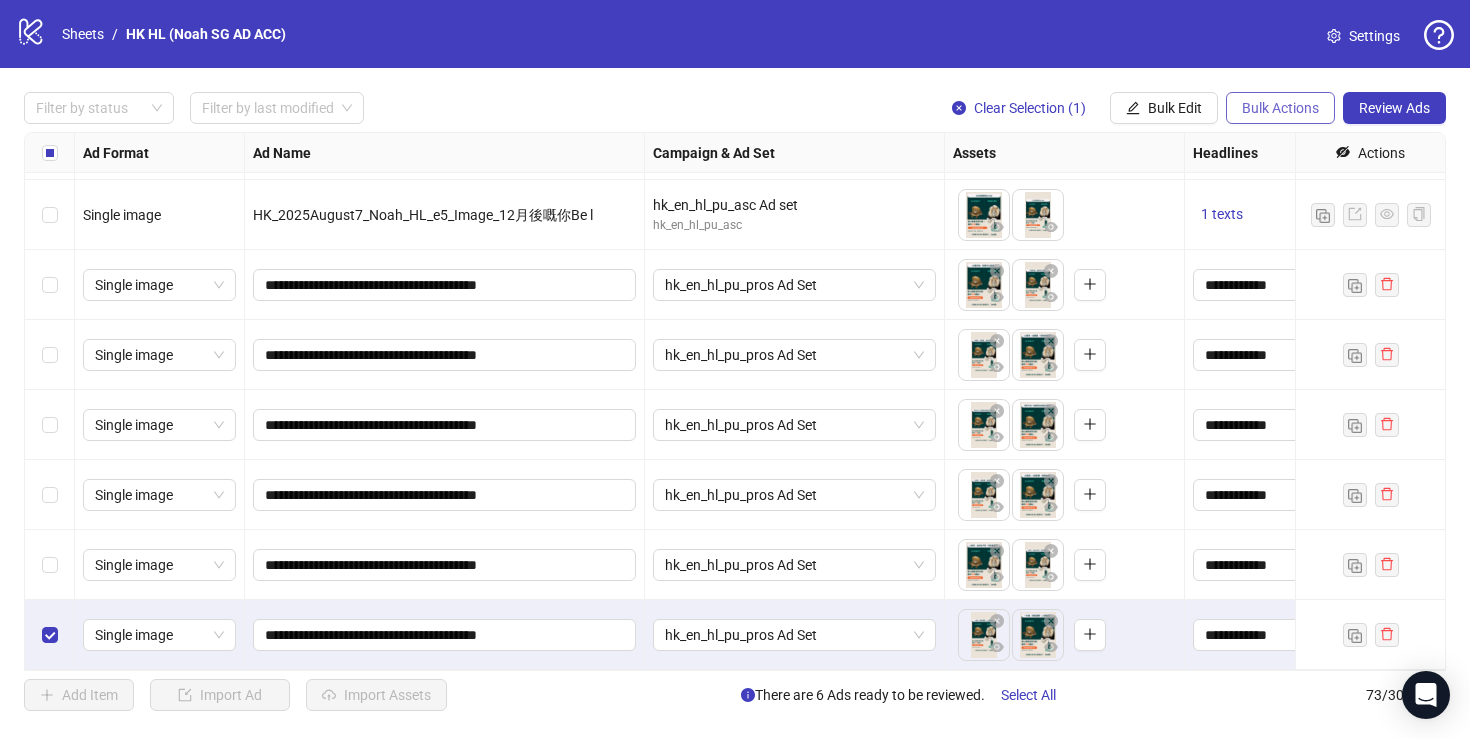 click on "Bulk Actions" at bounding box center [1280, 108] 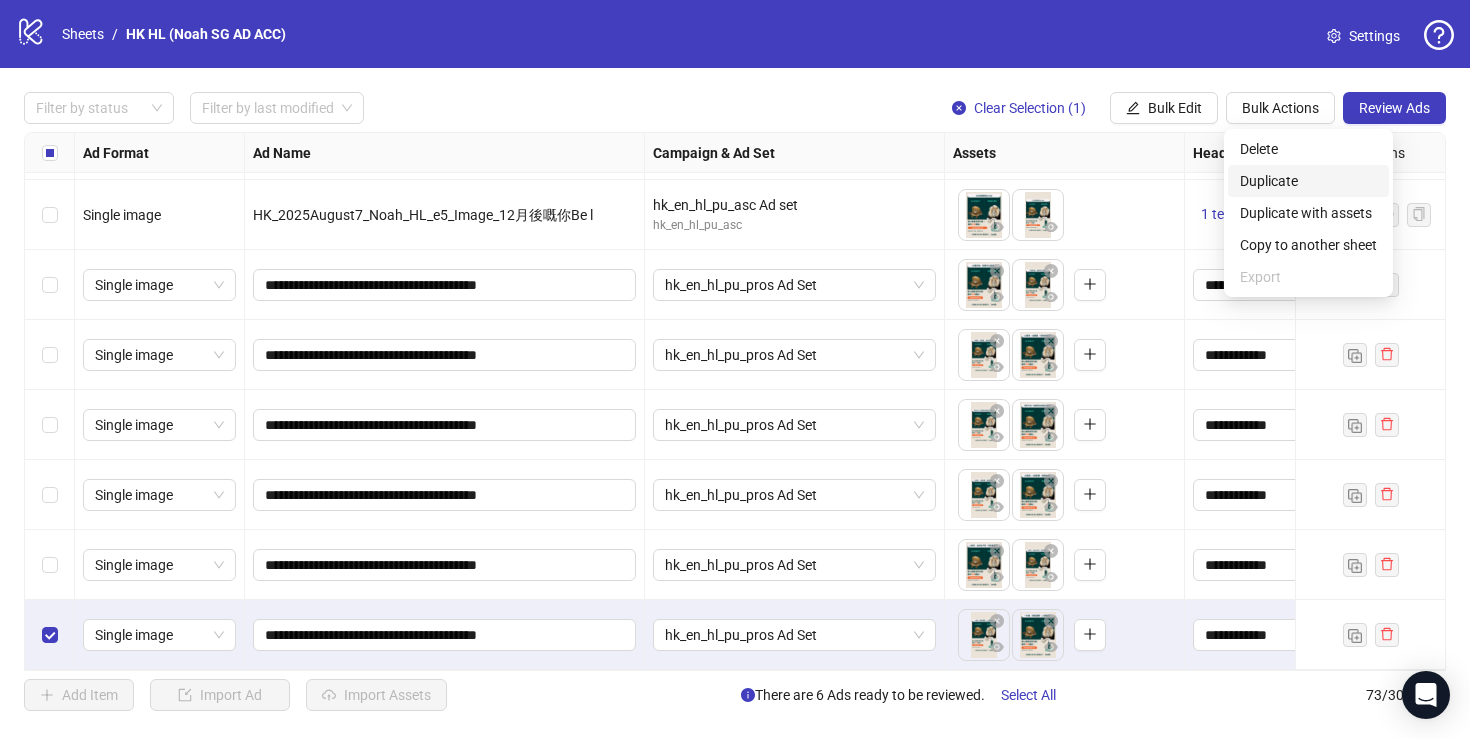 click on "Duplicate" at bounding box center [1308, 181] 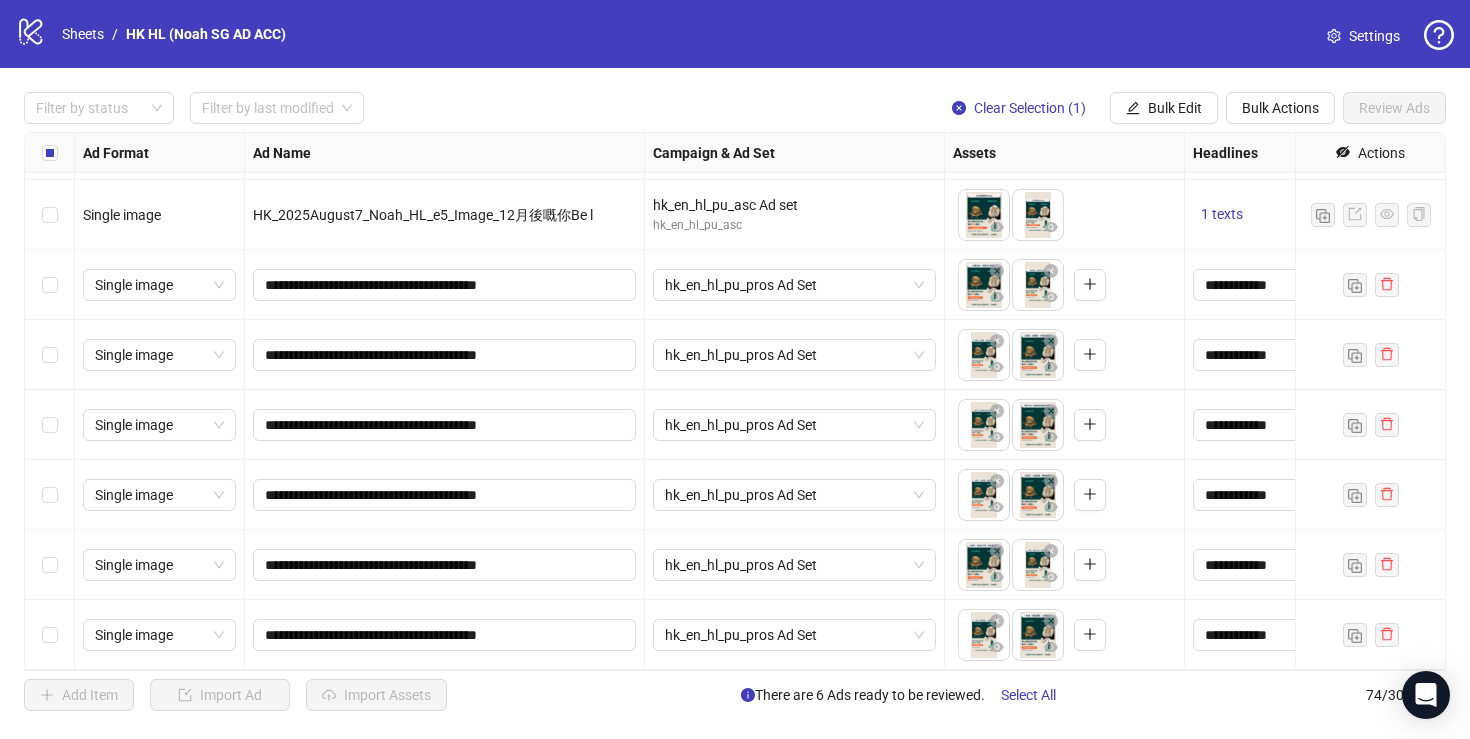 scroll, scrollTop: 4683, scrollLeft: 0, axis: vertical 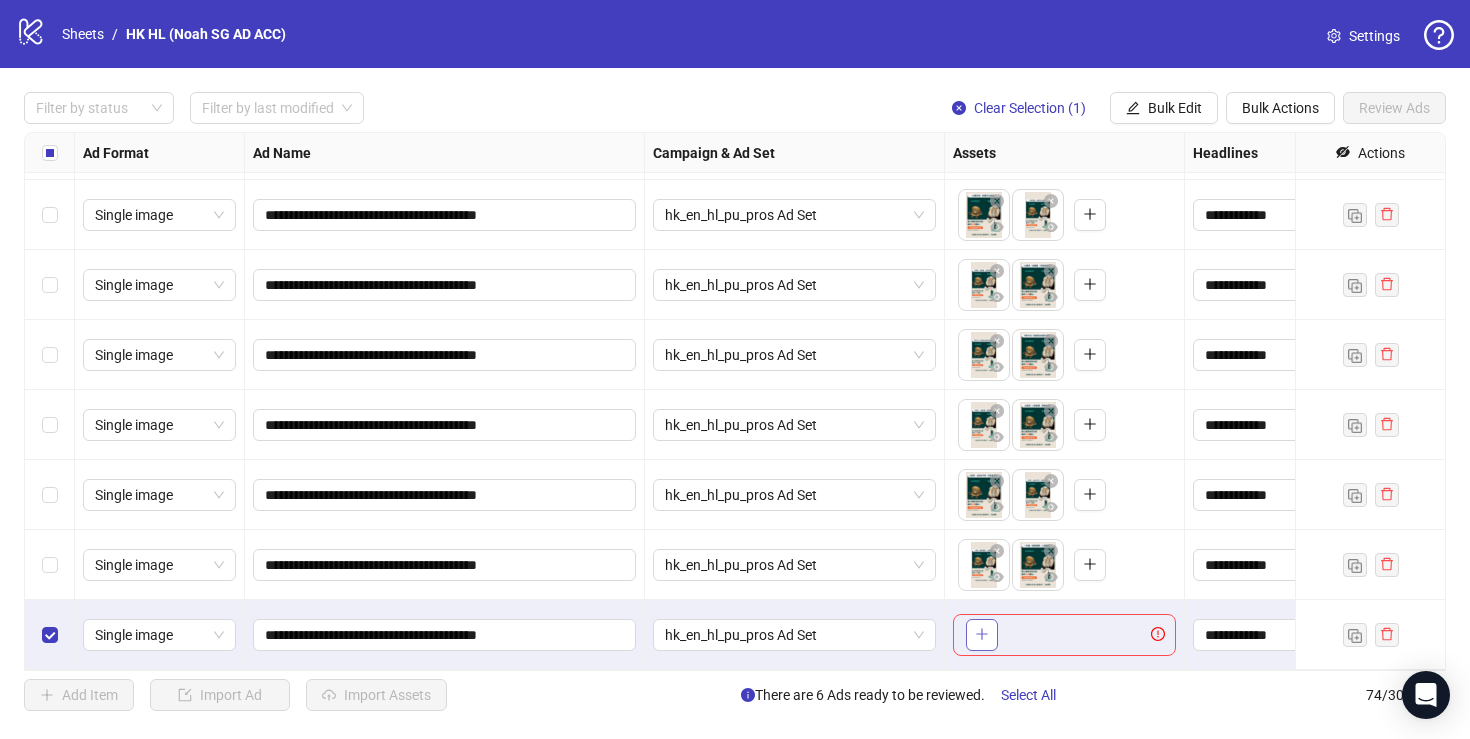 click 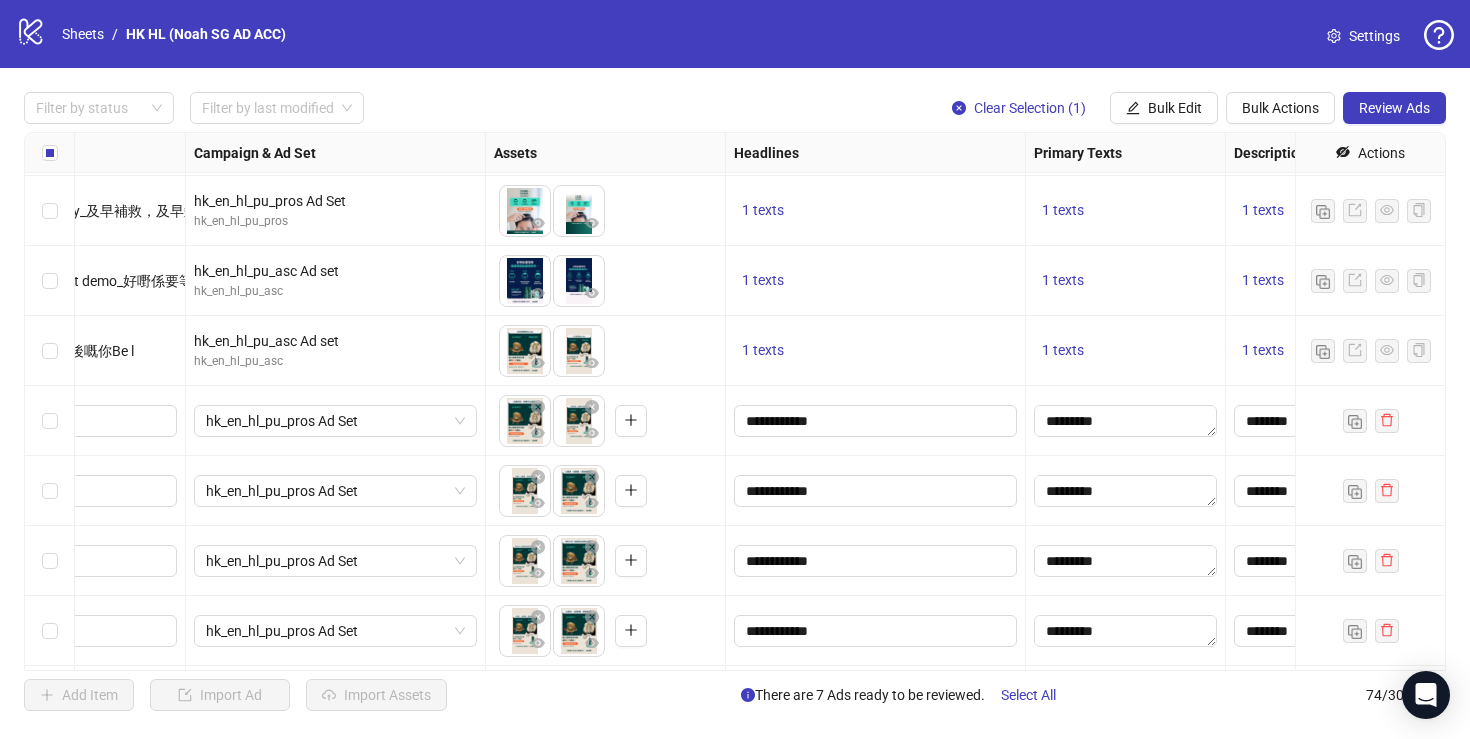 scroll, scrollTop: 4477, scrollLeft: 774, axis: both 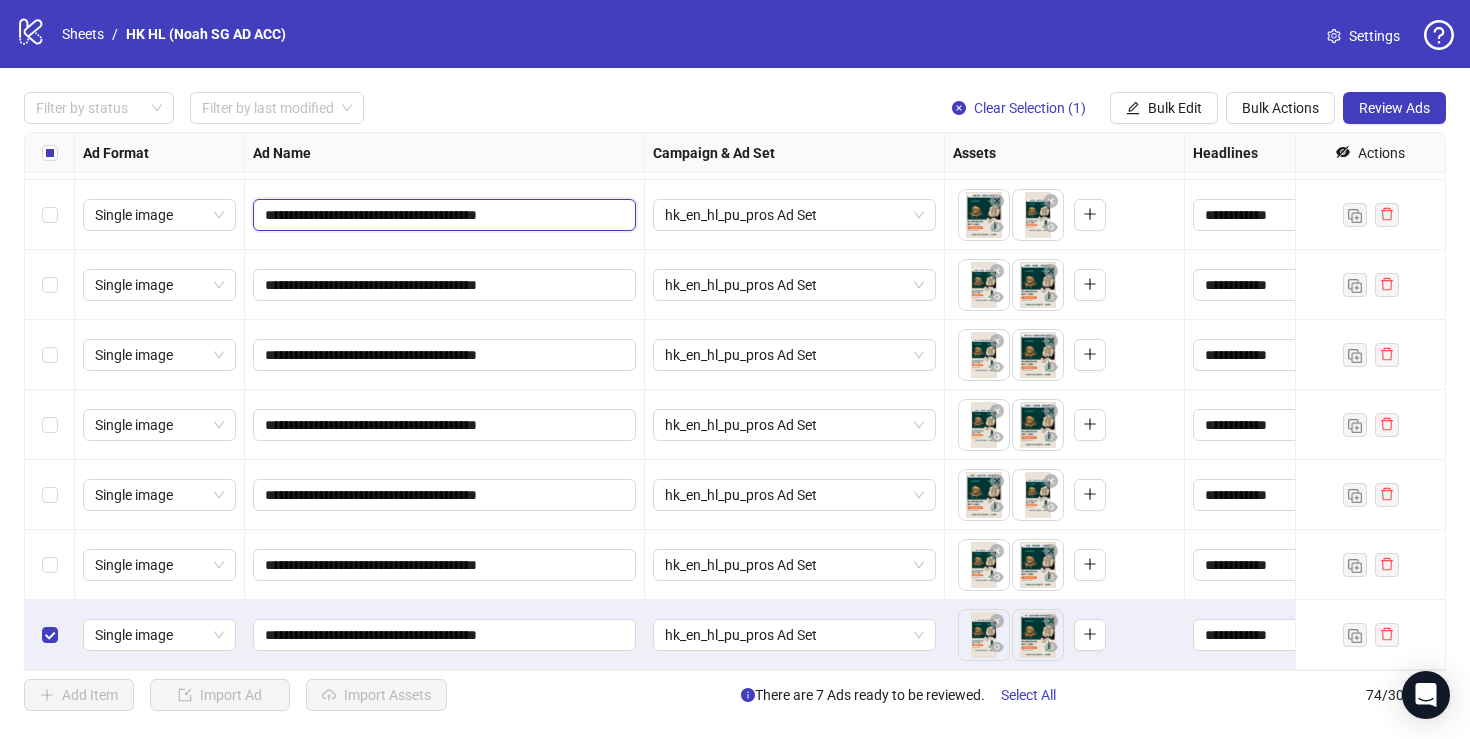 click on "**********" at bounding box center (442, 215) 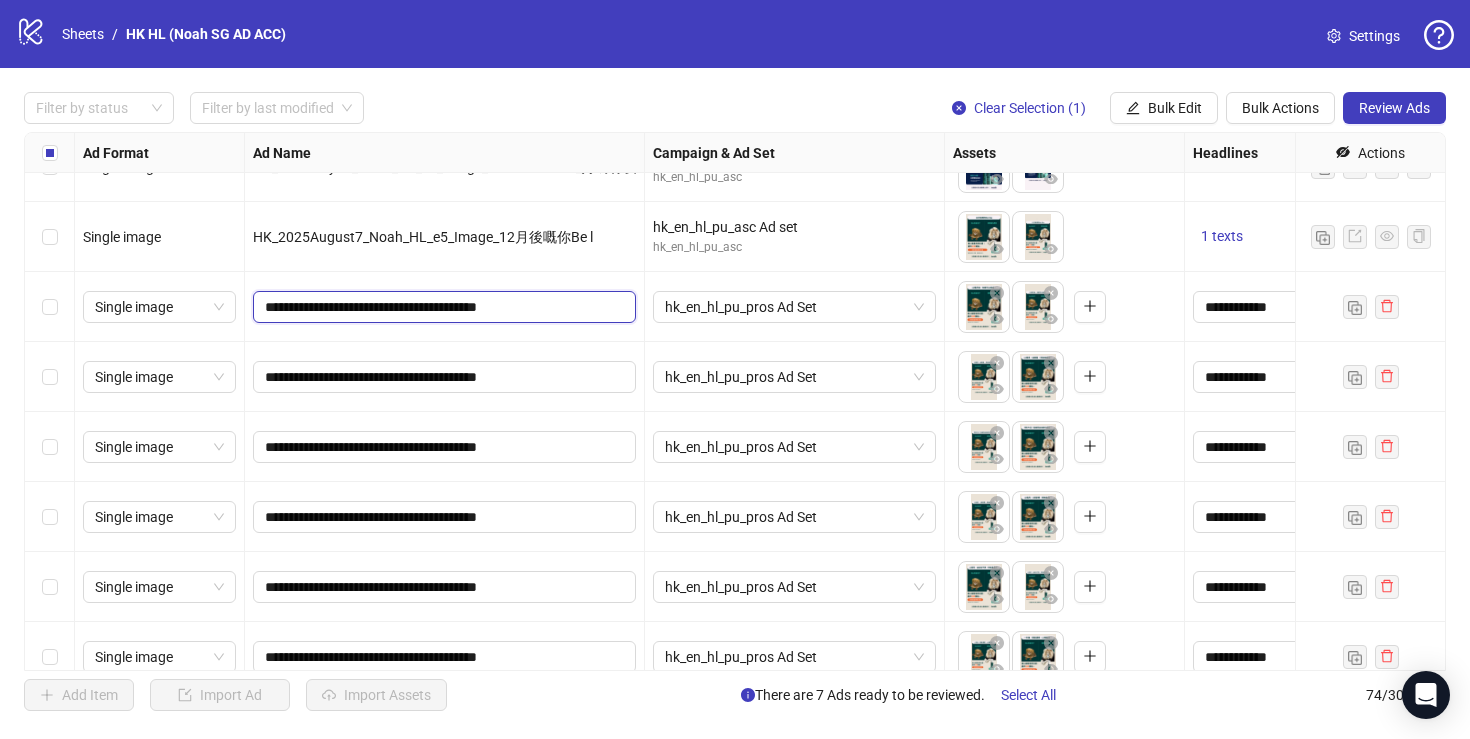 scroll, scrollTop: 4683, scrollLeft: 0, axis: vertical 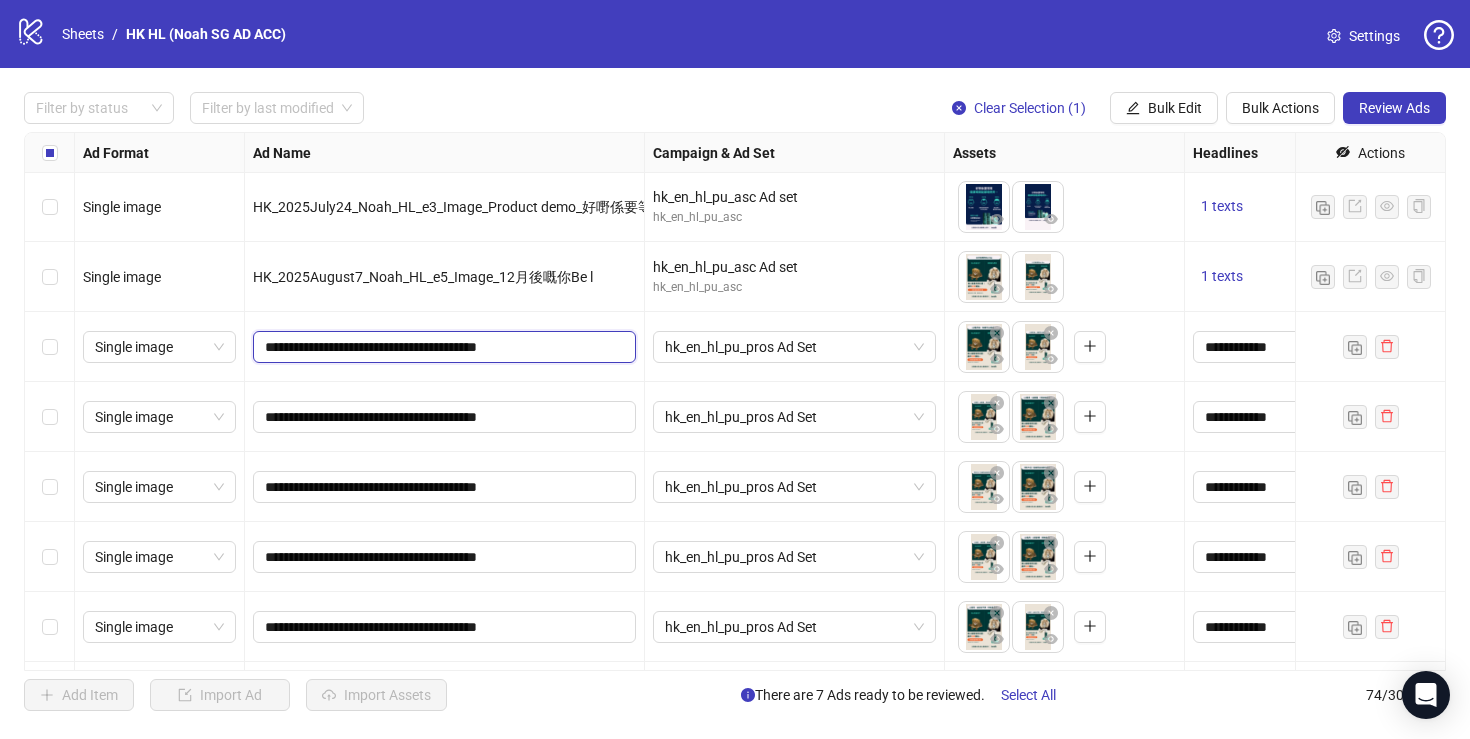 paste 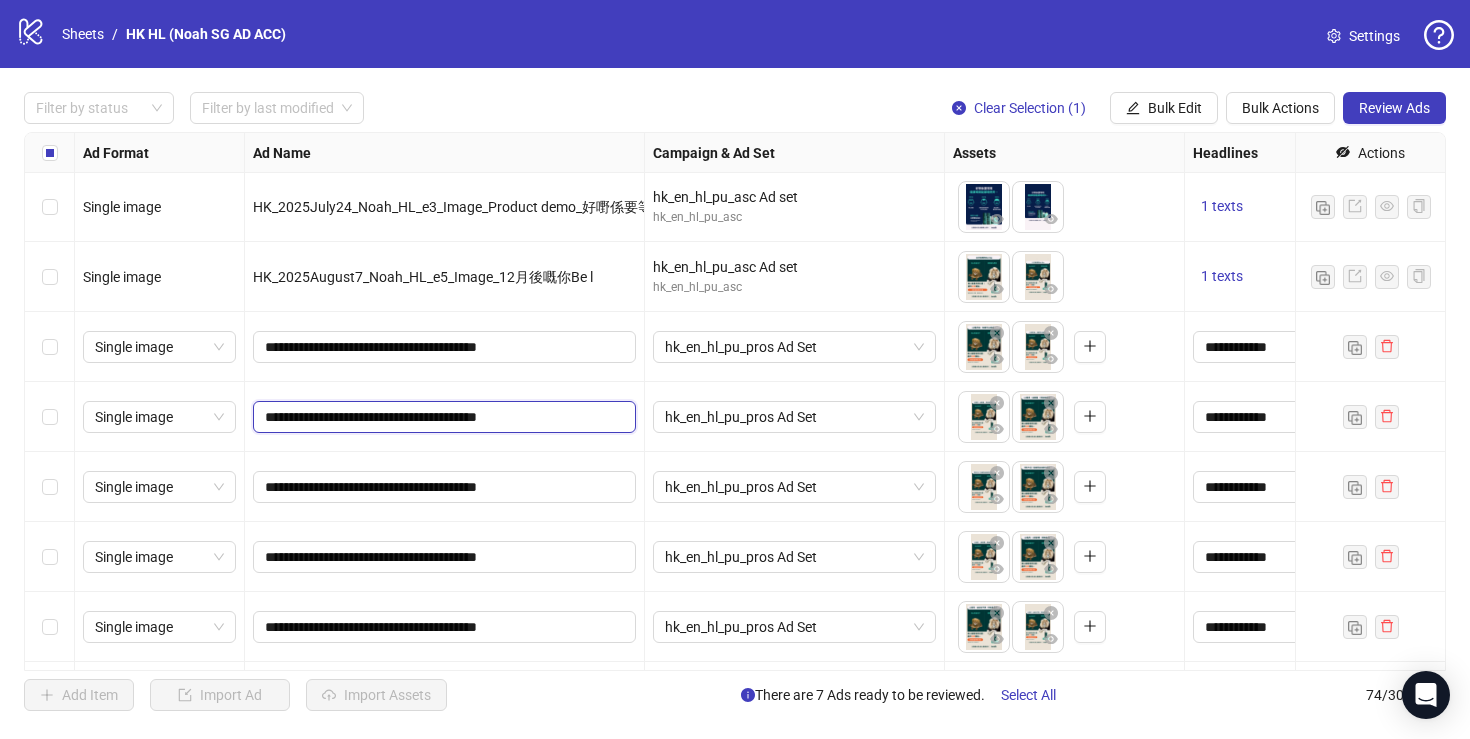 click on "**********" at bounding box center [442, 417] 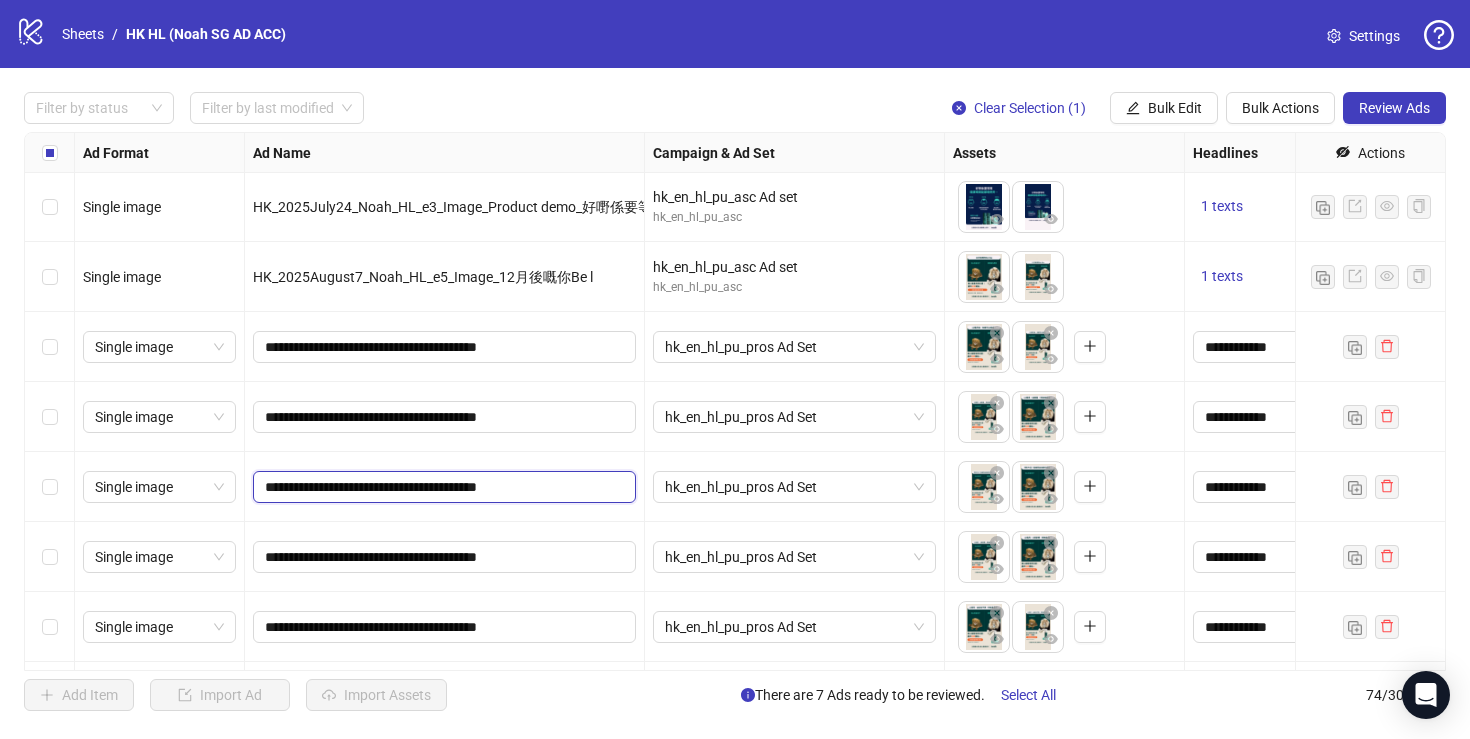 click on "**********" at bounding box center (442, 487) 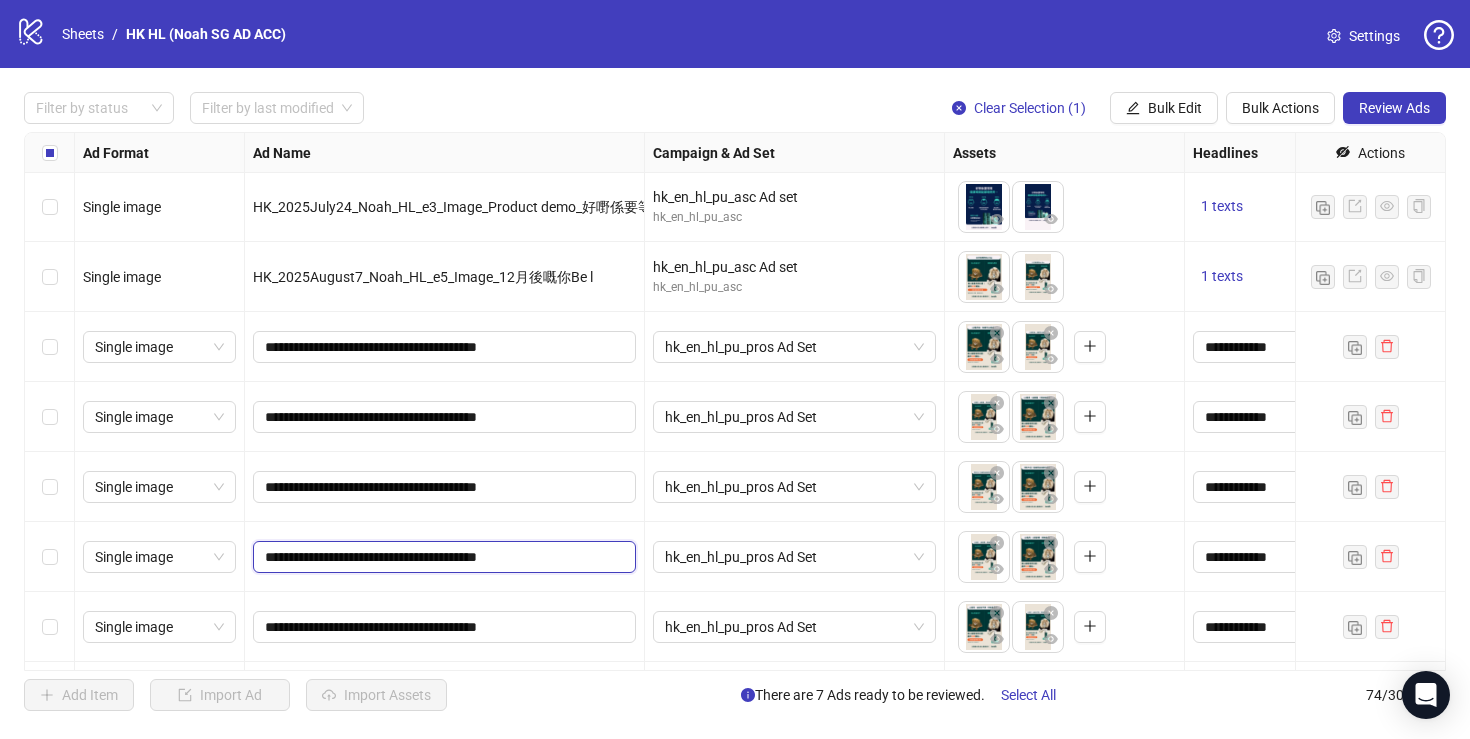 click on "**********" at bounding box center [442, 557] 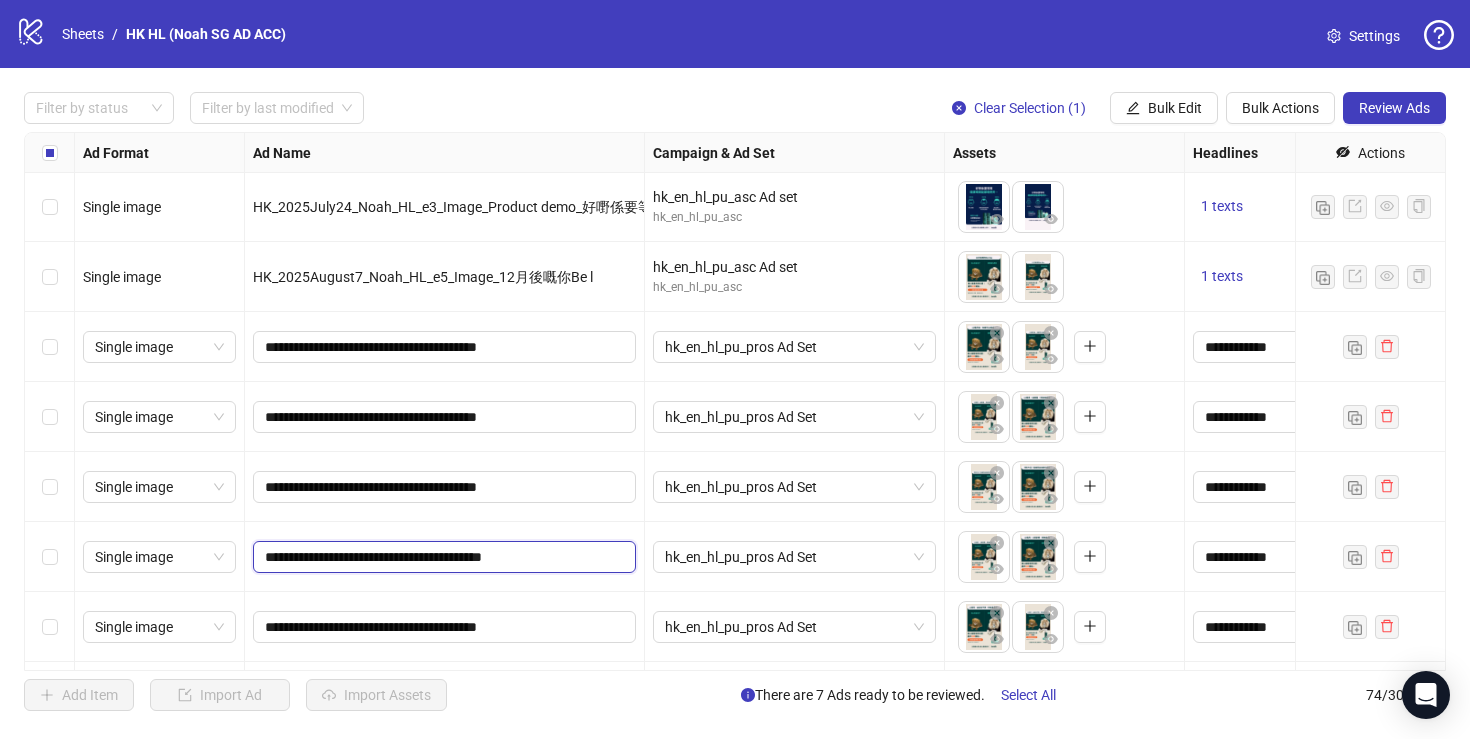 scroll, scrollTop: 0, scrollLeft: 19, axis: horizontal 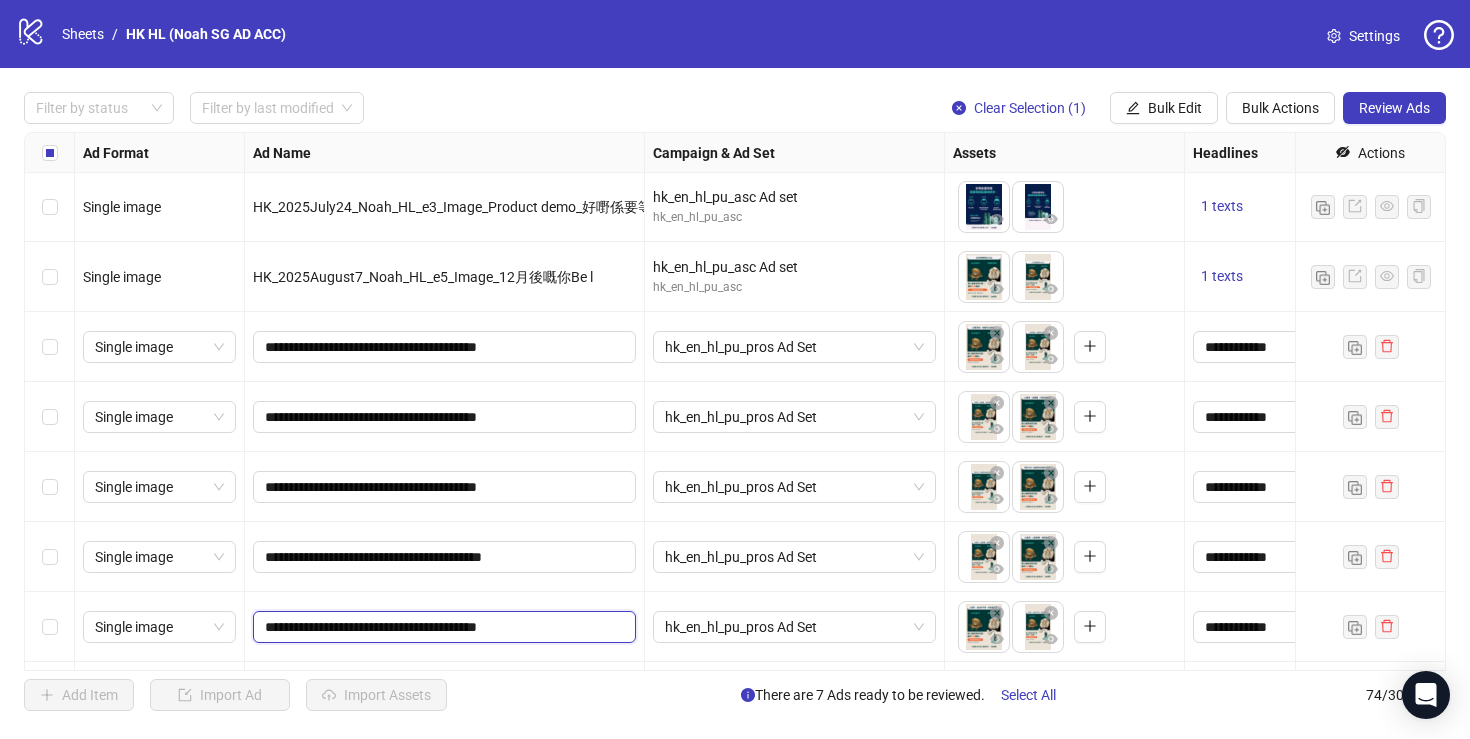click on "**********" at bounding box center [442, 627] 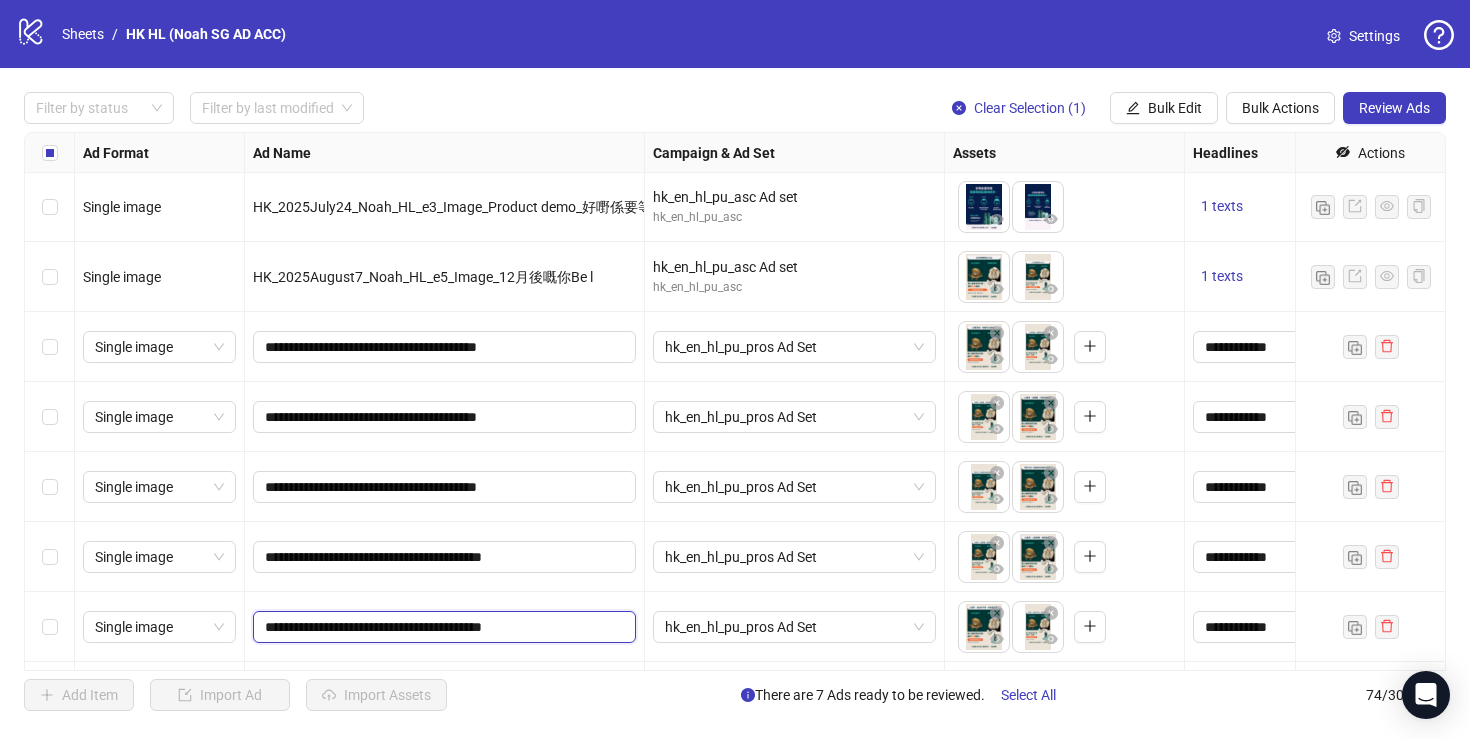 scroll, scrollTop: 0, scrollLeft: 25, axis: horizontal 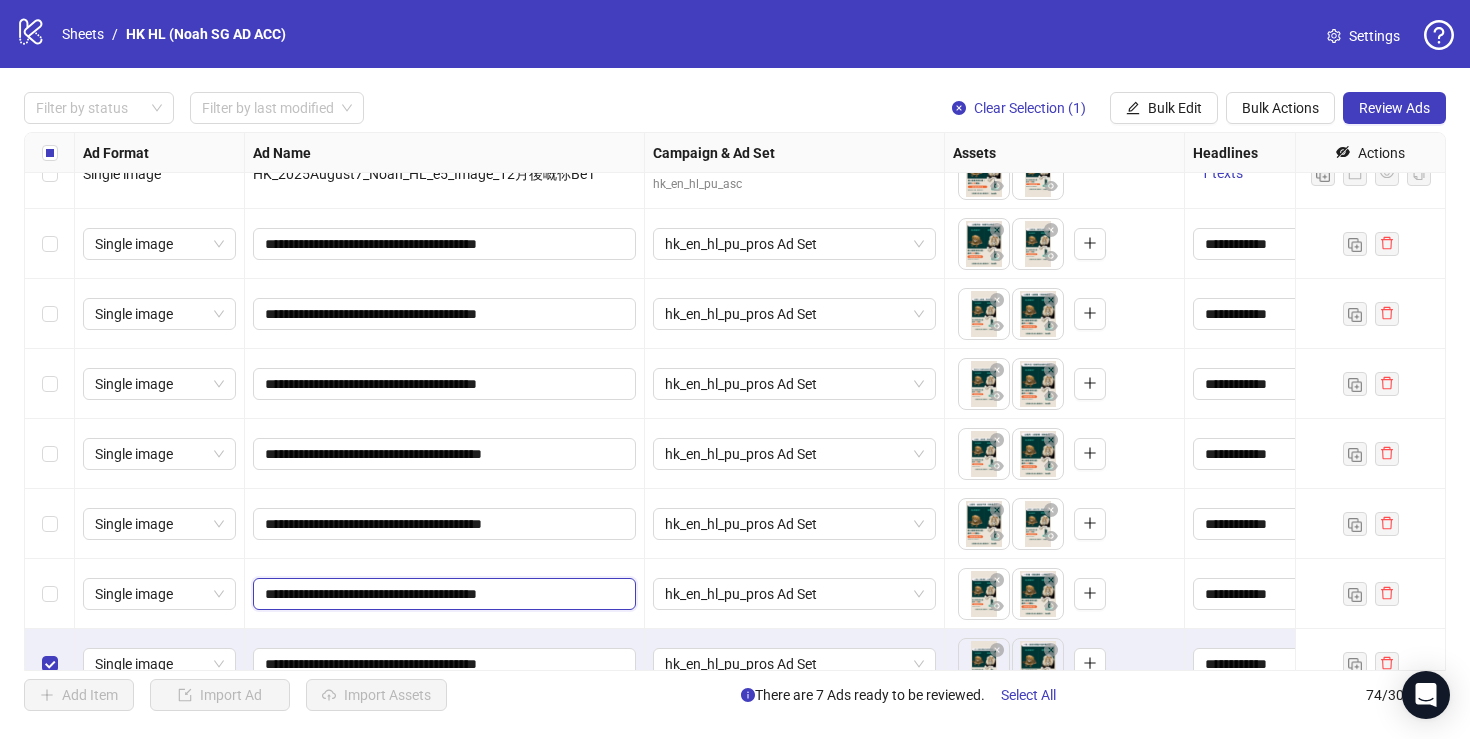 click on "**********" at bounding box center [442, 594] 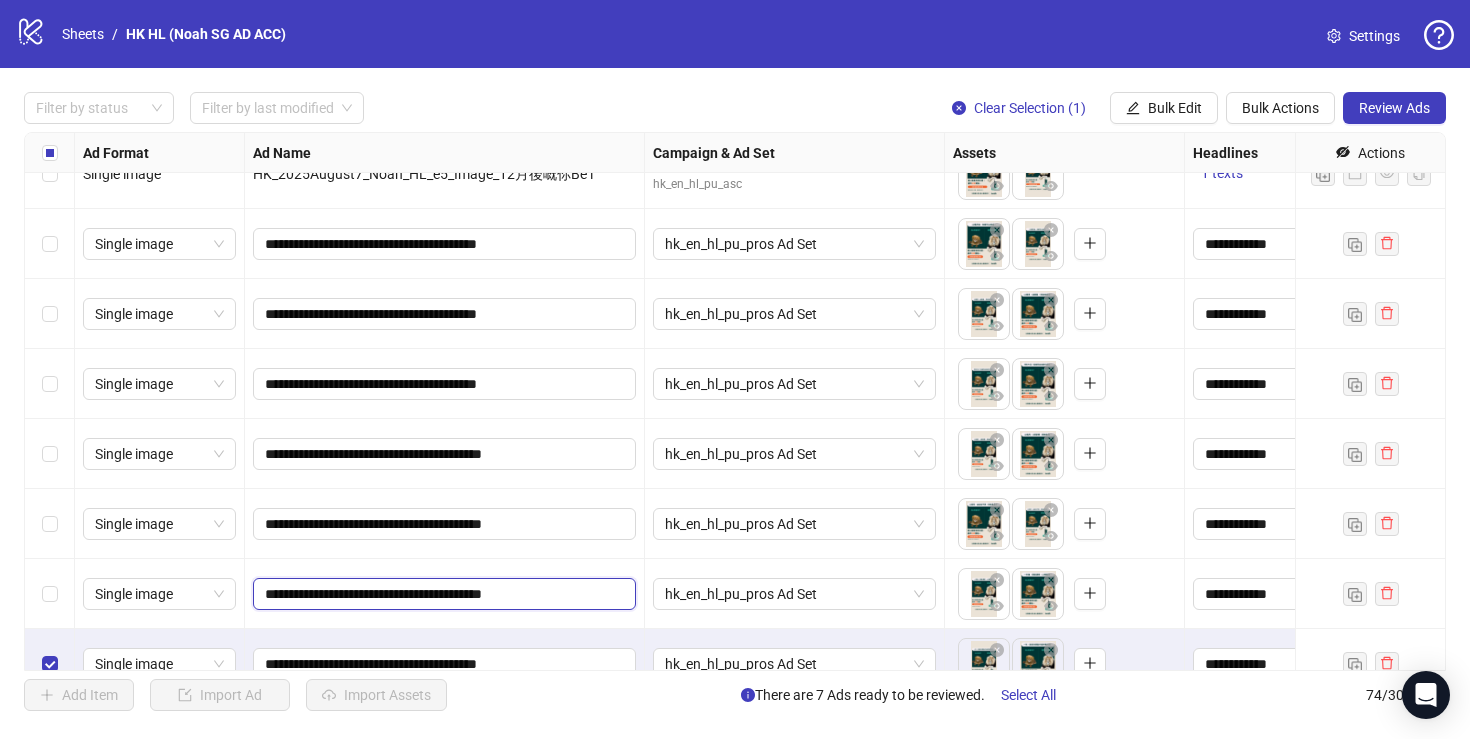 scroll, scrollTop: 0, scrollLeft: 38, axis: horizontal 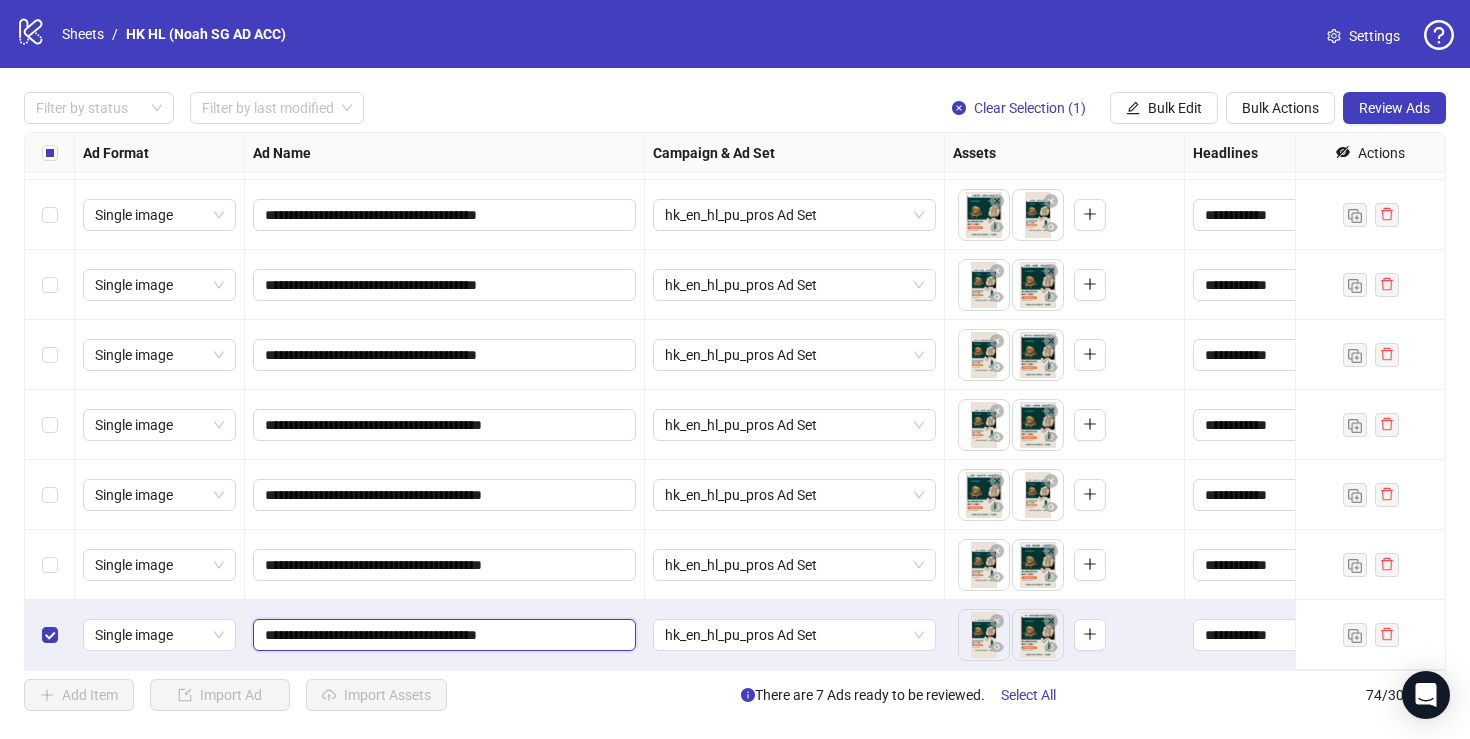 click on "**********" at bounding box center (442, 635) 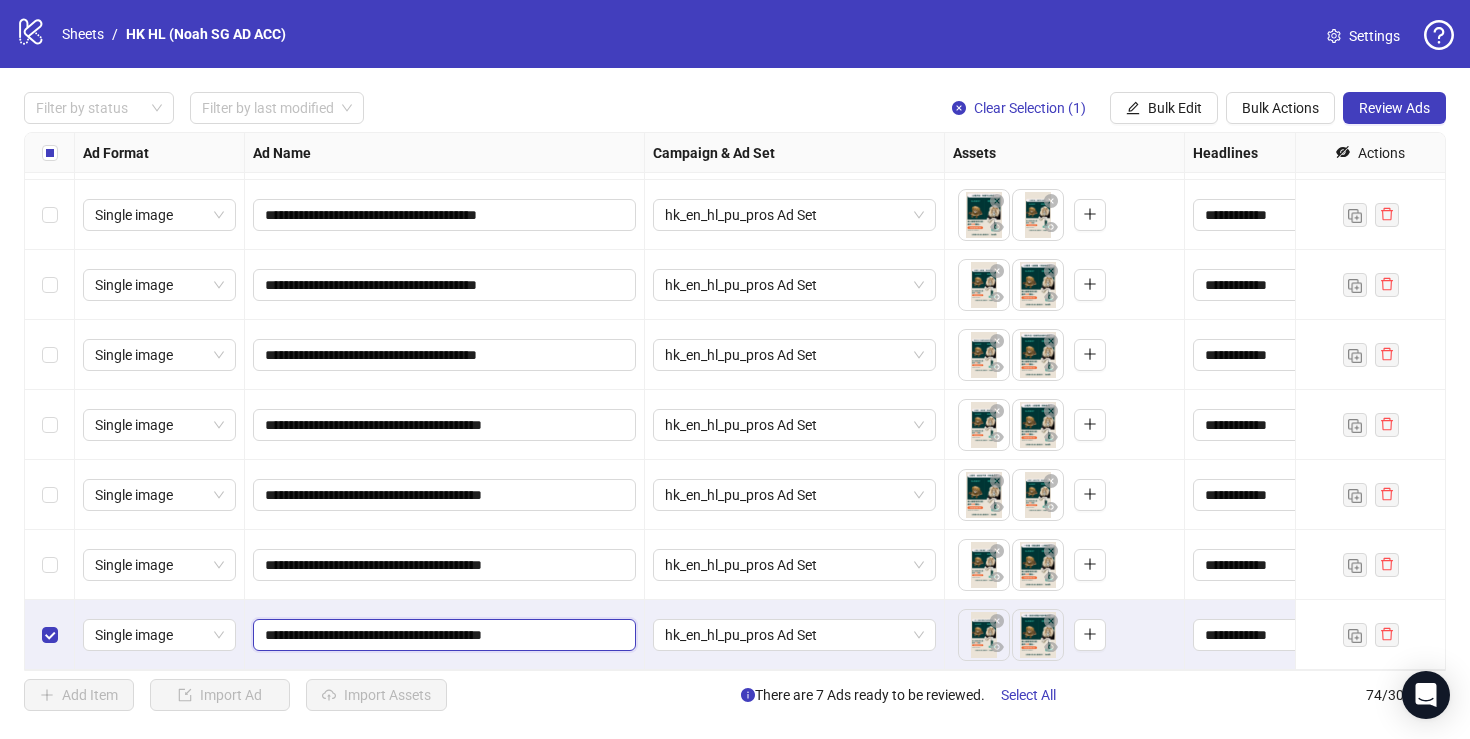 scroll, scrollTop: 0, scrollLeft: 38, axis: horizontal 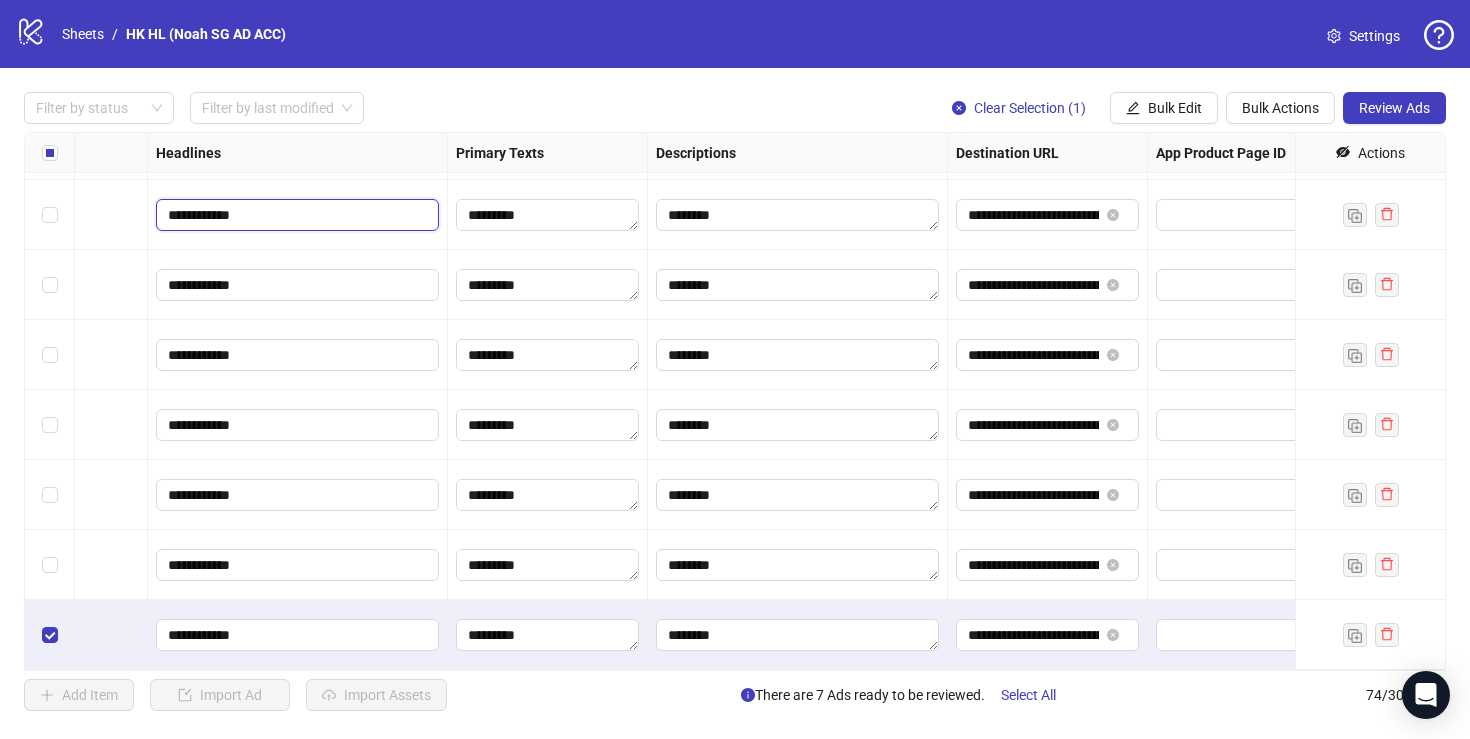 click on "**********" at bounding box center [295, 215] 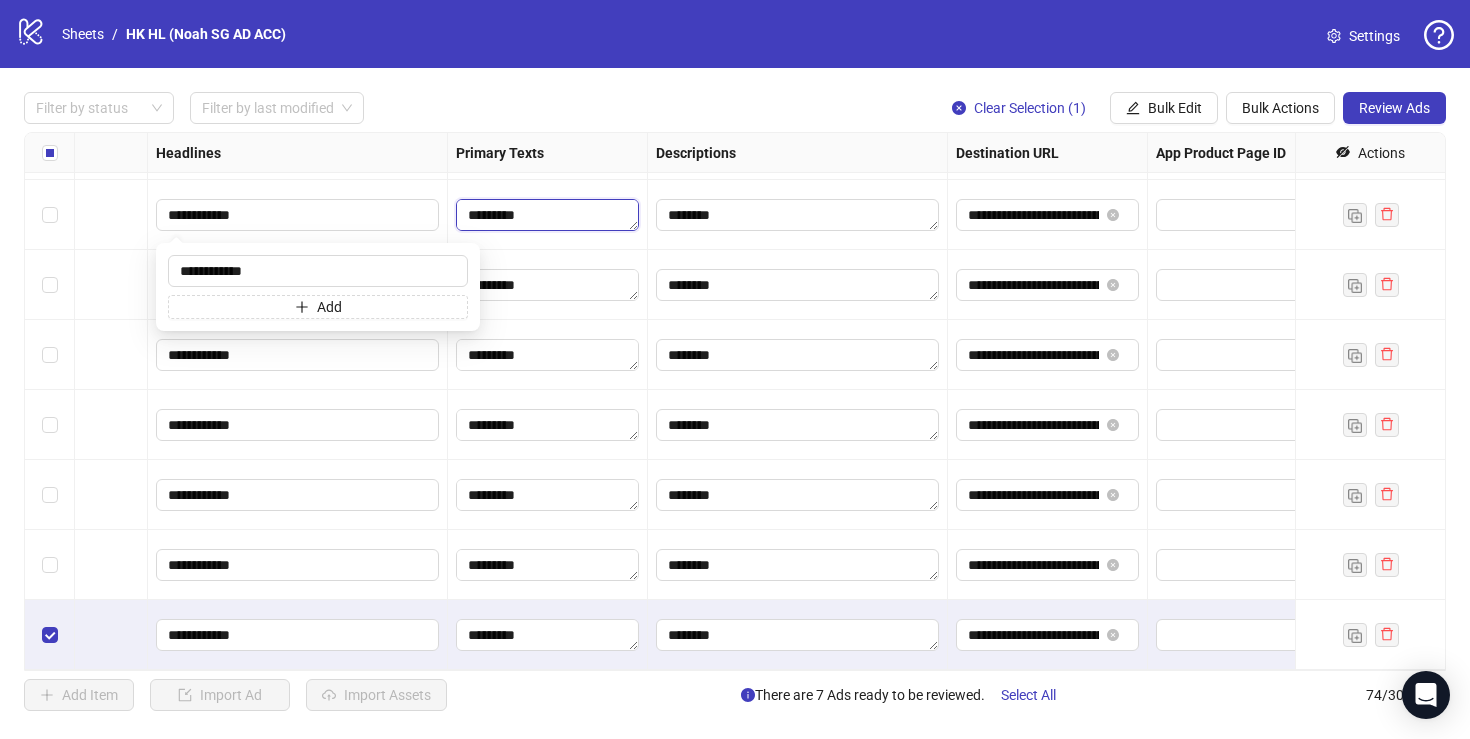 click on "**********" at bounding box center (547, 215) 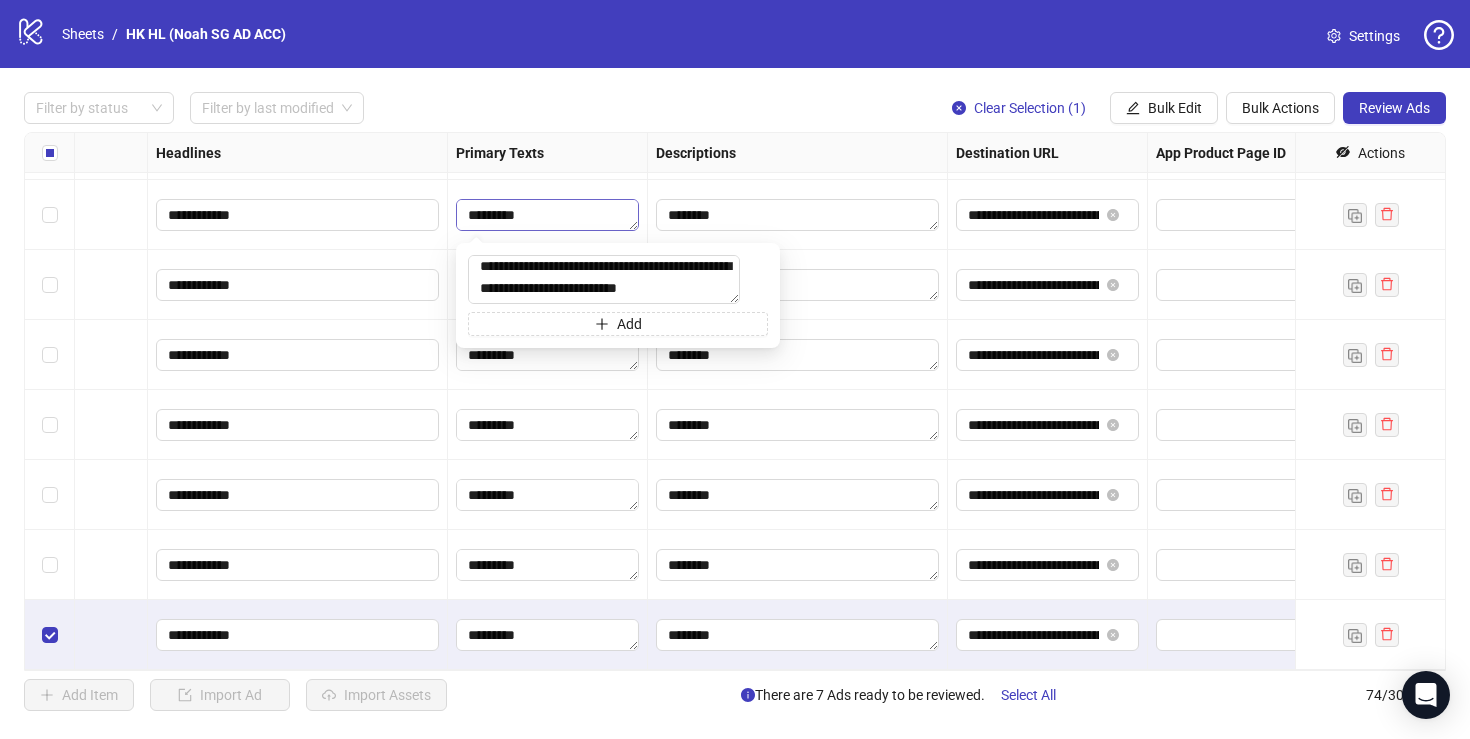 scroll, scrollTop: 81, scrollLeft: 0, axis: vertical 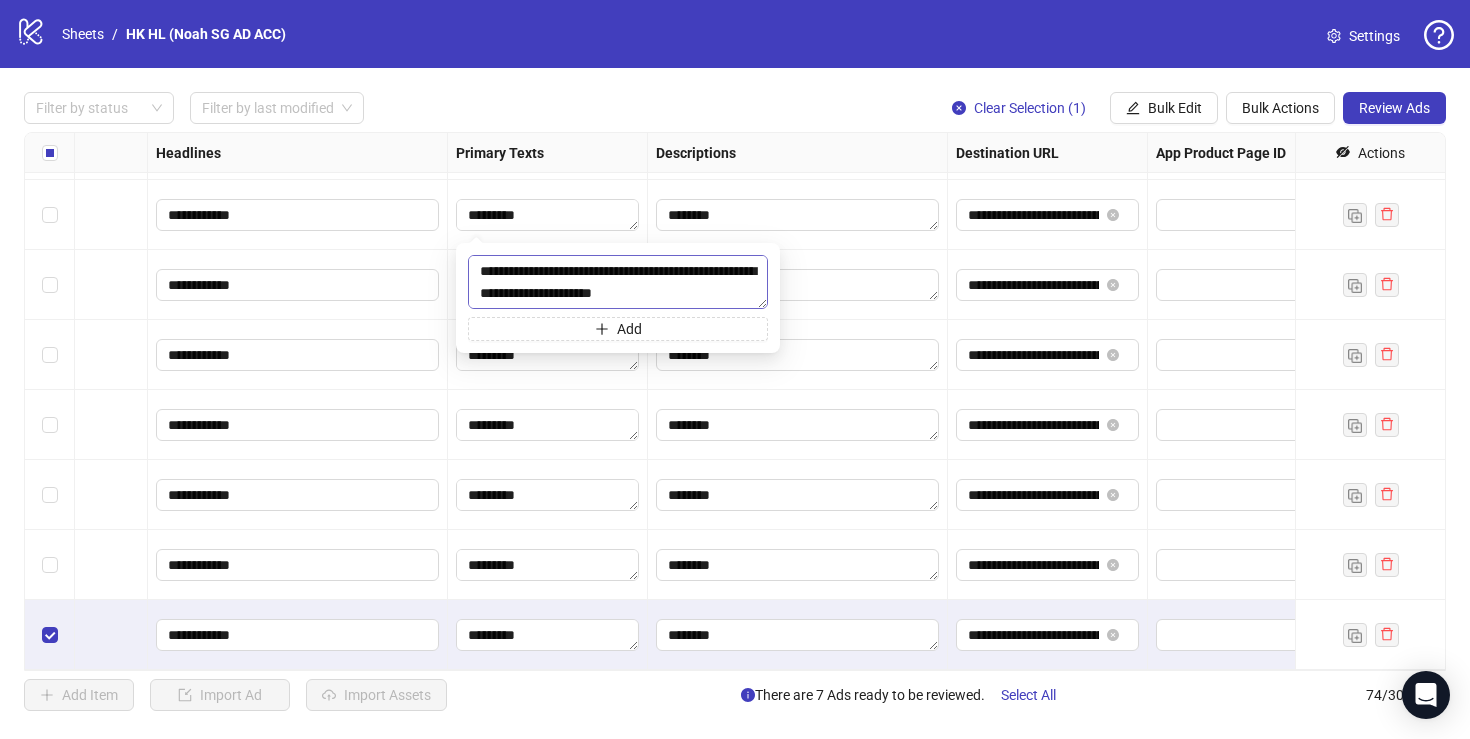 click on "**********" at bounding box center (618, 282) 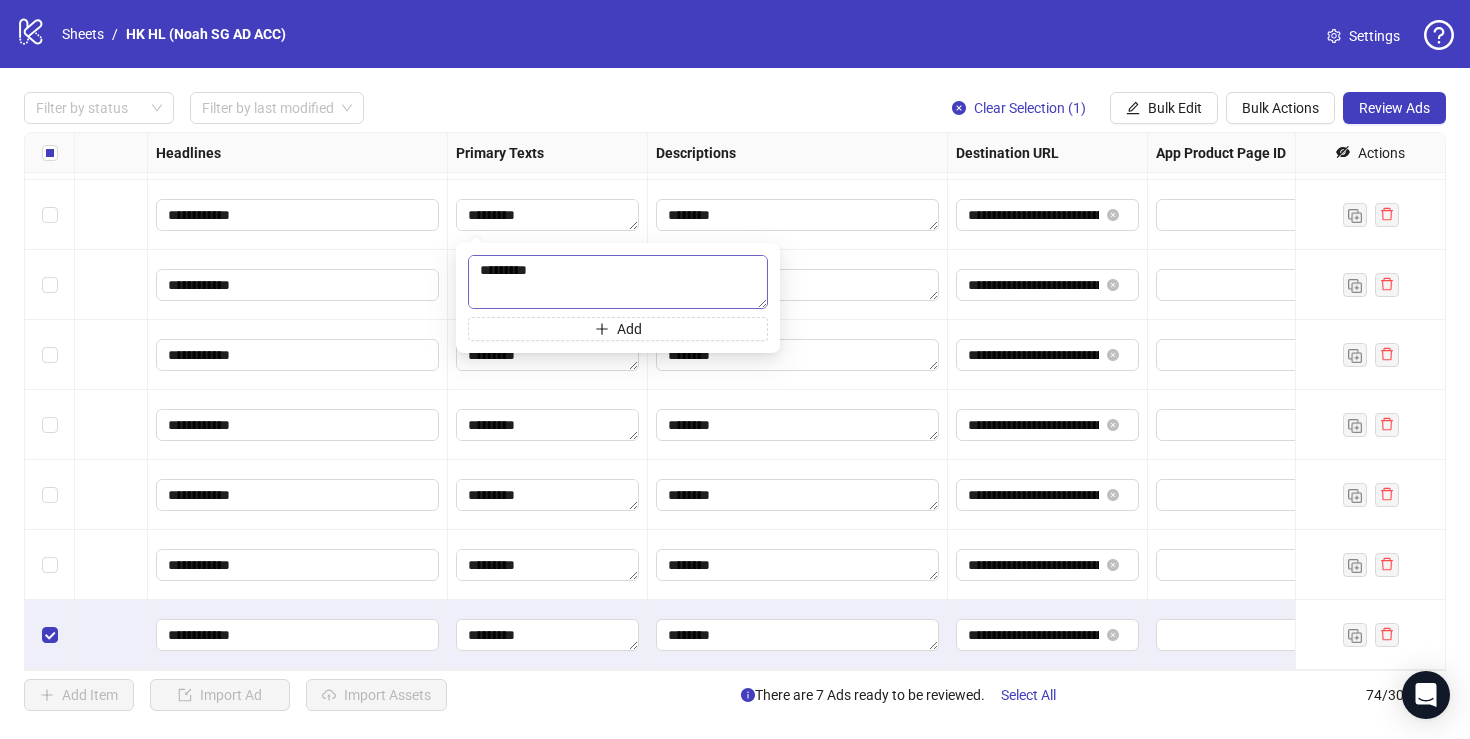 scroll, scrollTop: 0, scrollLeft: 0, axis: both 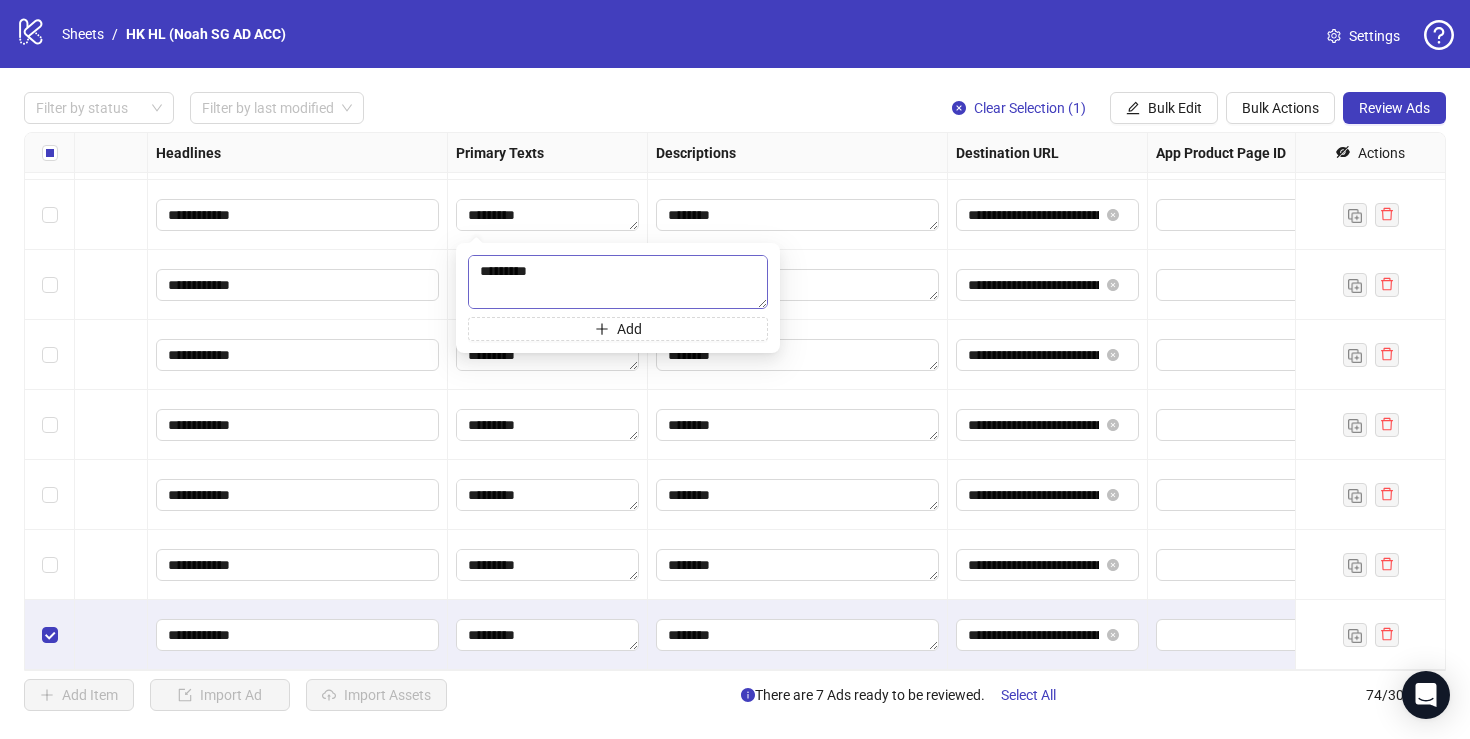 click on "**********" at bounding box center (618, 282) 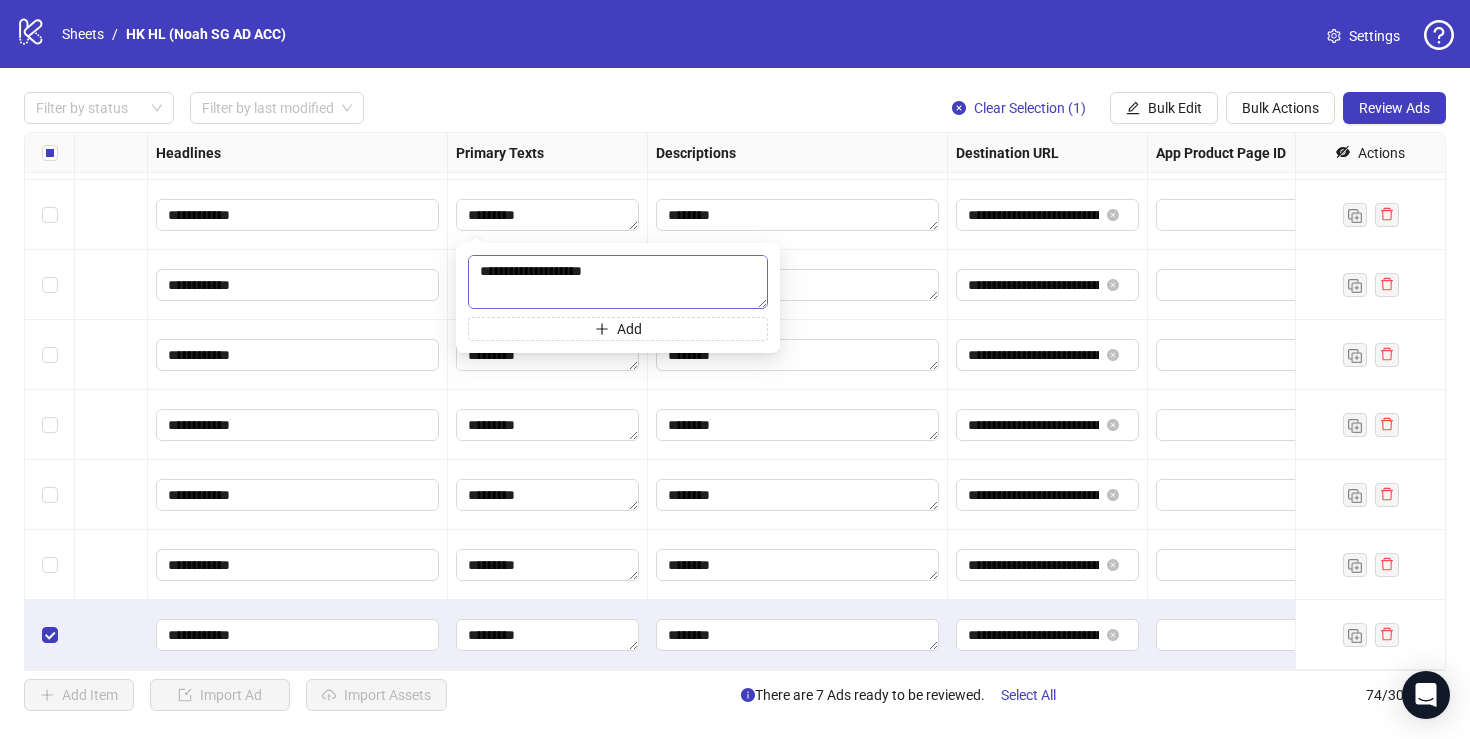 scroll, scrollTop: 81, scrollLeft: 0, axis: vertical 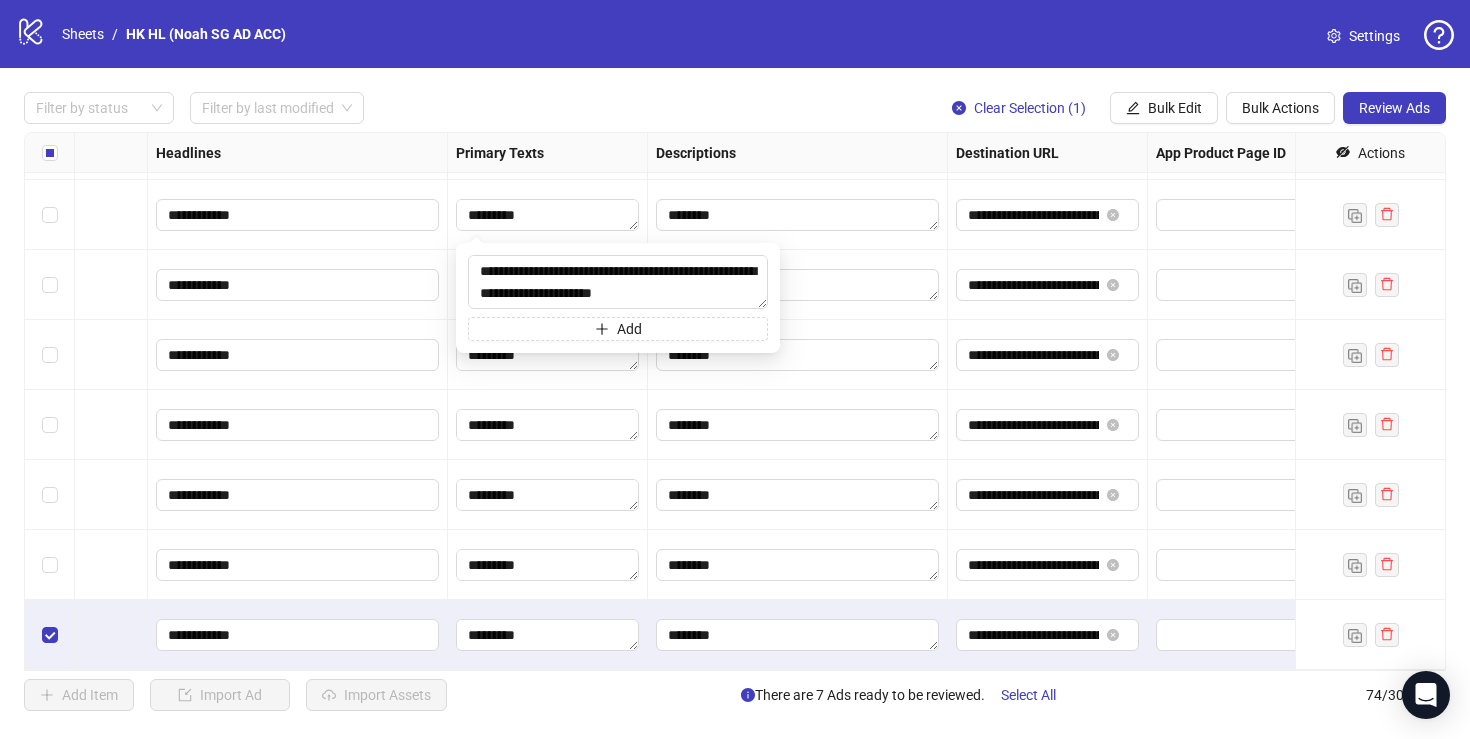 click on "**********" at bounding box center (548, 355) 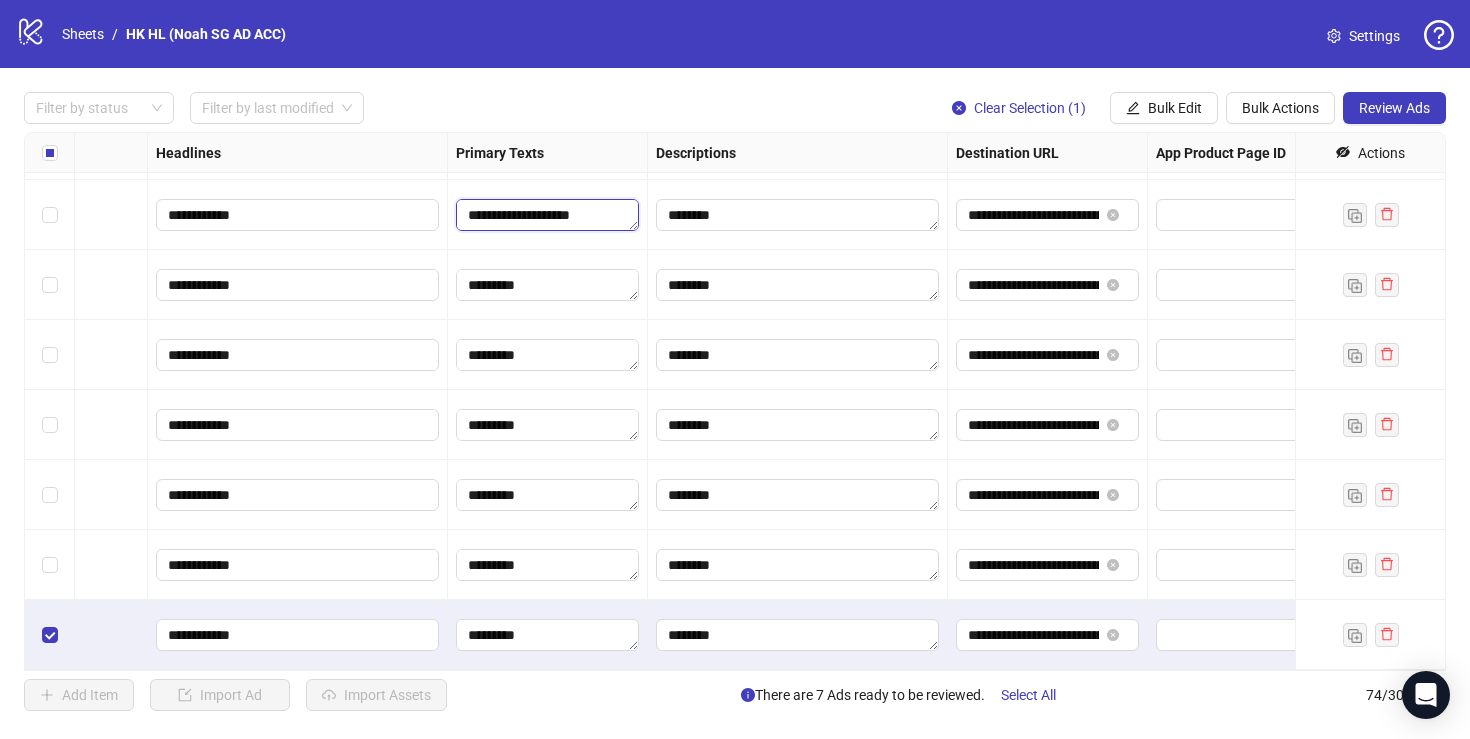 click on "**********" at bounding box center (547, 215) 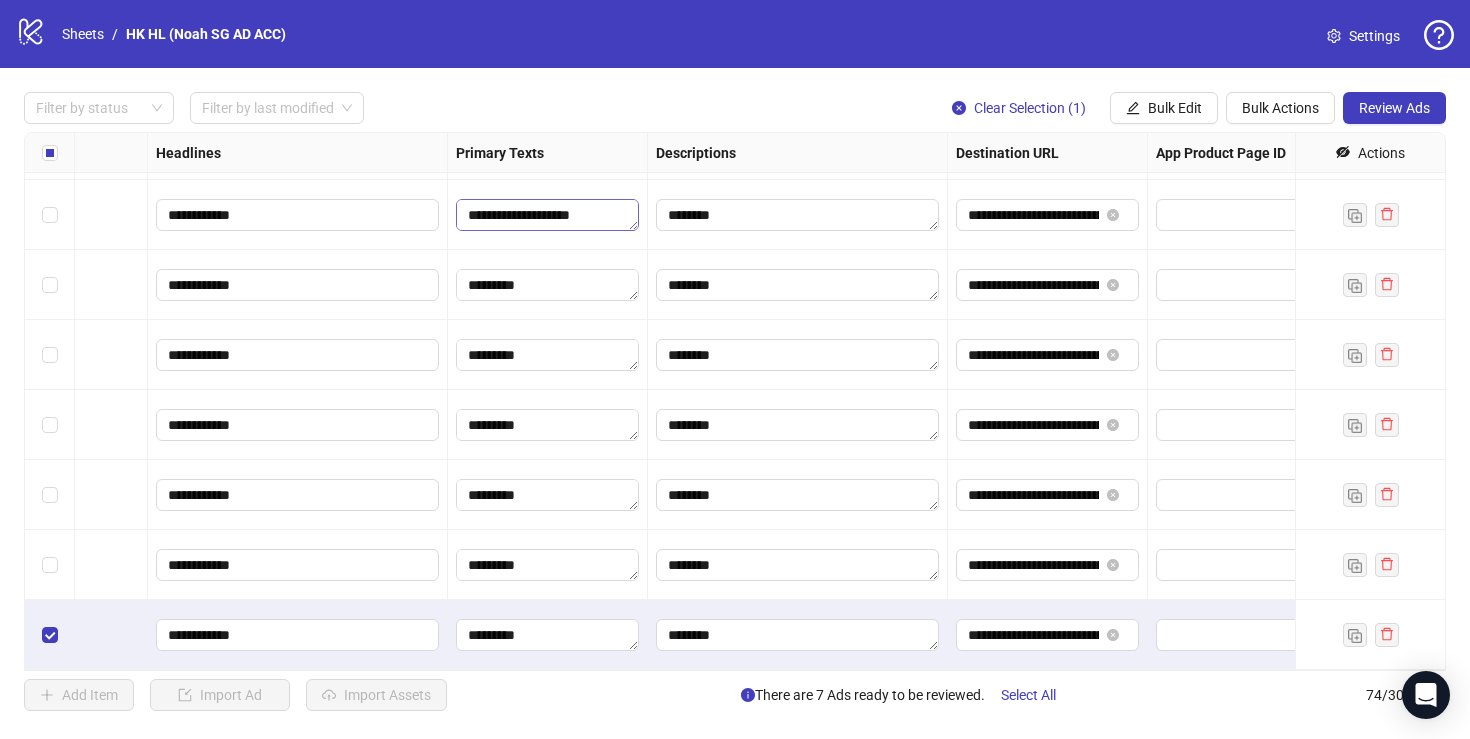 scroll, scrollTop: 88, scrollLeft: 0, axis: vertical 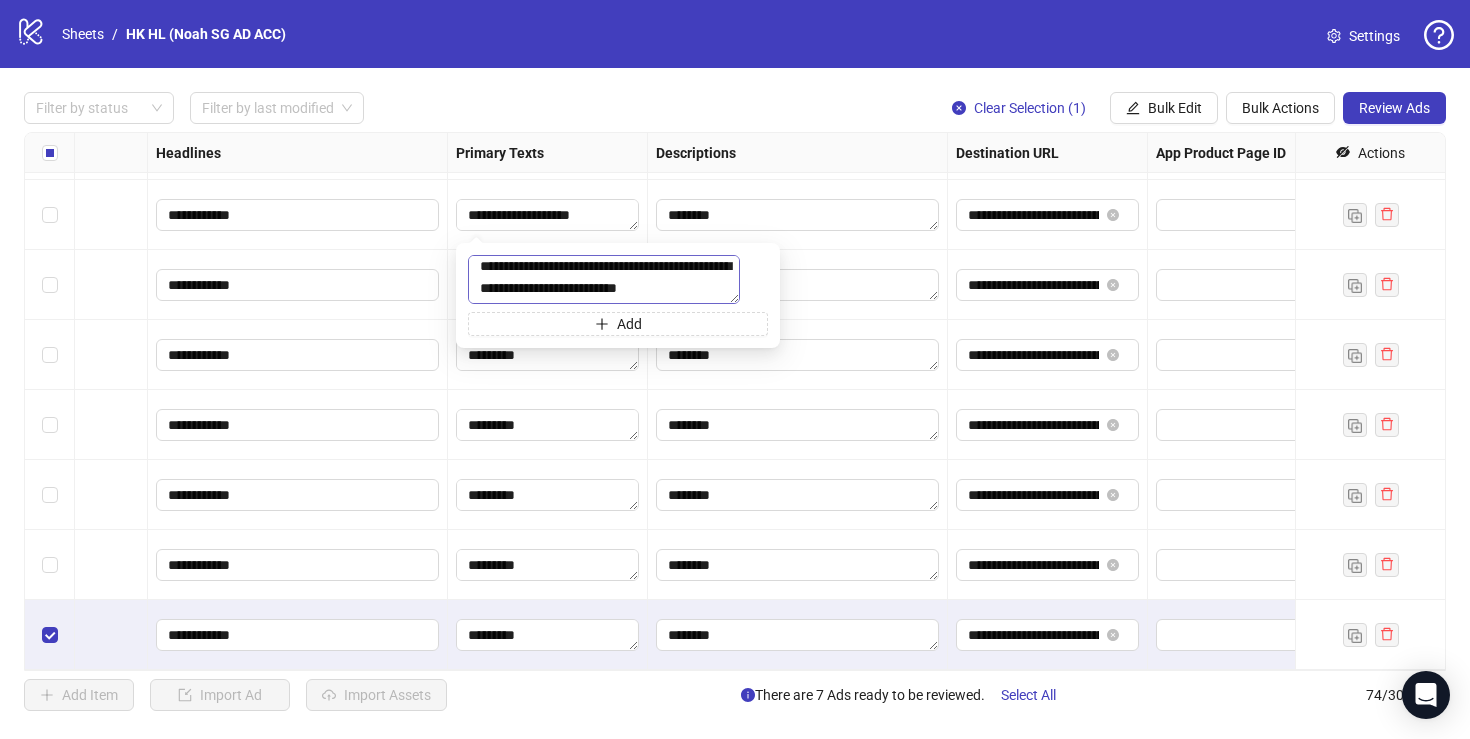 click on "**********" at bounding box center [604, 279] 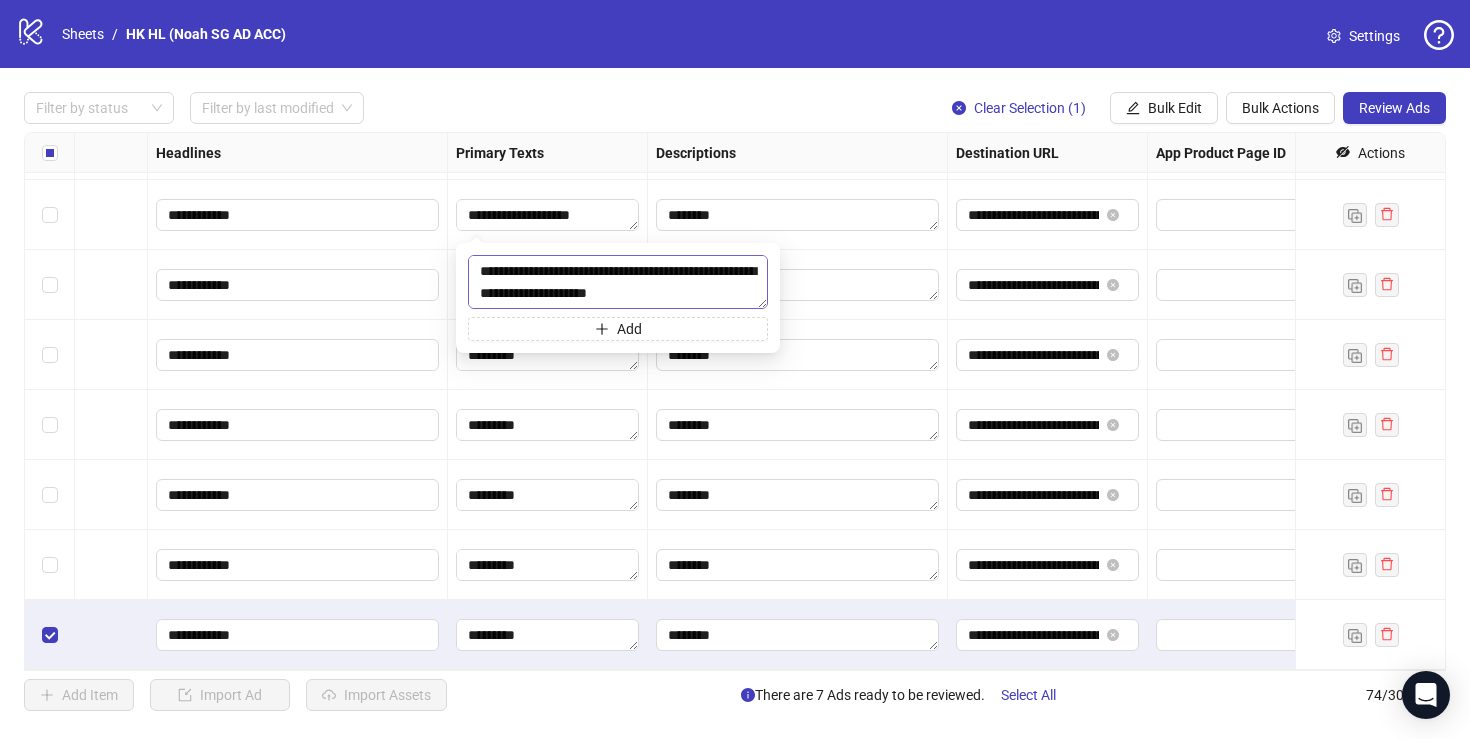 scroll, scrollTop: 0, scrollLeft: 0, axis: both 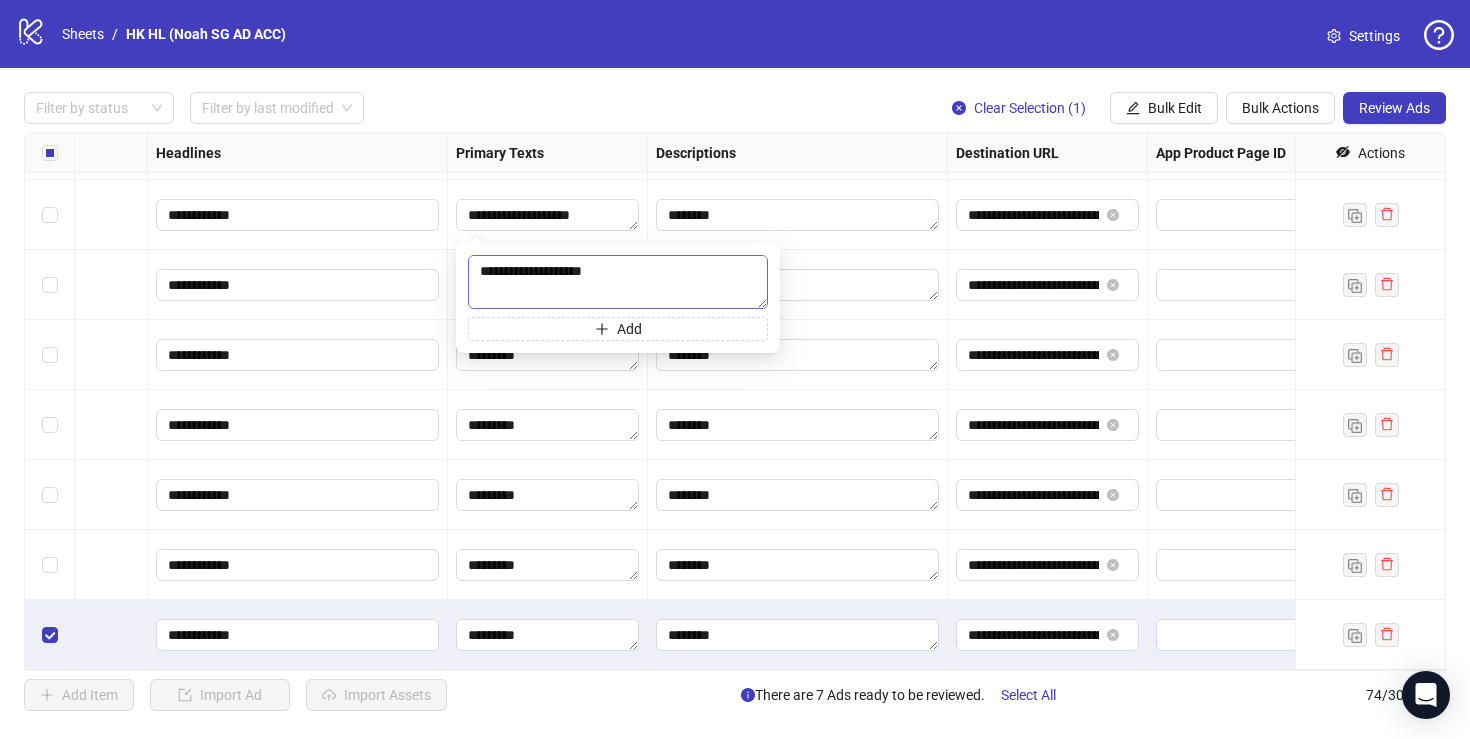 click on "**********" at bounding box center [618, 282] 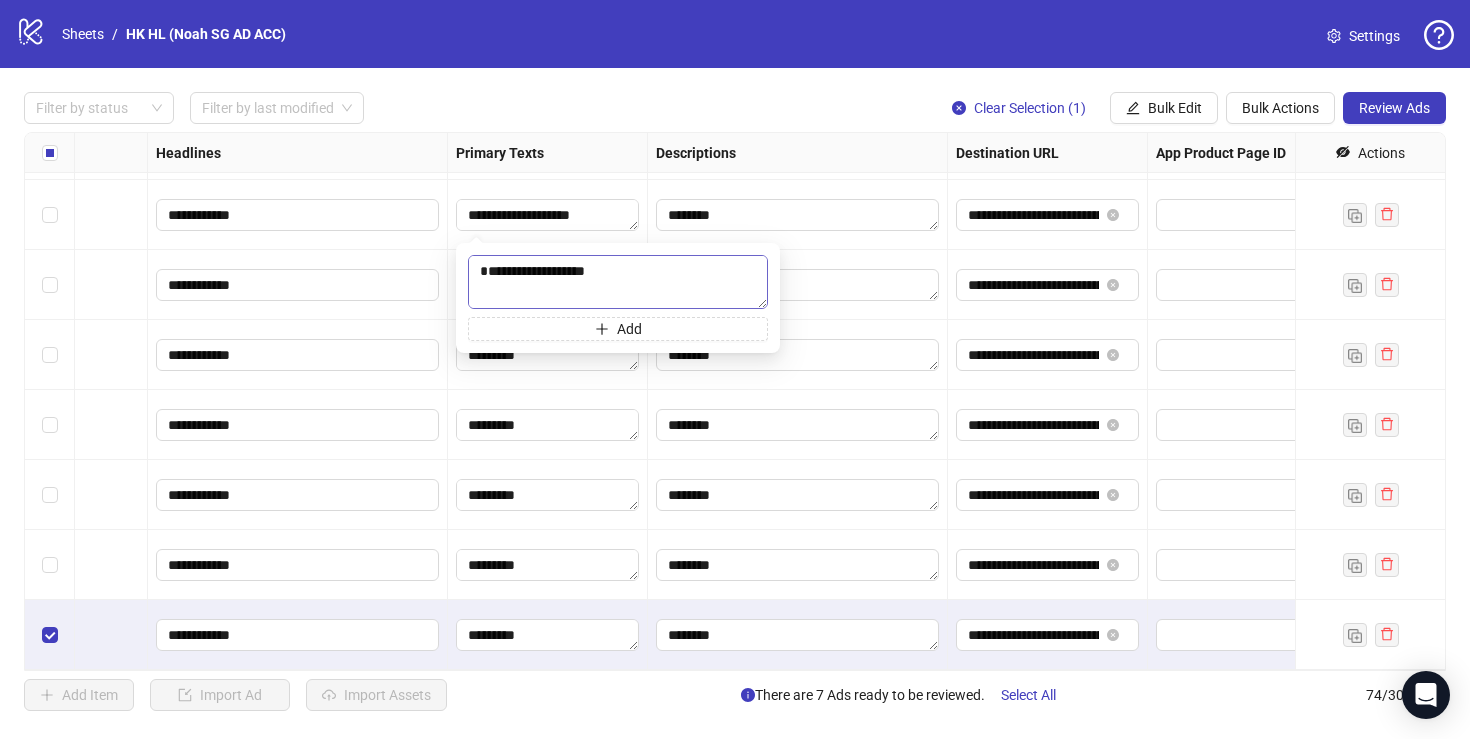 type on "**********" 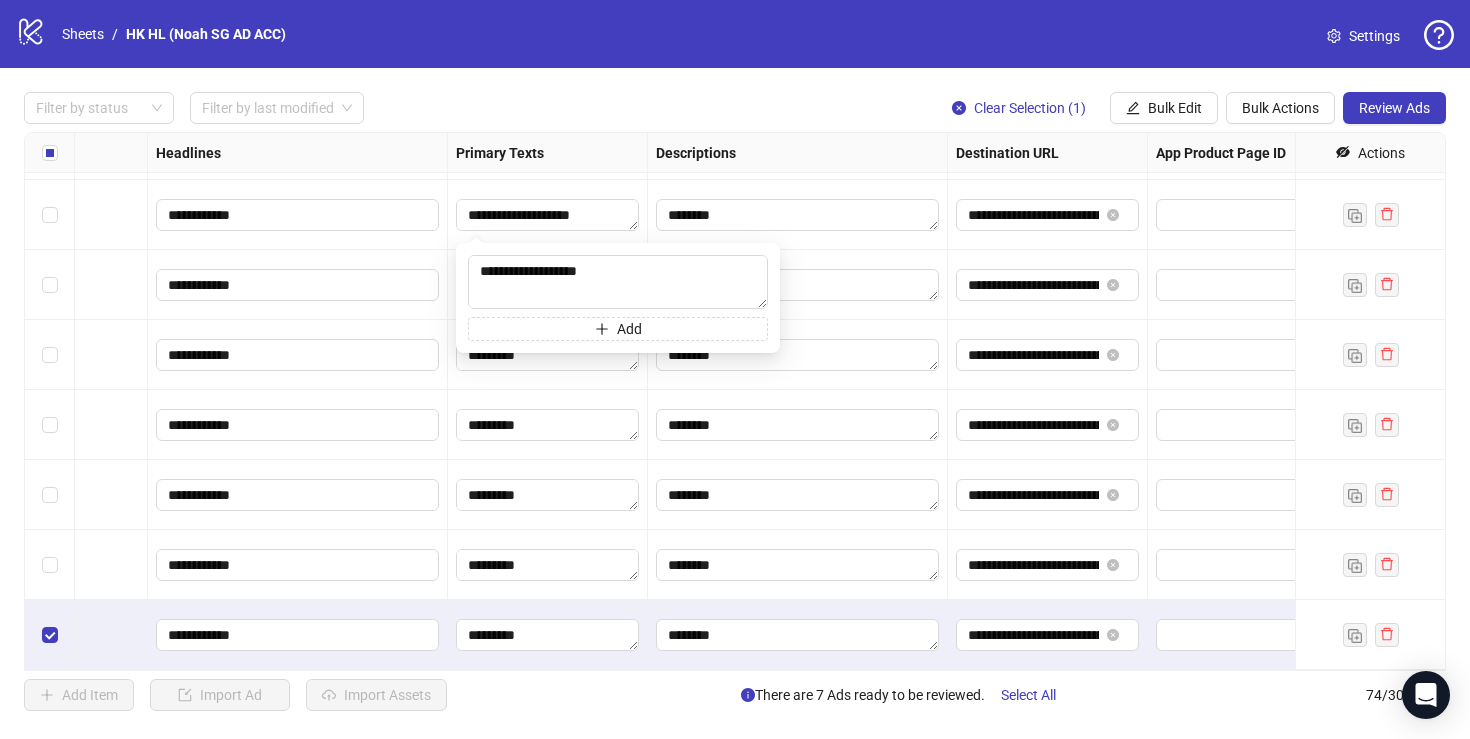 click on "**********" at bounding box center [298, 355] 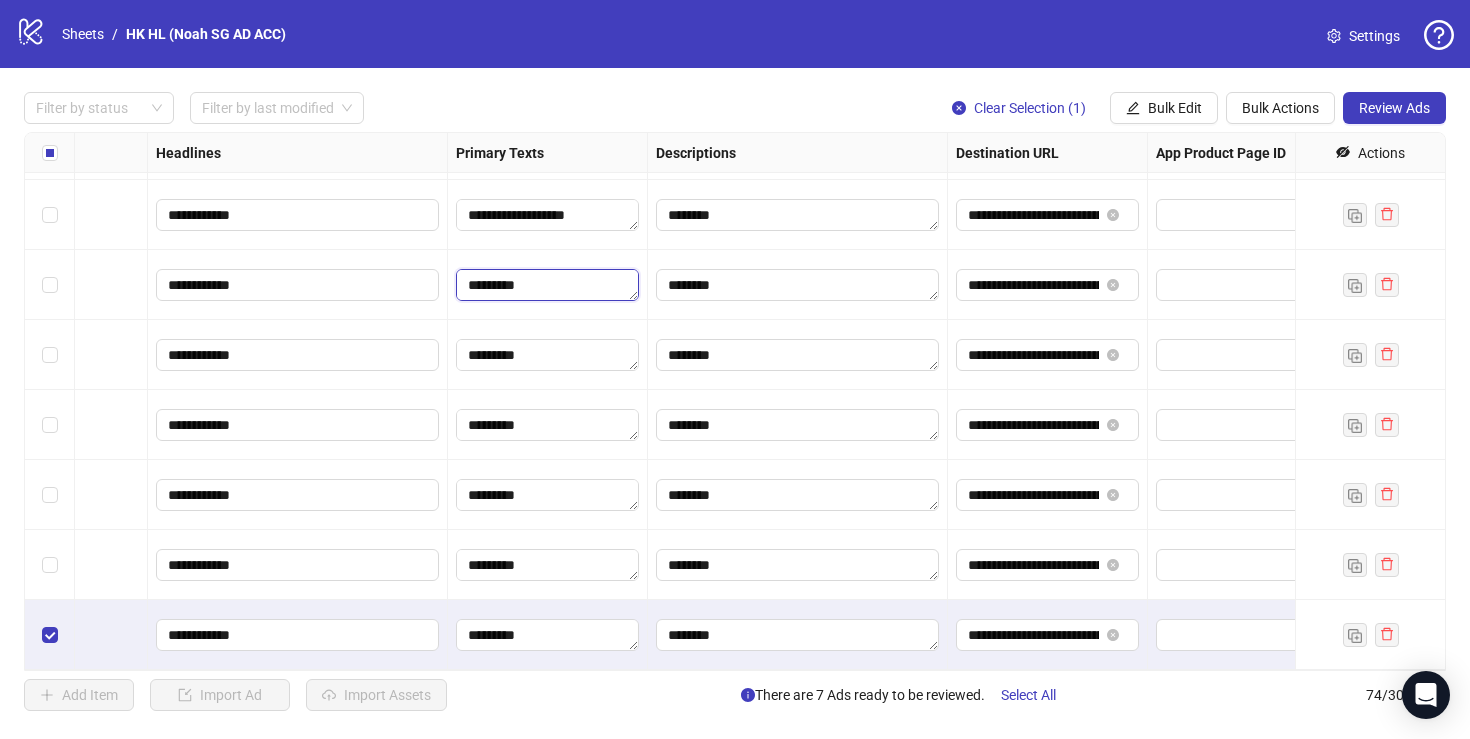 click on "**********" at bounding box center [547, 285] 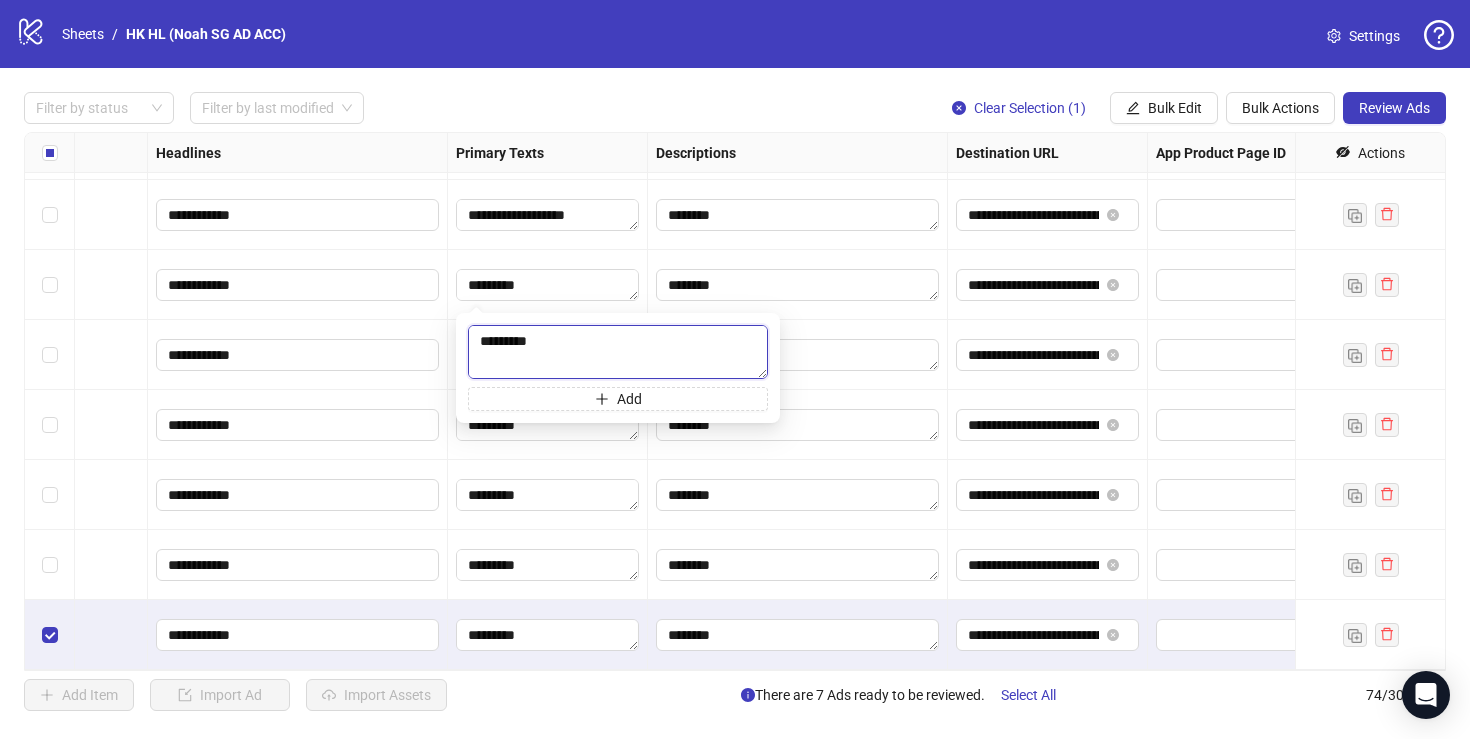 click on "**********" at bounding box center [618, 352] 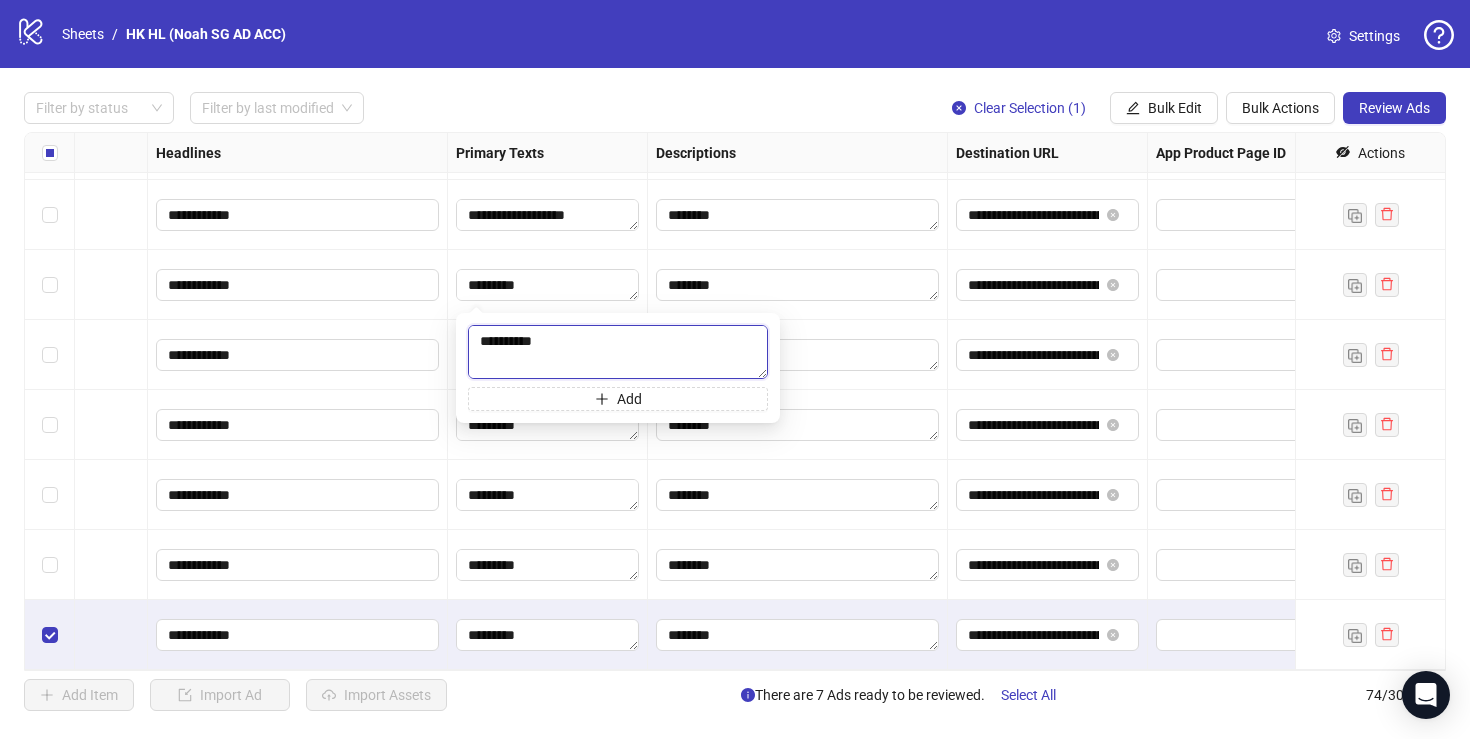 scroll, scrollTop: 81, scrollLeft: 0, axis: vertical 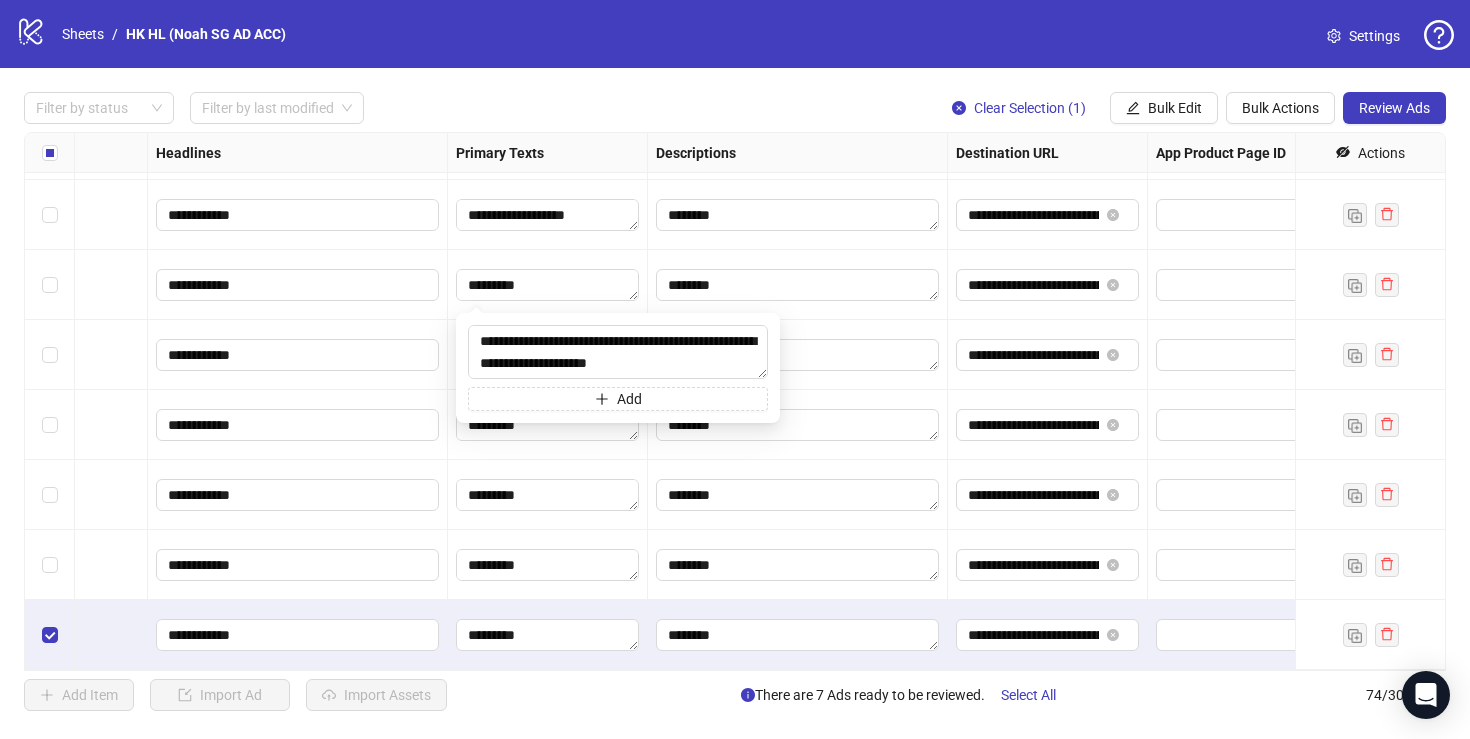 click on "**********" at bounding box center (548, 355) 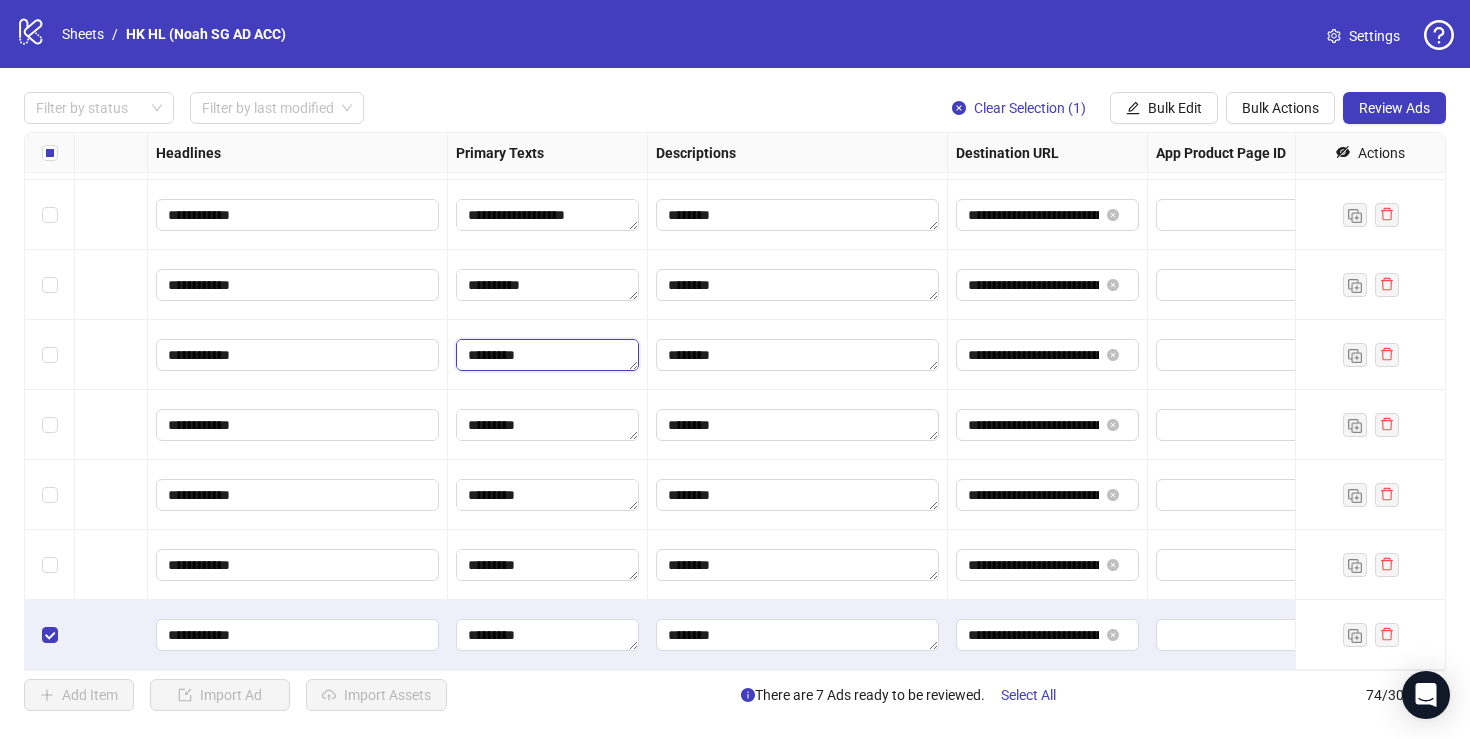 click on "**********" at bounding box center (547, 355) 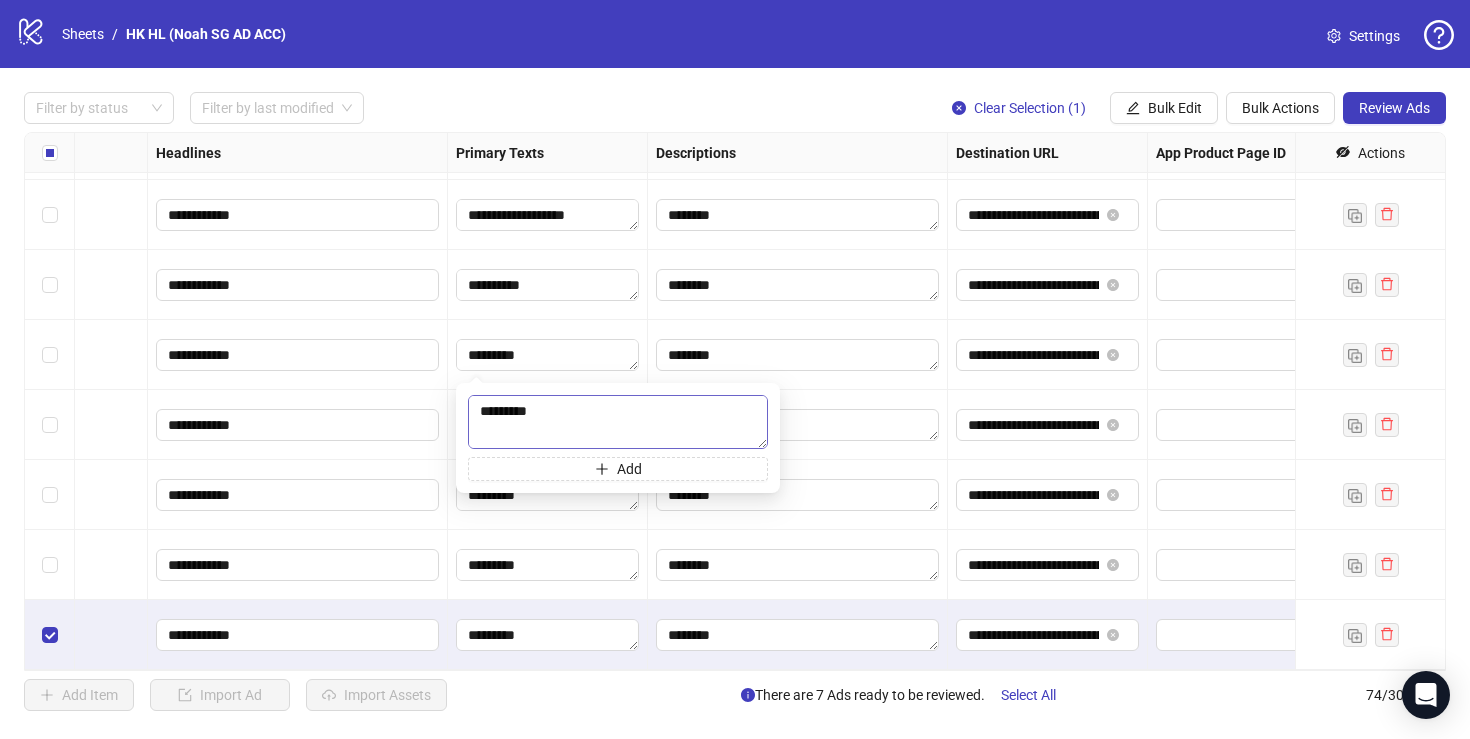 click on "**********" at bounding box center (618, 422) 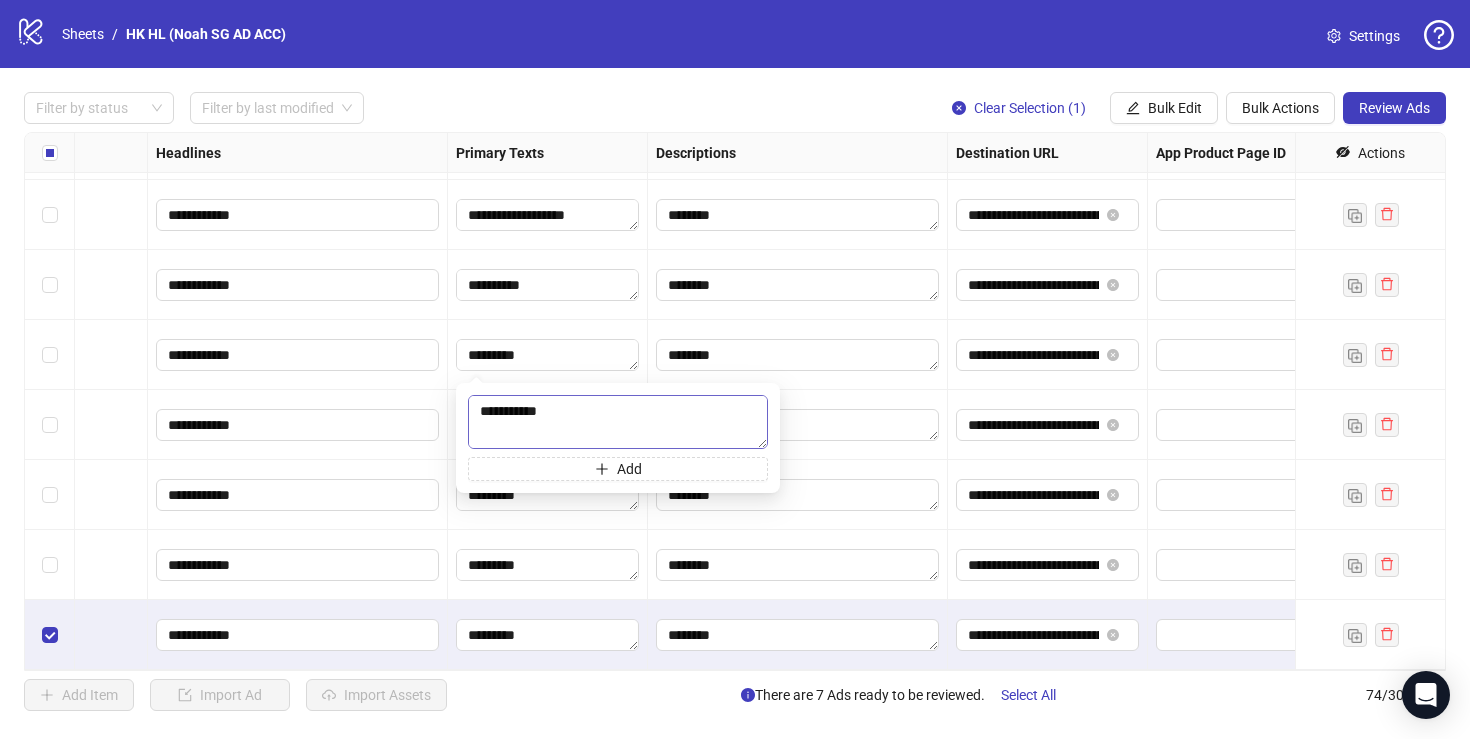 scroll, scrollTop: 81, scrollLeft: 0, axis: vertical 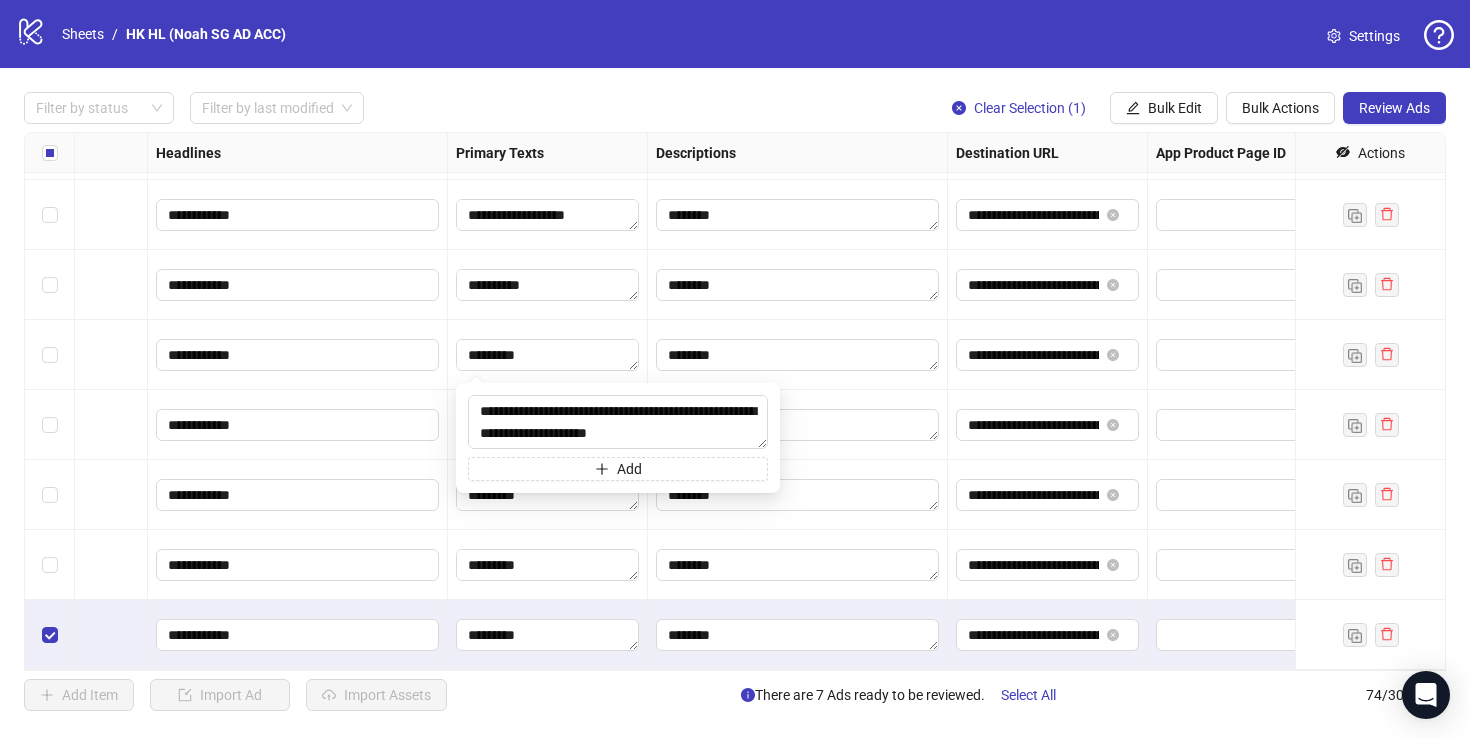 click on "**********" at bounding box center [298, 495] 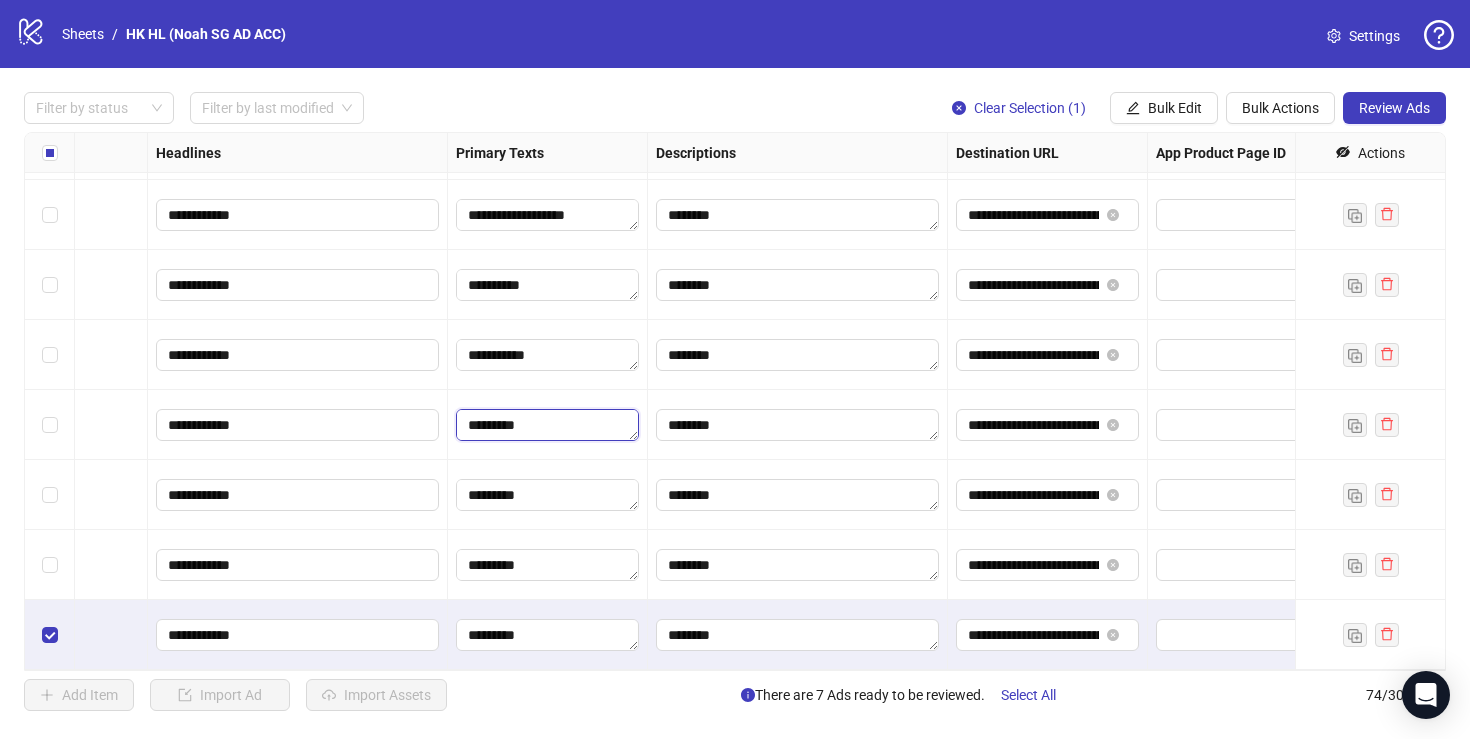 click on "**********" at bounding box center (547, 425) 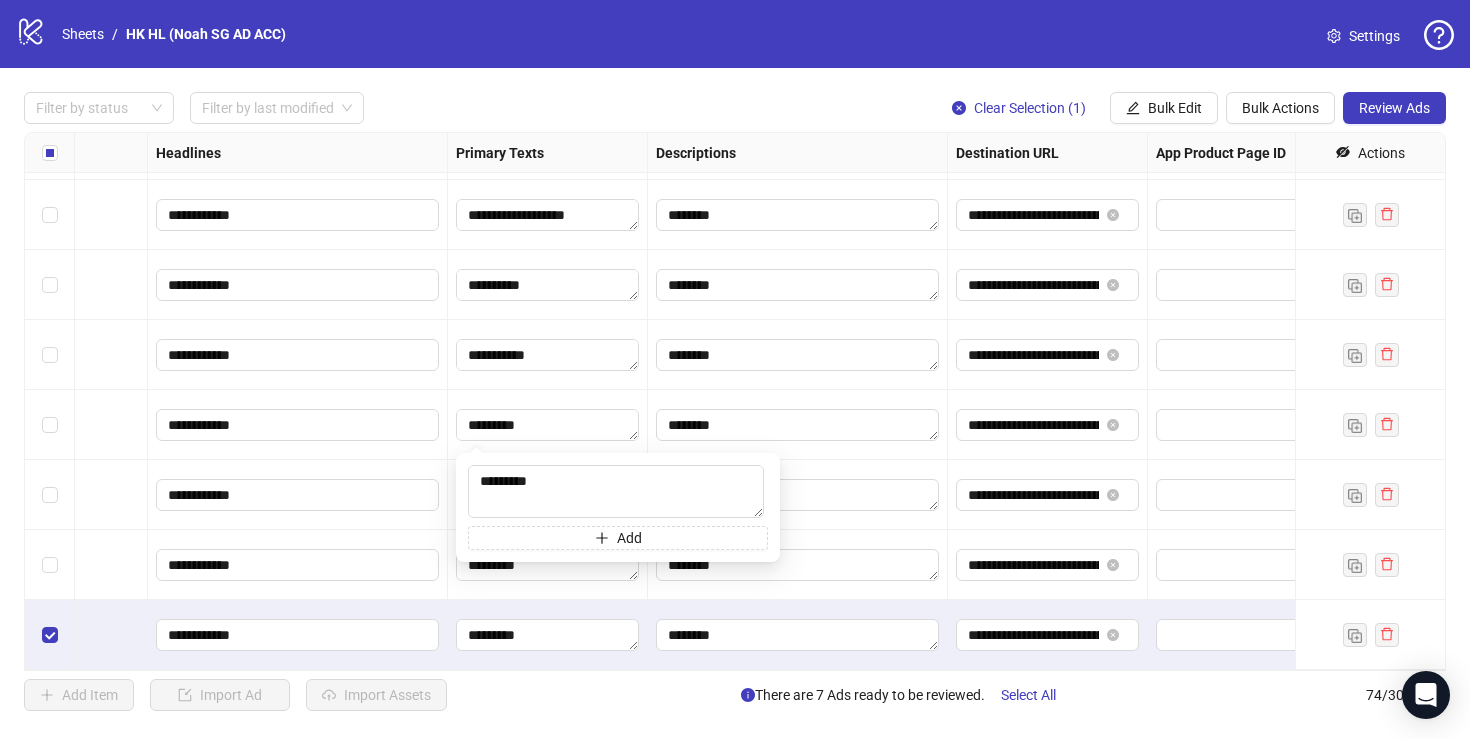 click on "**********" at bounding box center (548, 565) 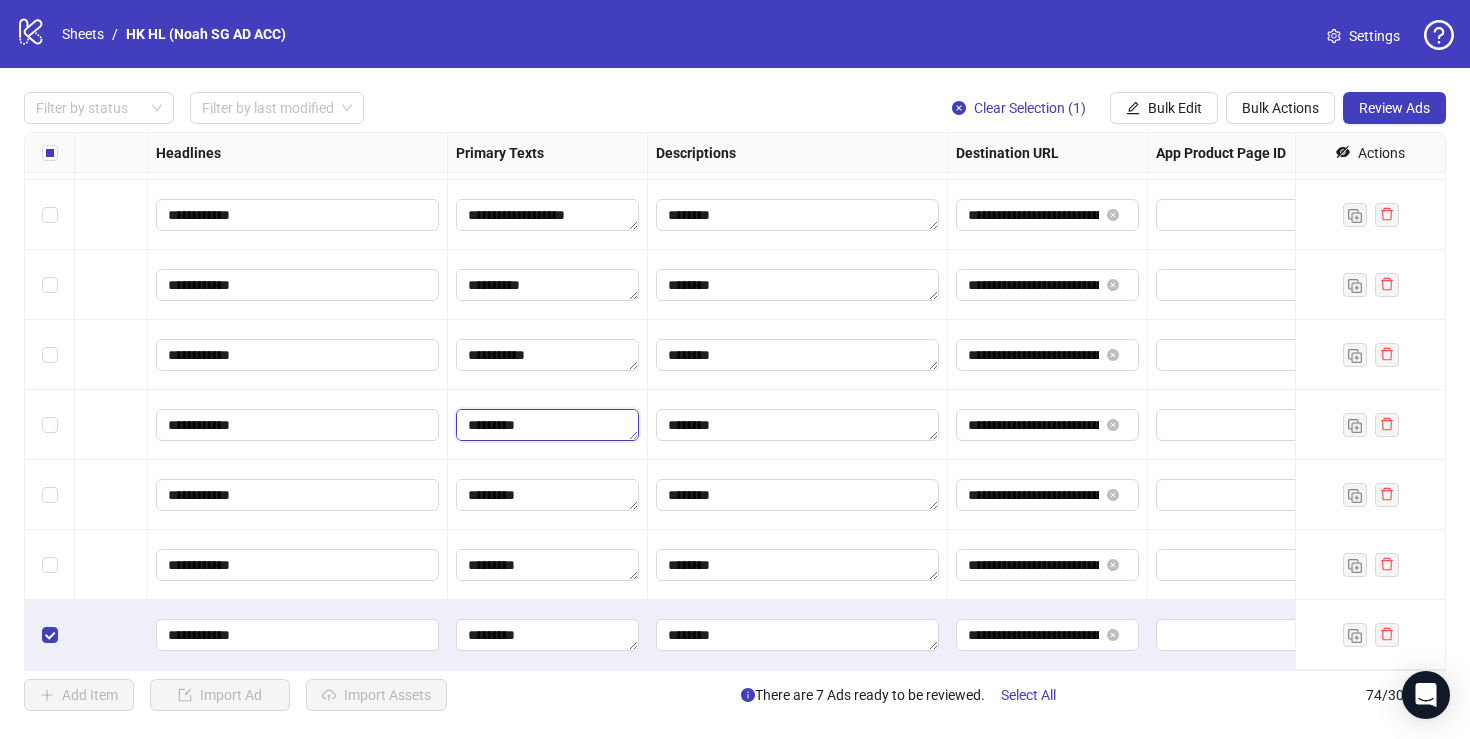 click on "**********" at bounding box center (547, 425) 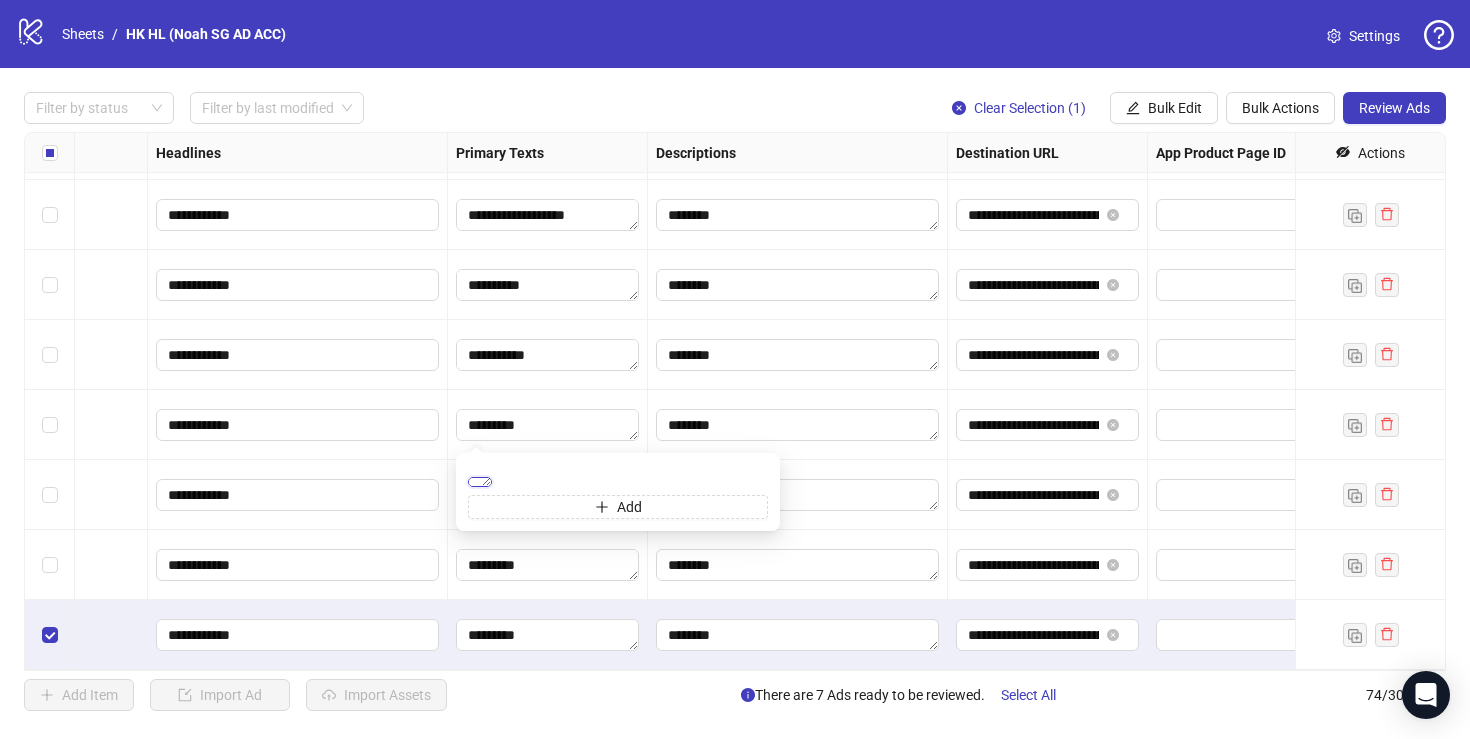 paste on "*******" 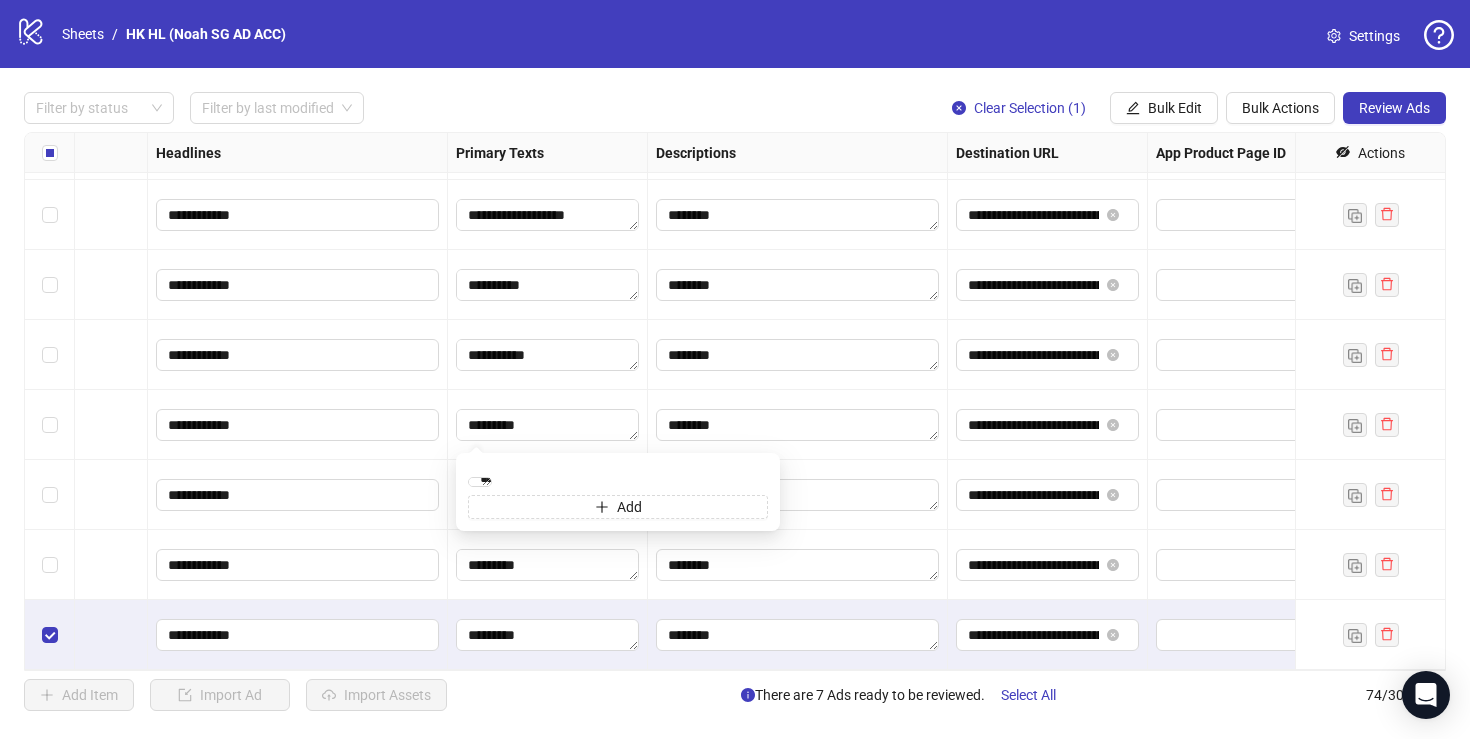 click on "**********" at bounding box center [298, 425] 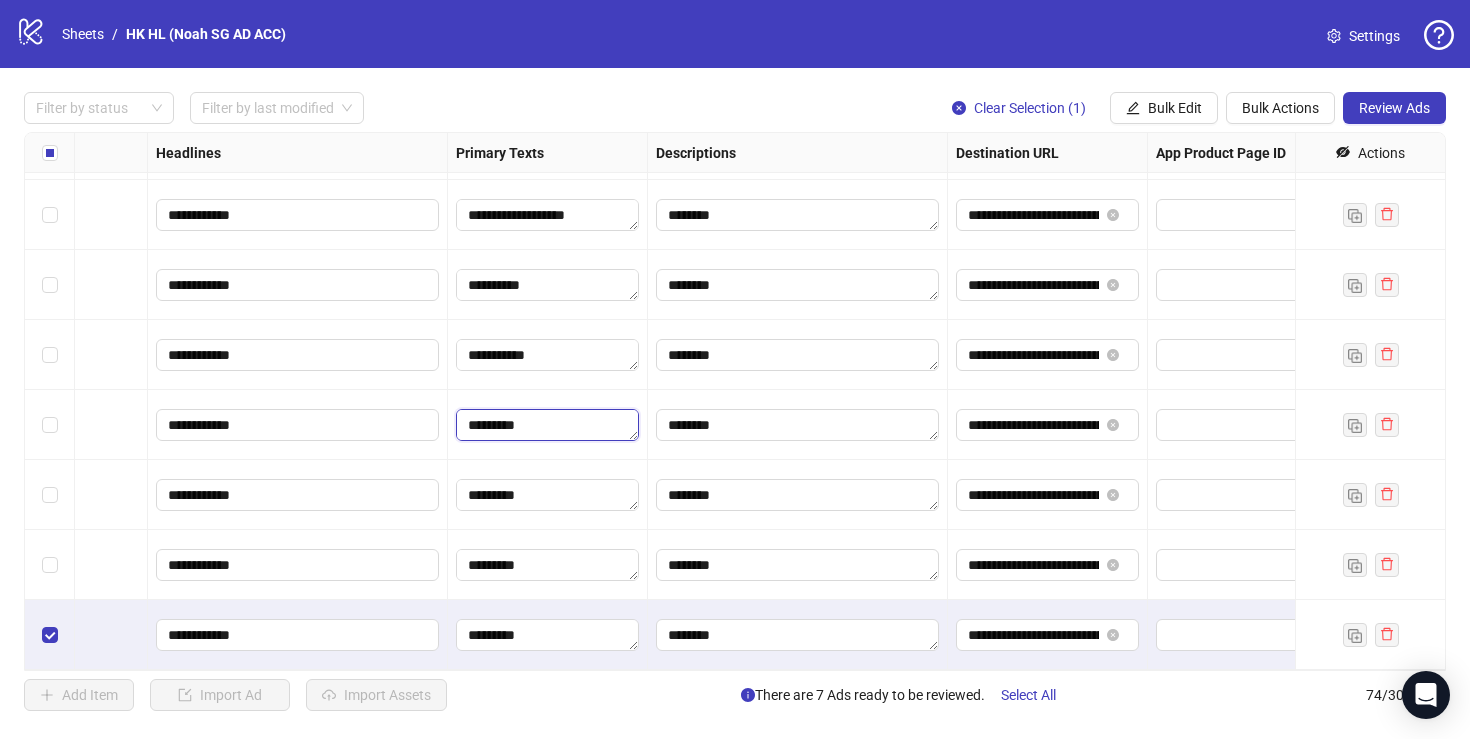 click on "**********" at bounding box center [547, 425] 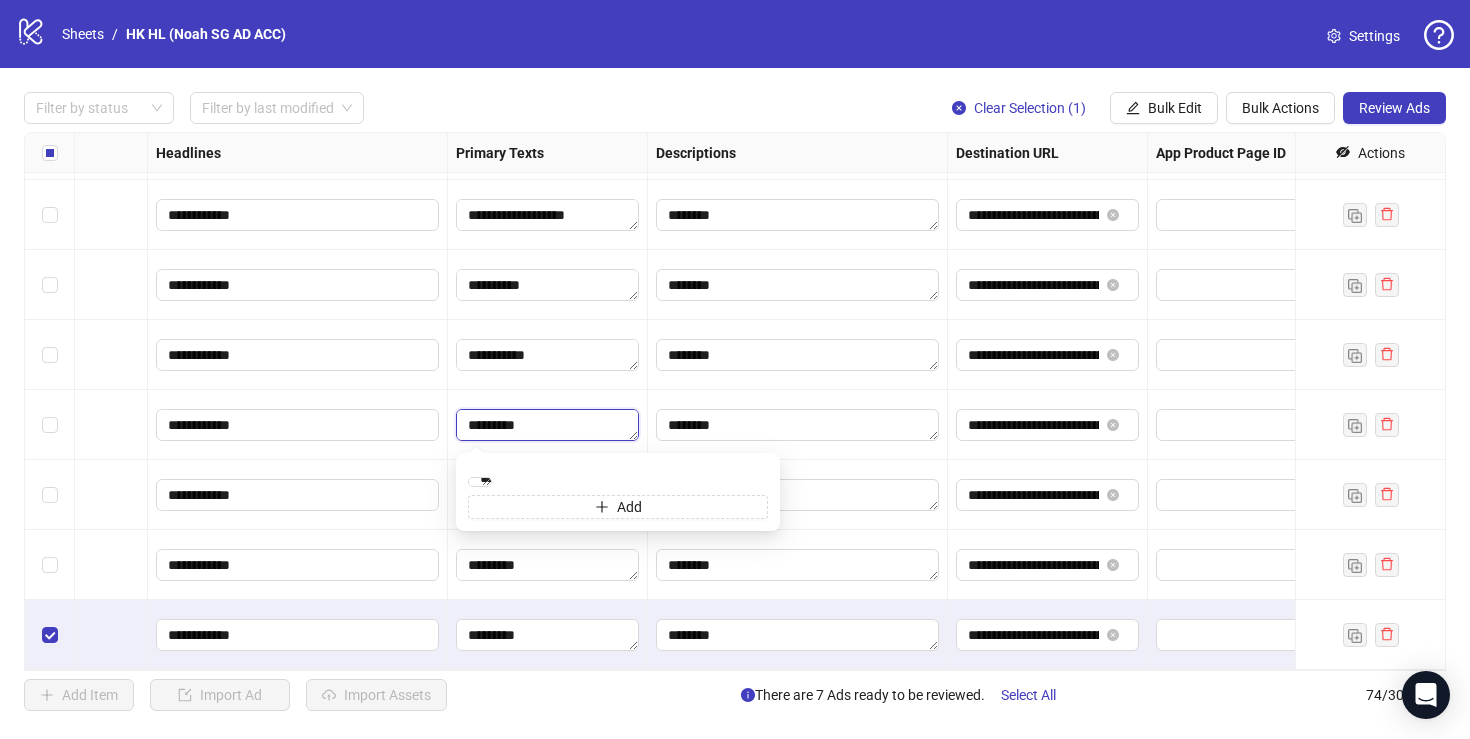 click on "**********" at bounding box center [547, 425] 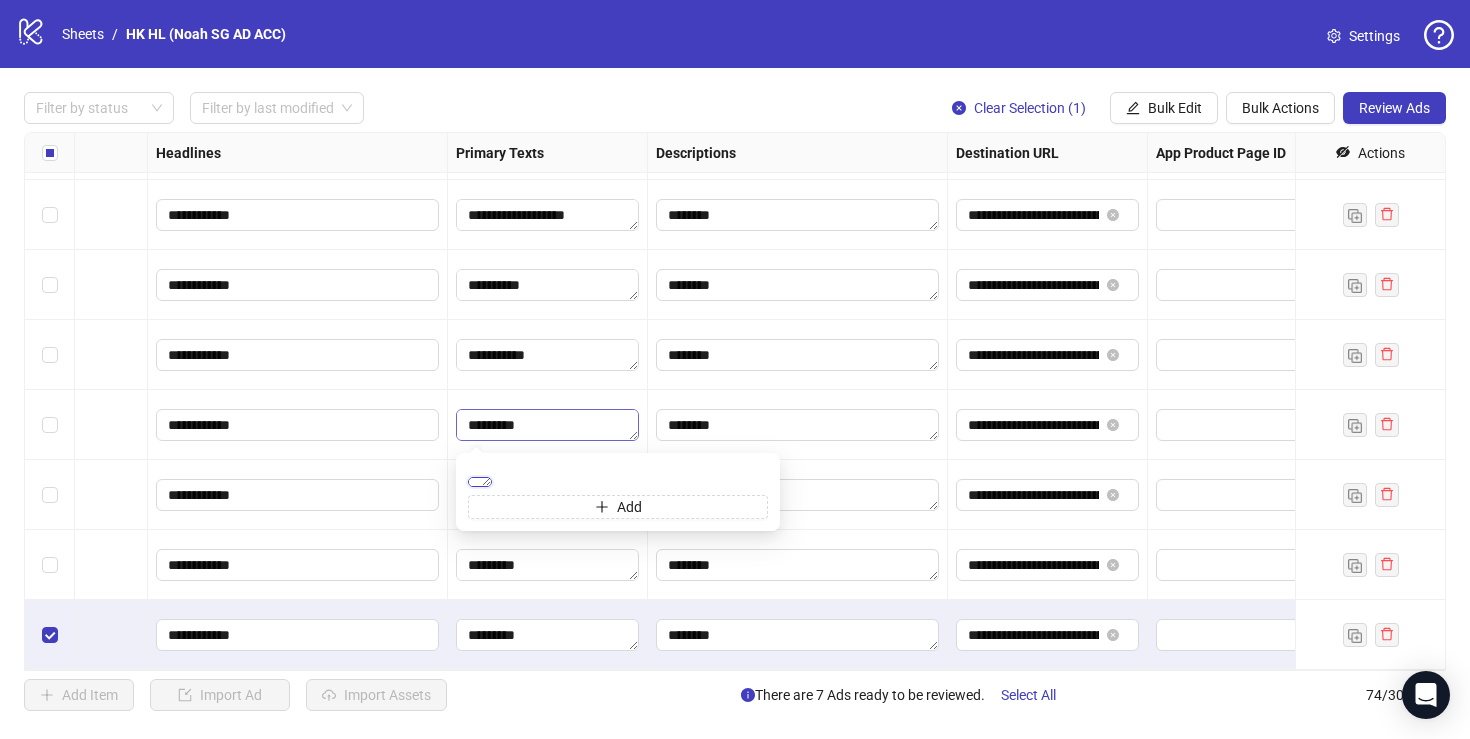 paste on "*******" 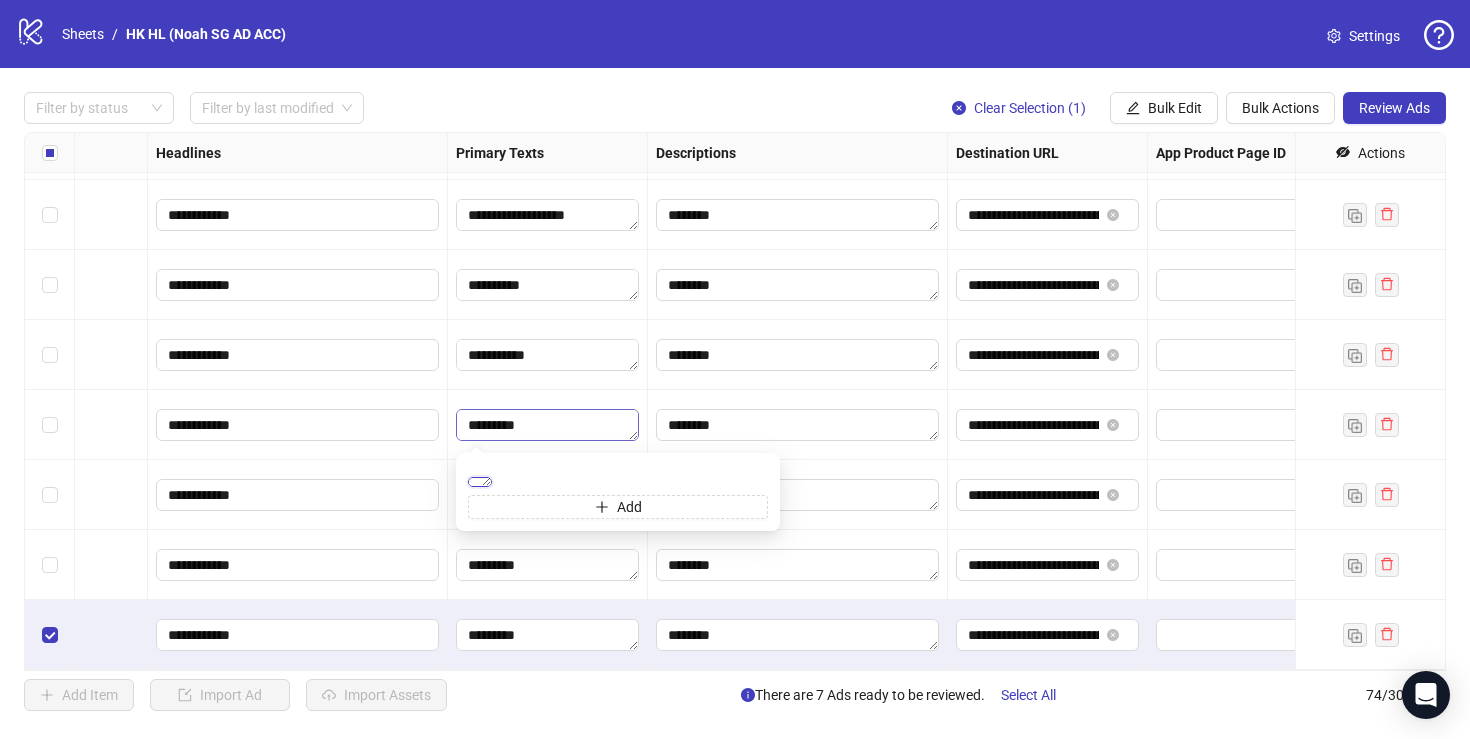 scroll, scrollTop: 81, scrollLeft: 0, axis: vertical 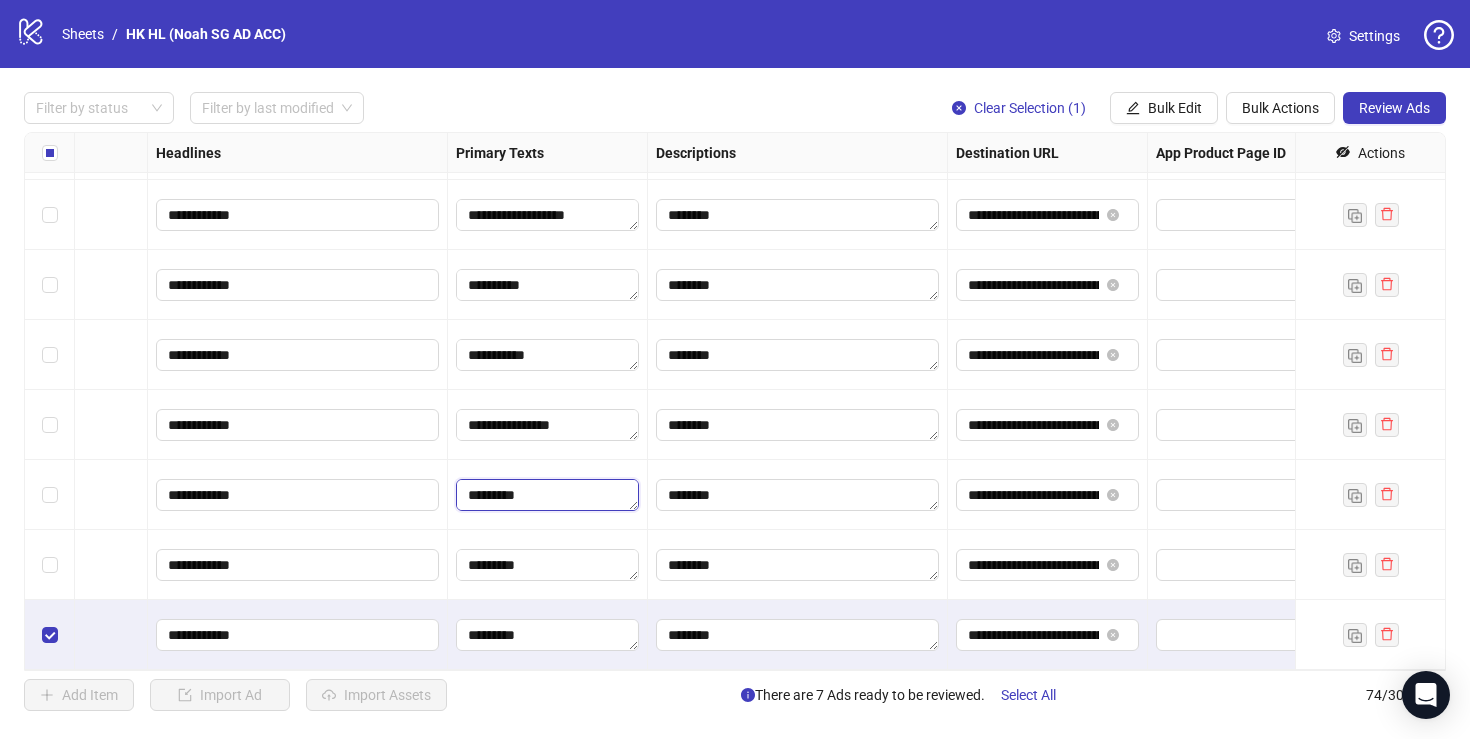 click on "**********" at bounding box center [547, 495] 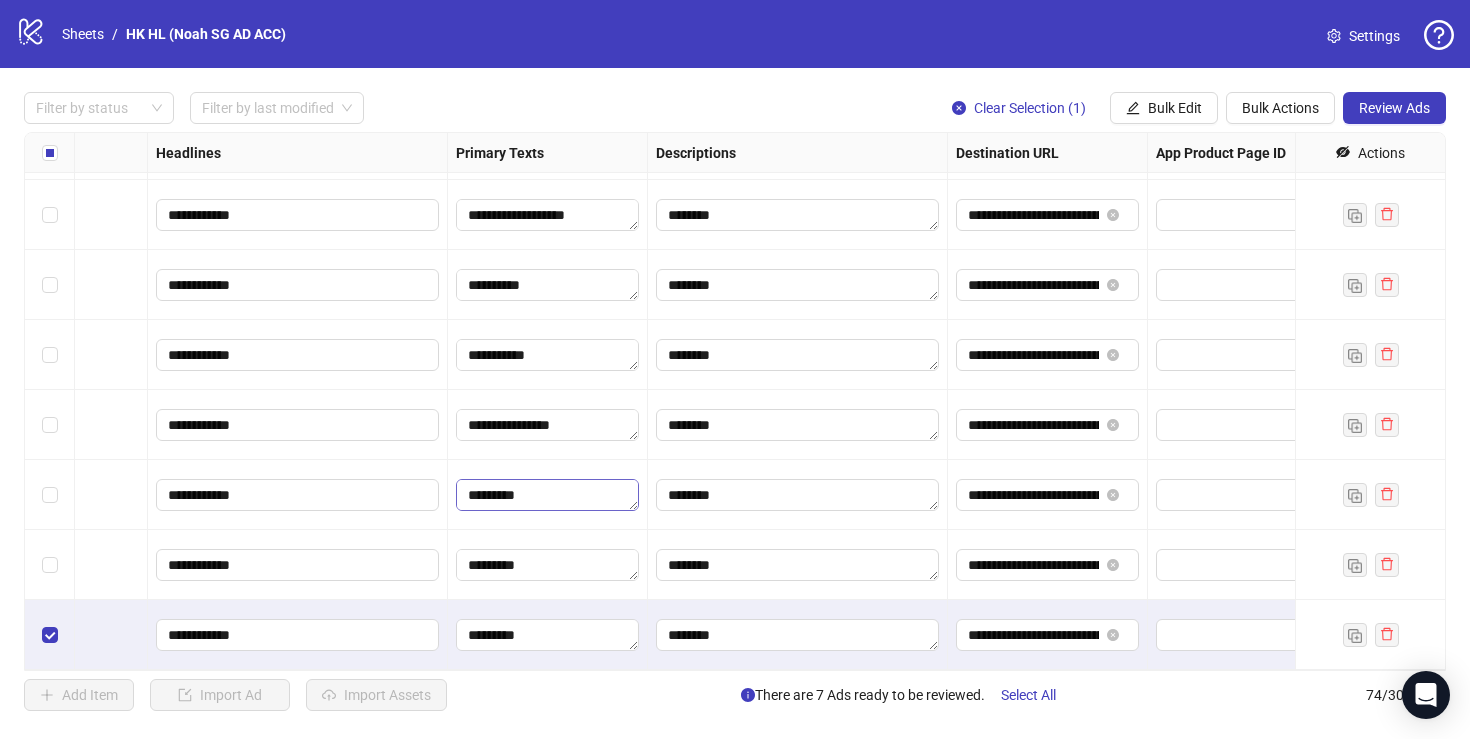 scroll, scrollTop: 88, scrollLeft: 0, axis: vertical 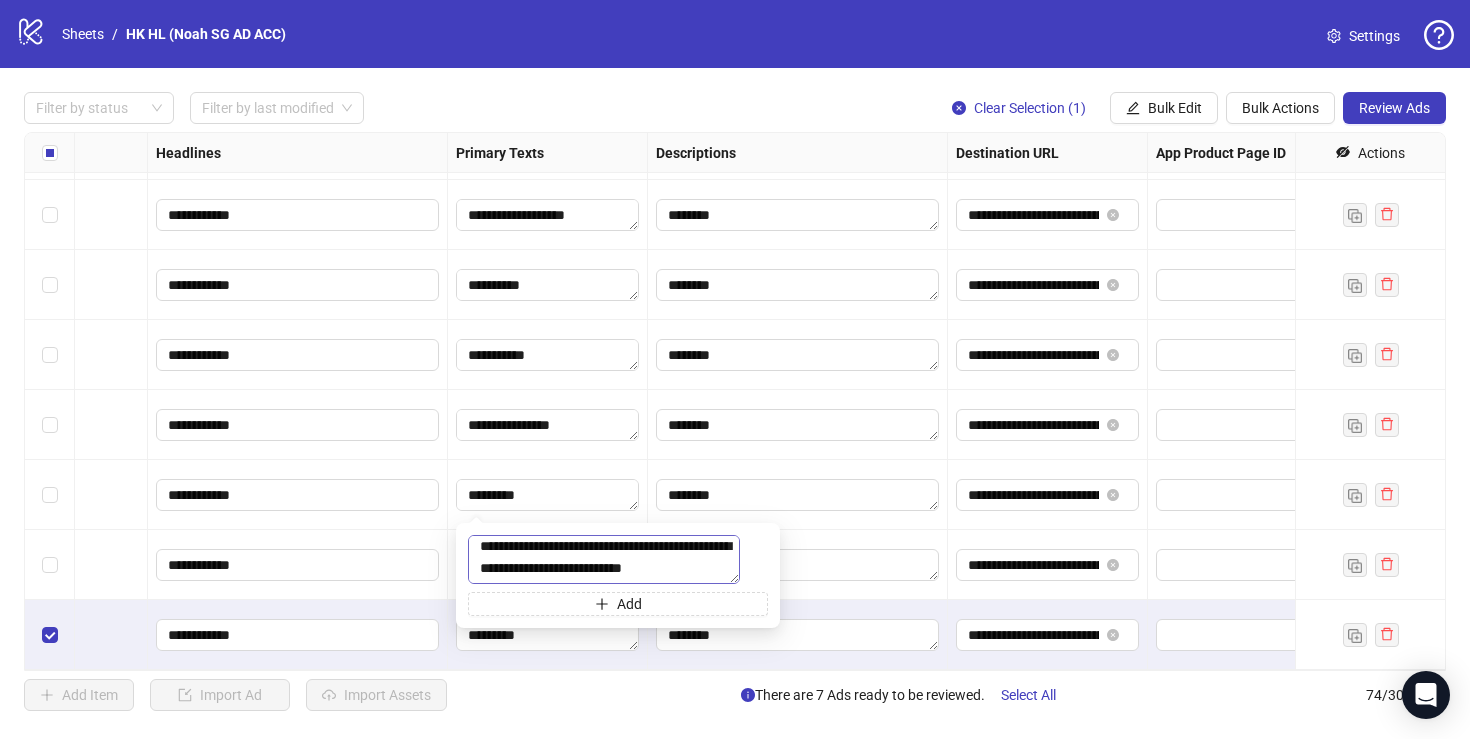 click on "**********" at bounding box center (604, 559) 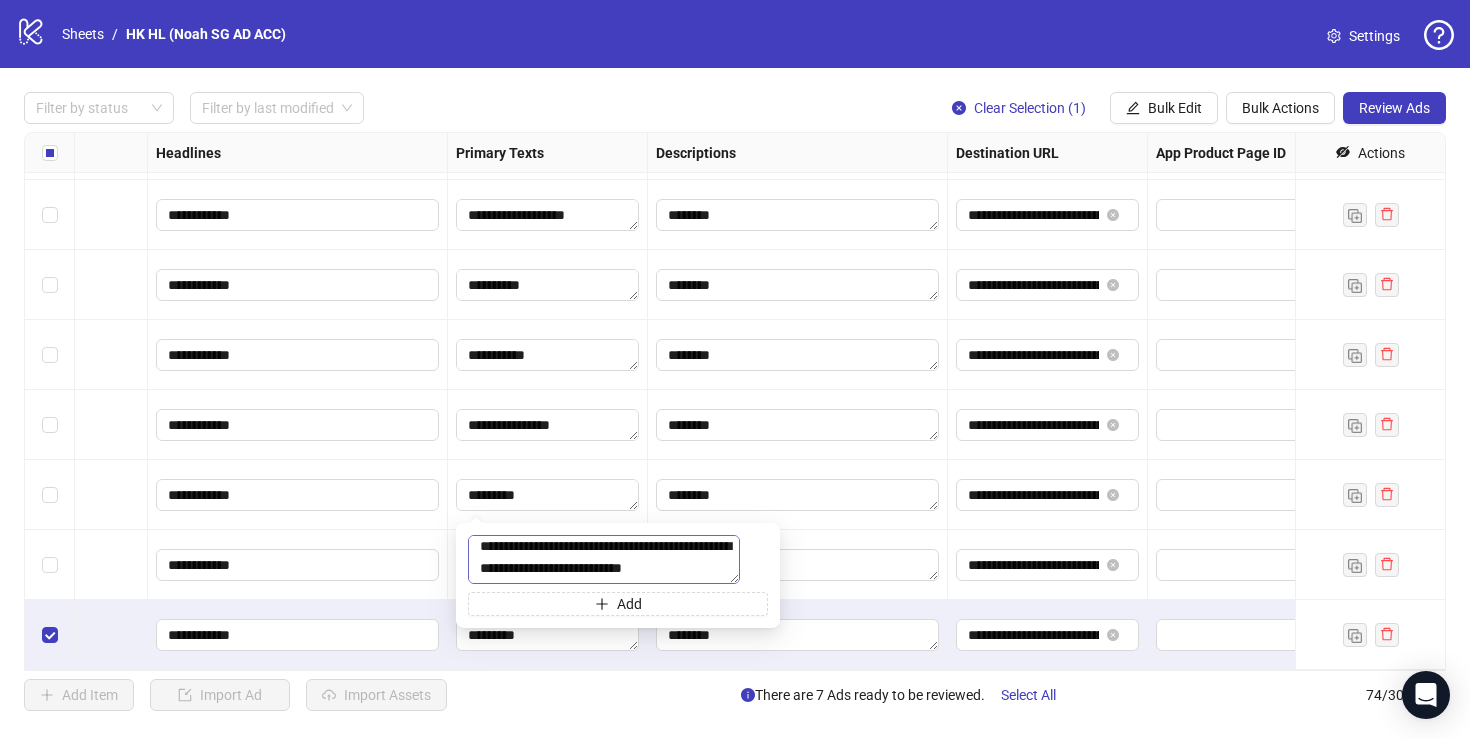 type on "**********" 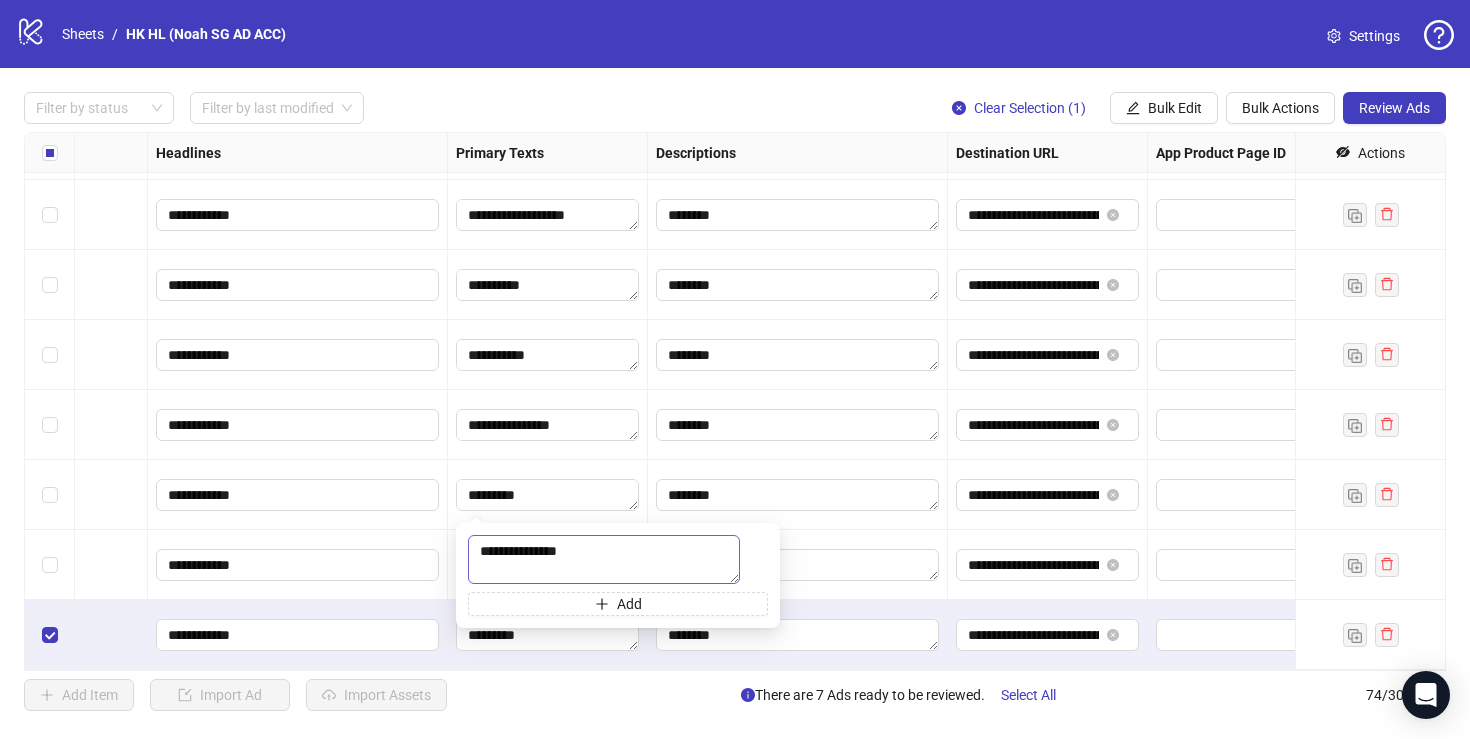 scroll, scrollTop: 0, scrollLeft: 0, axis: both 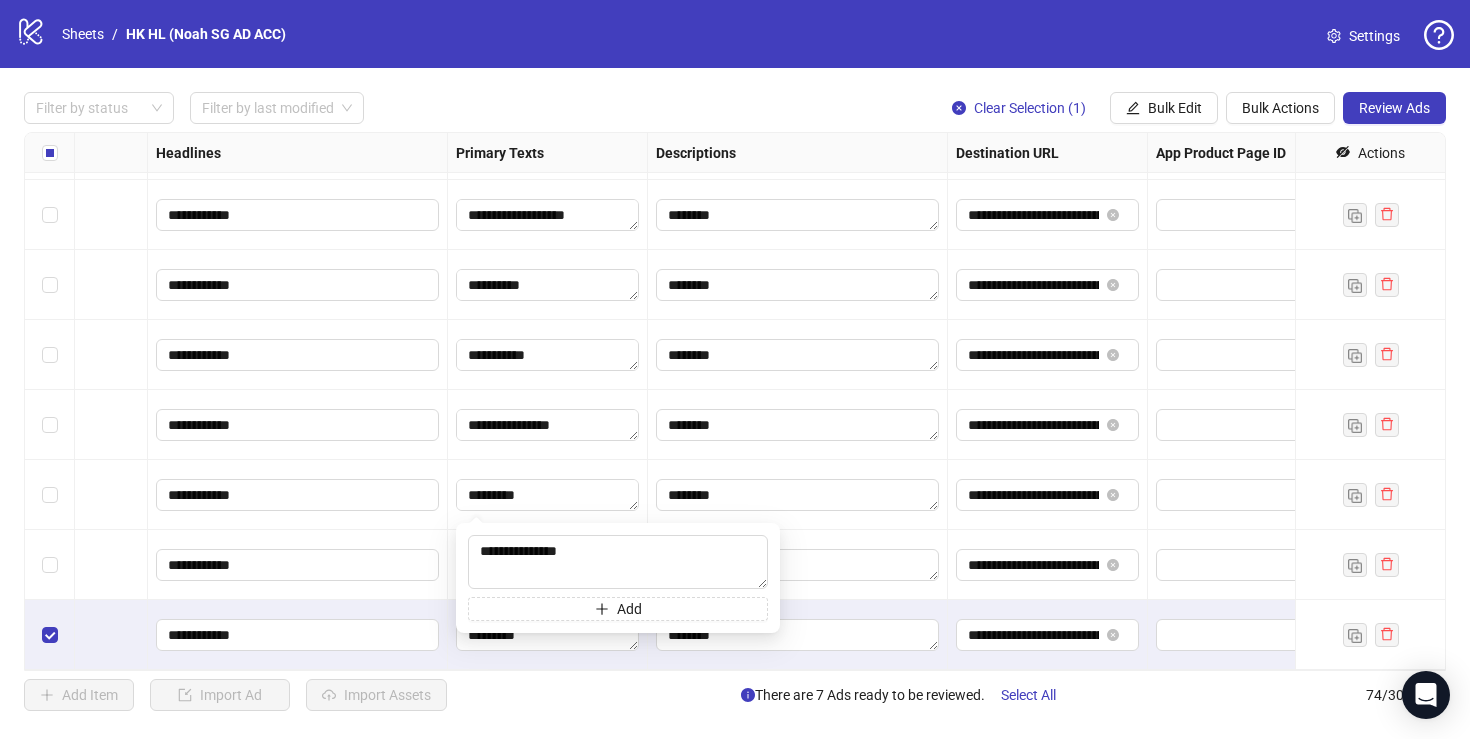 click on "**********" at bounding box center [548, 565] 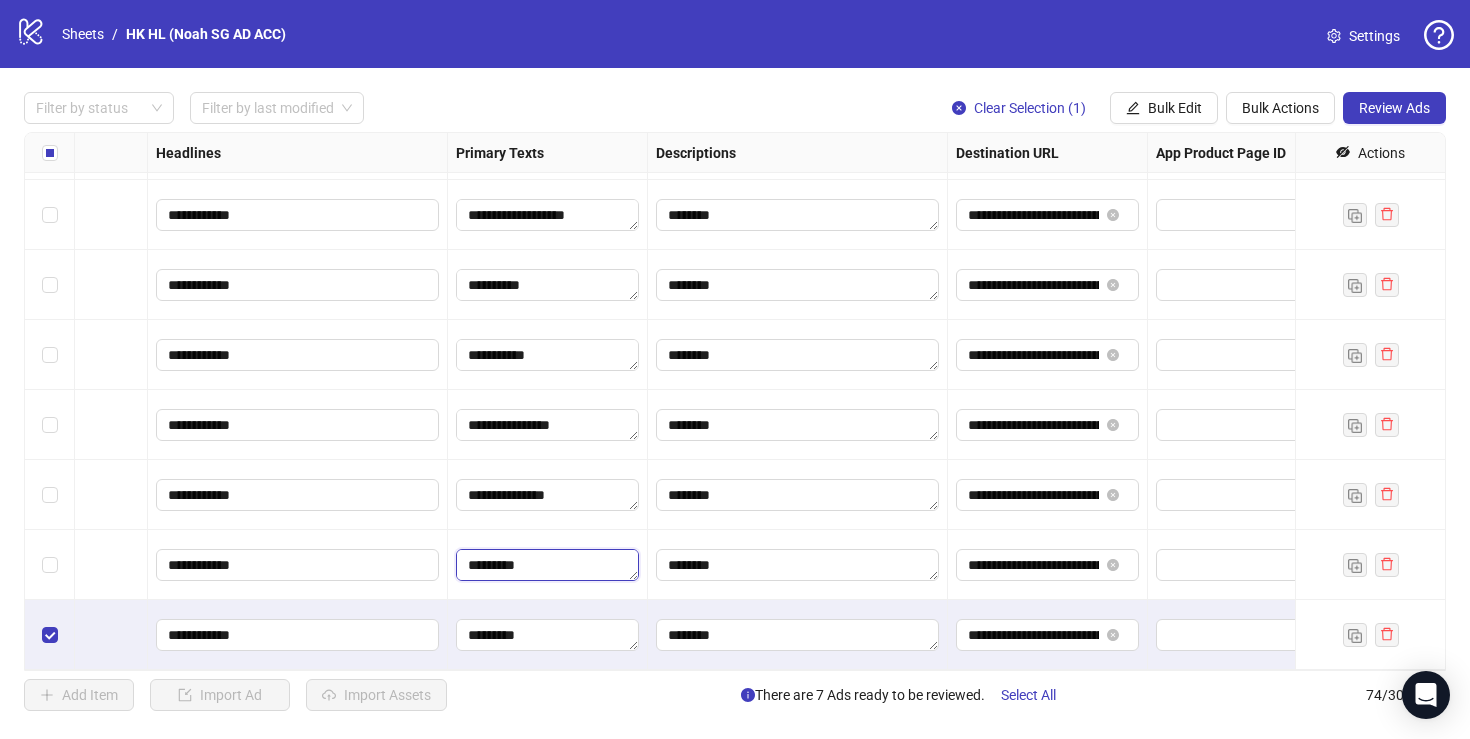 click on "**********" at bounding box center (547, 565) 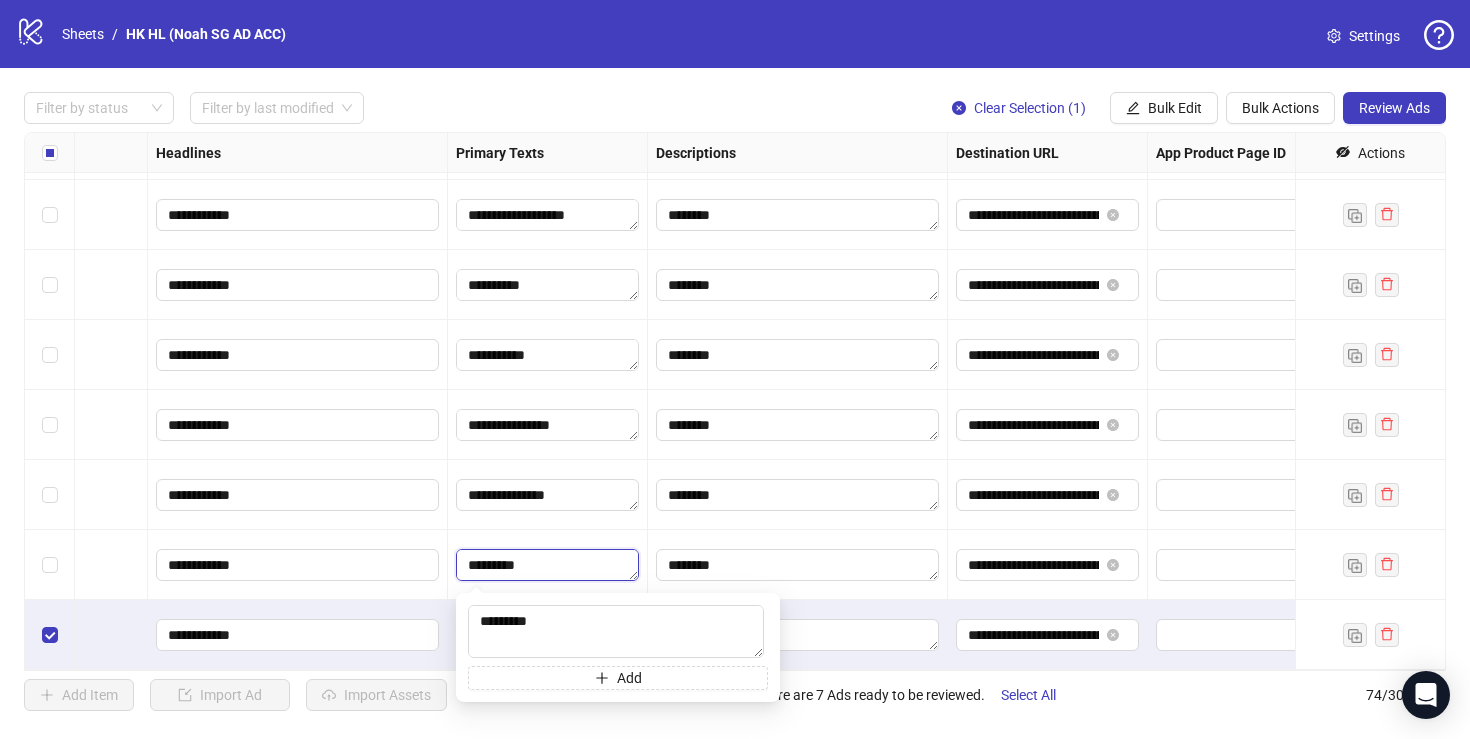 click on "**********" at bounding box center [547, 565] 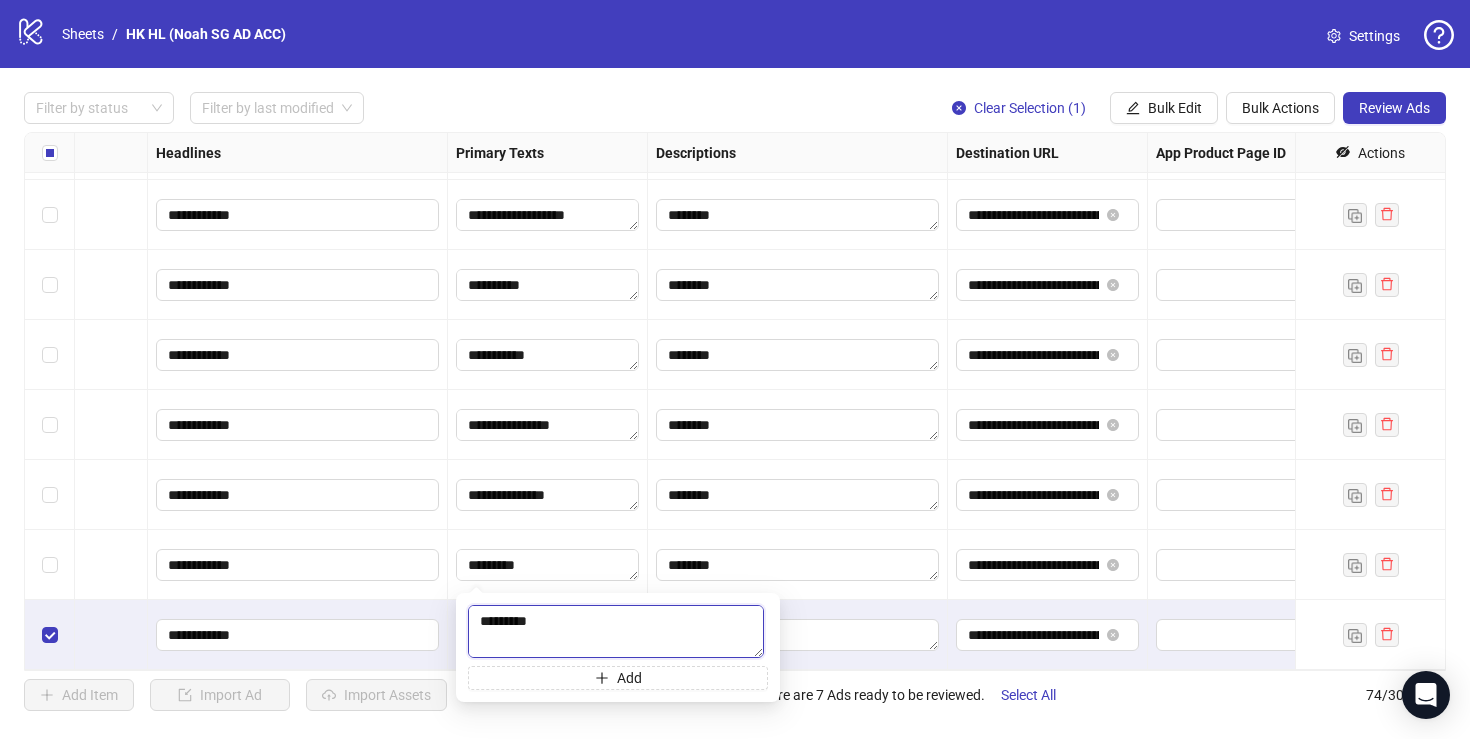 scroll, scrollTop: 88, scrollLeft: 0, axis: vertical 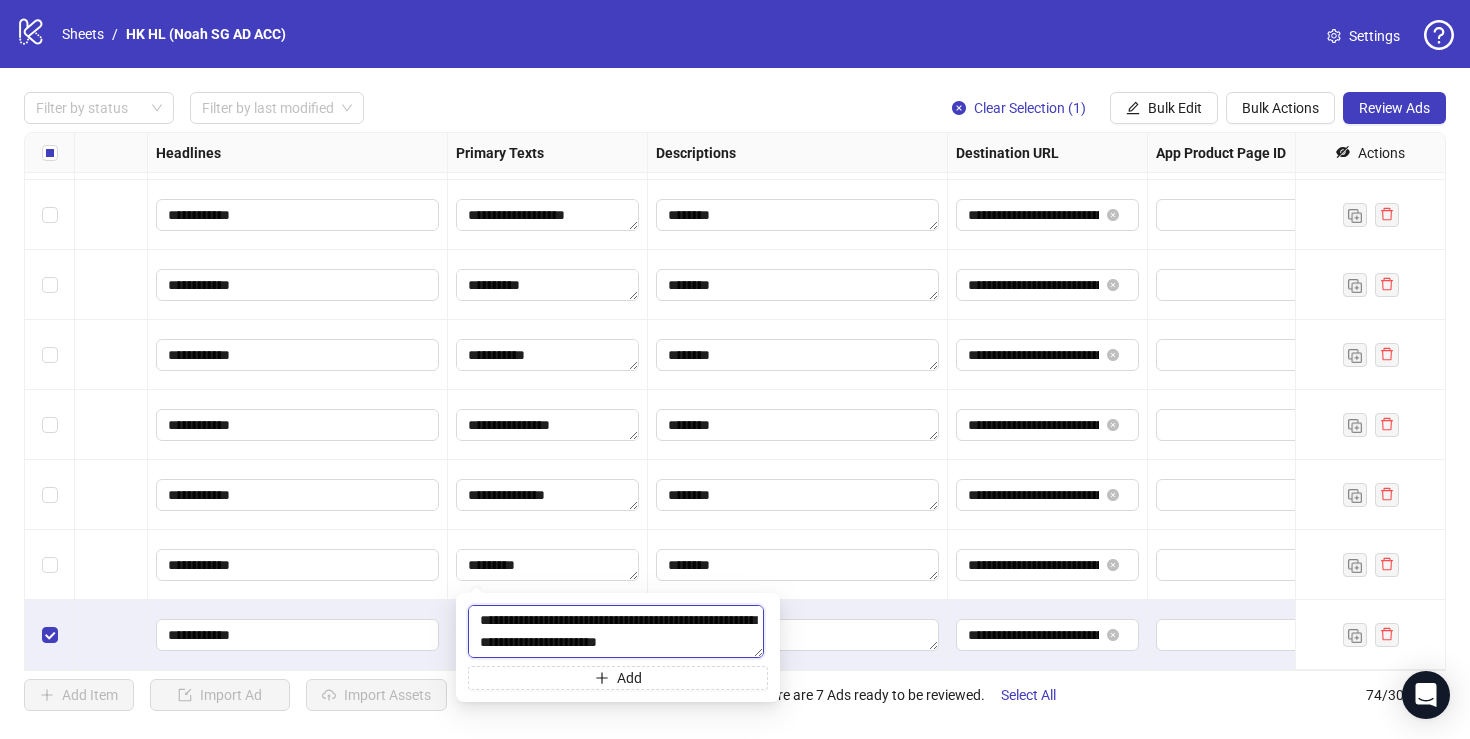 click on "**********" at bounding box center [616, 631] 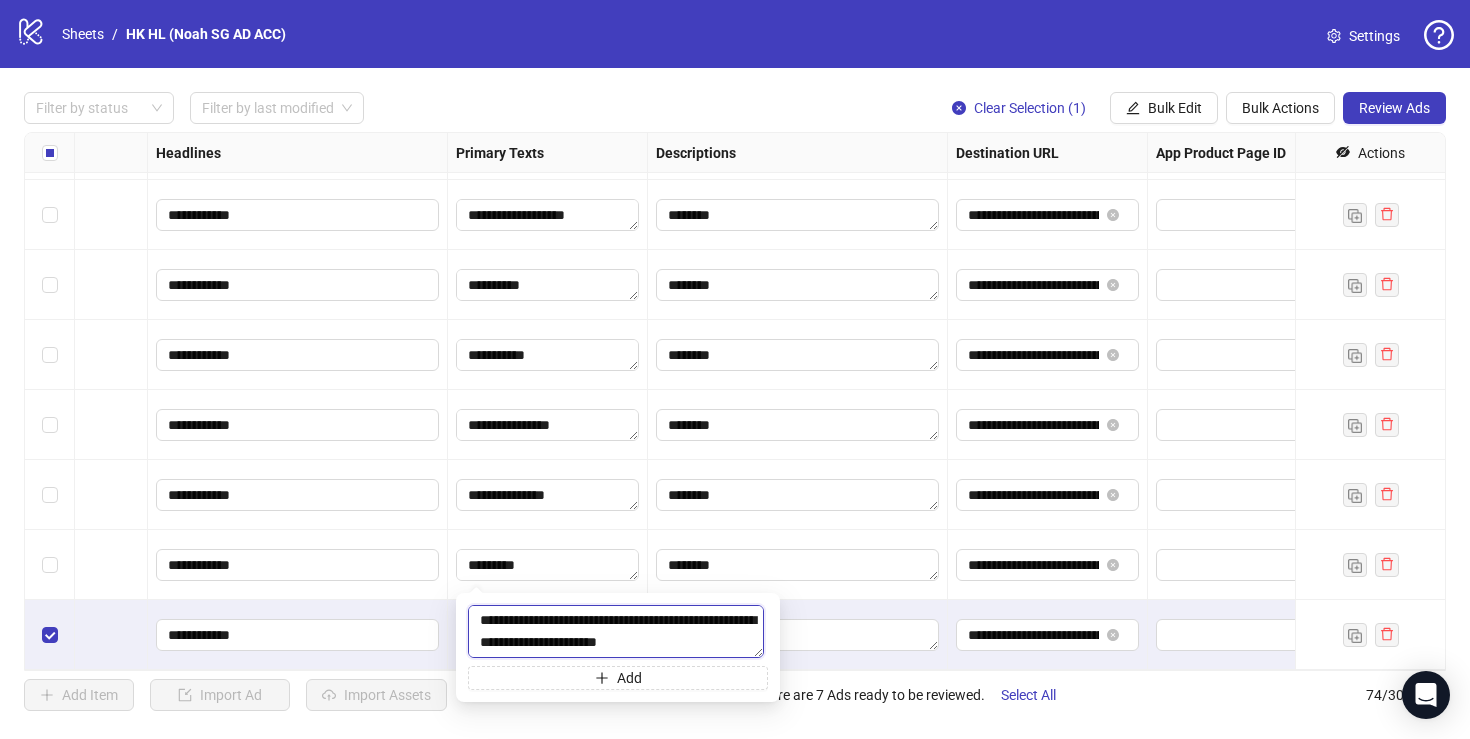 paste on "*" 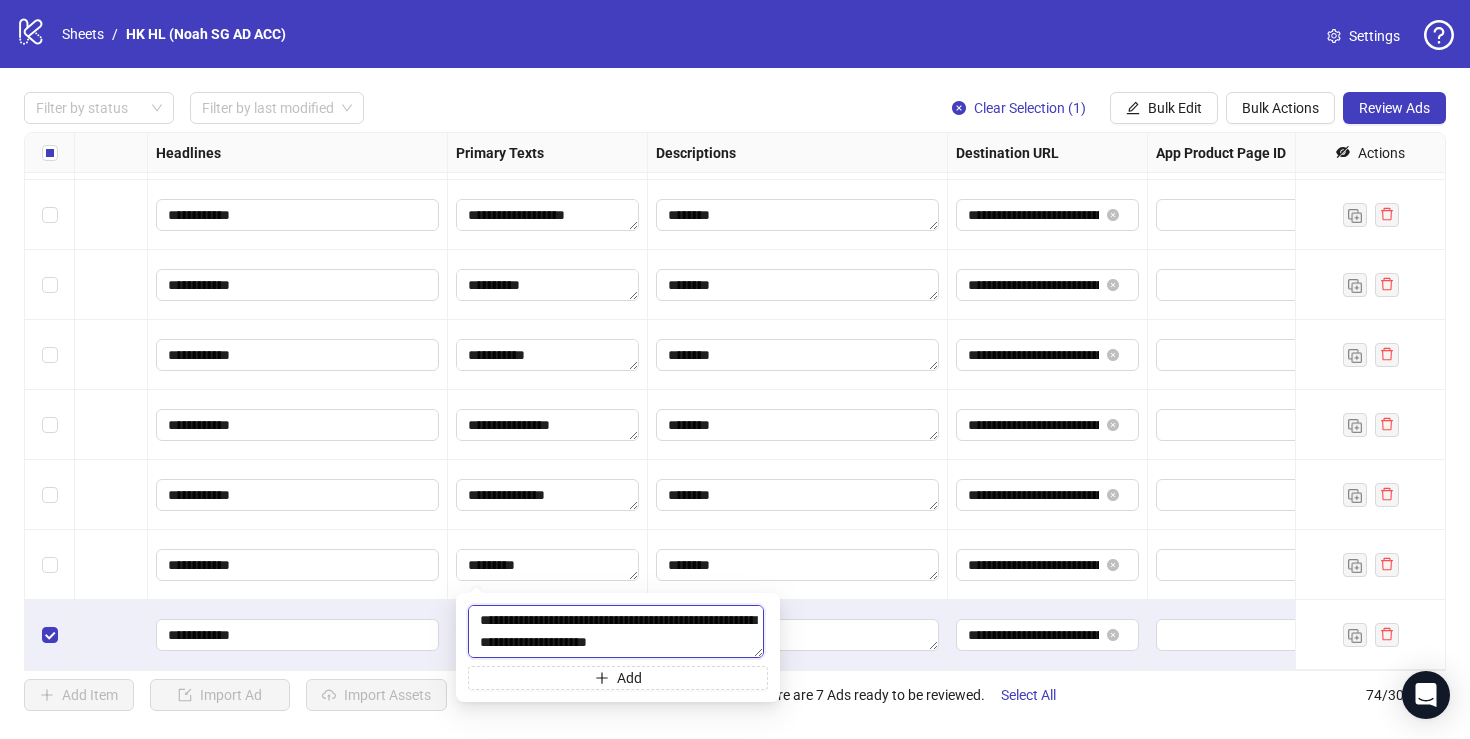 scroll, scrollTop: 81, scrollLeft: 0, axis: vertical 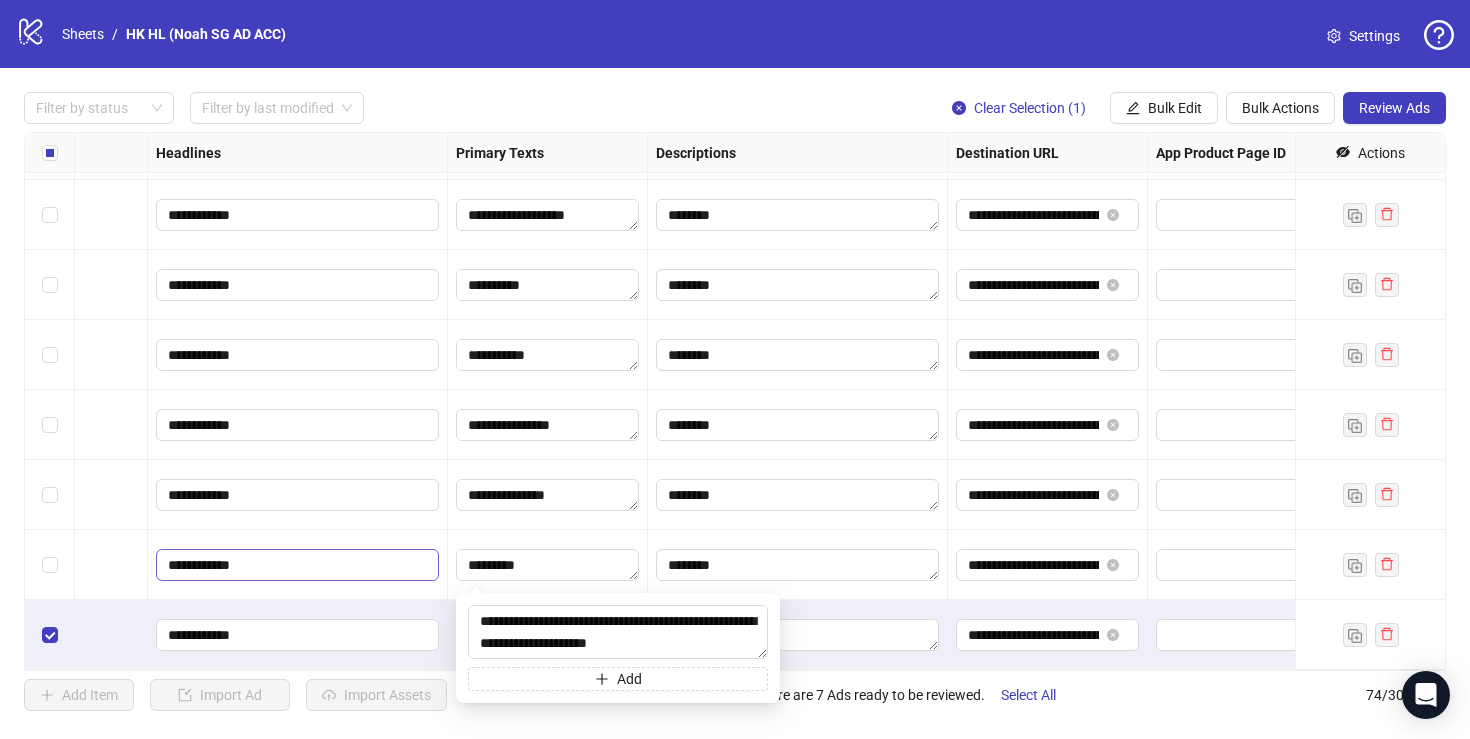 click on "**********" at bounding box center (297, 565) 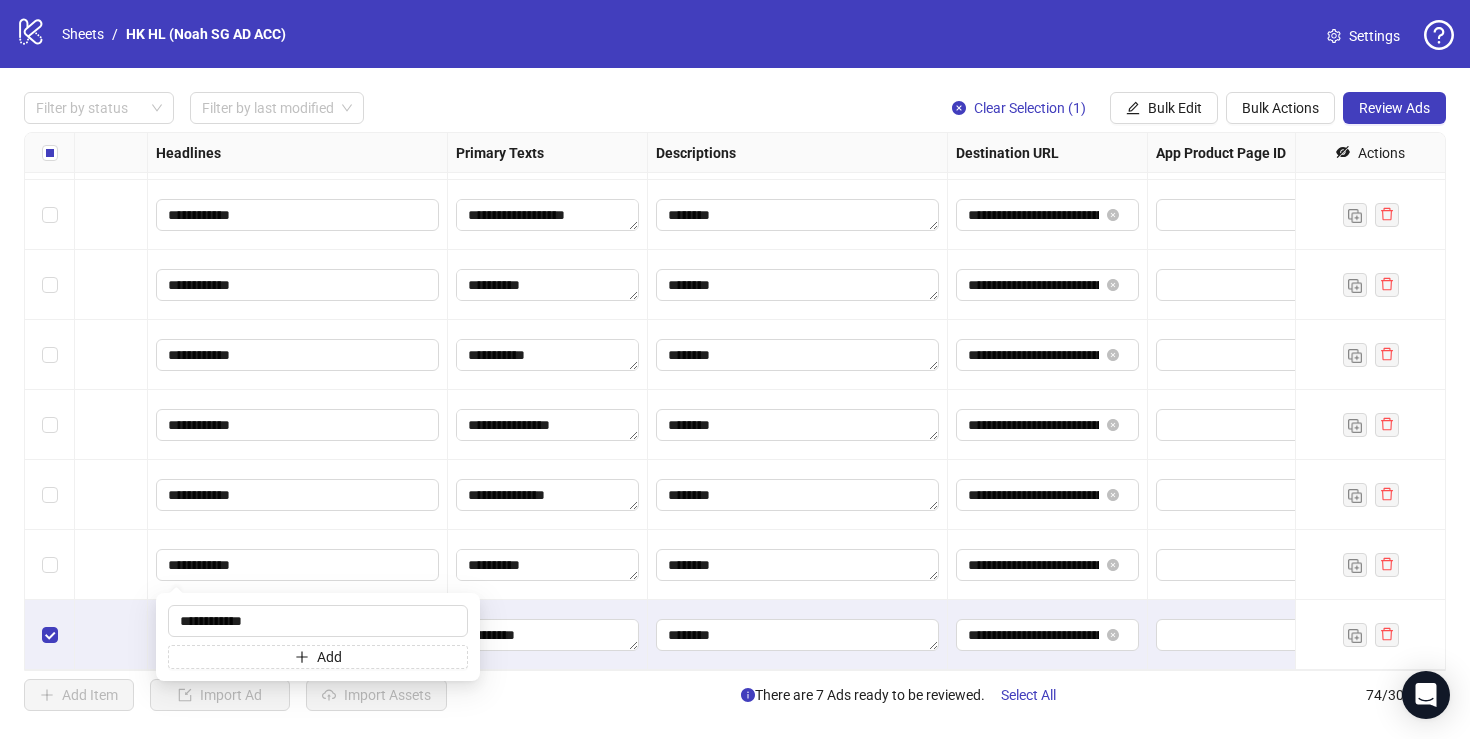 click on "**********" at bounding box center [548, 565] 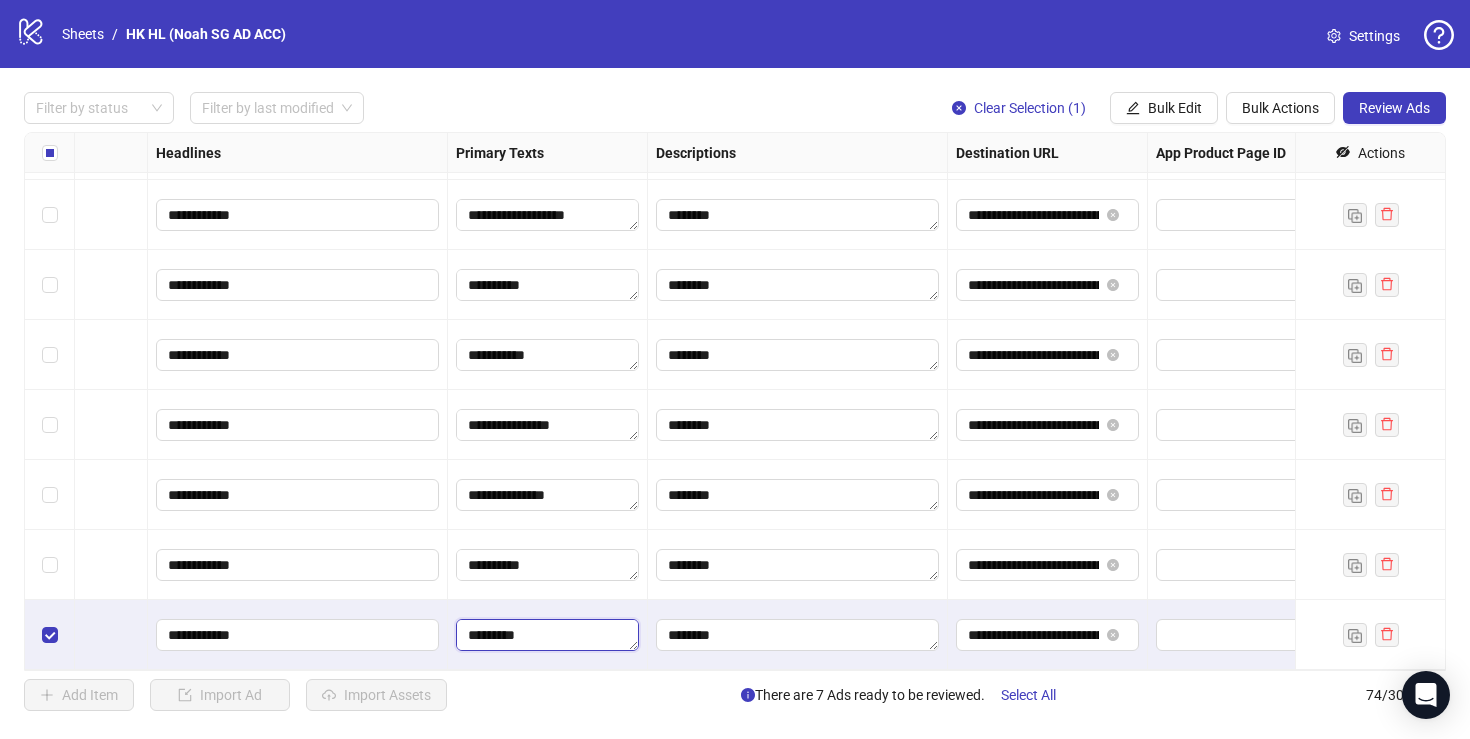 click on "**********" at bounding box center (547, 635) 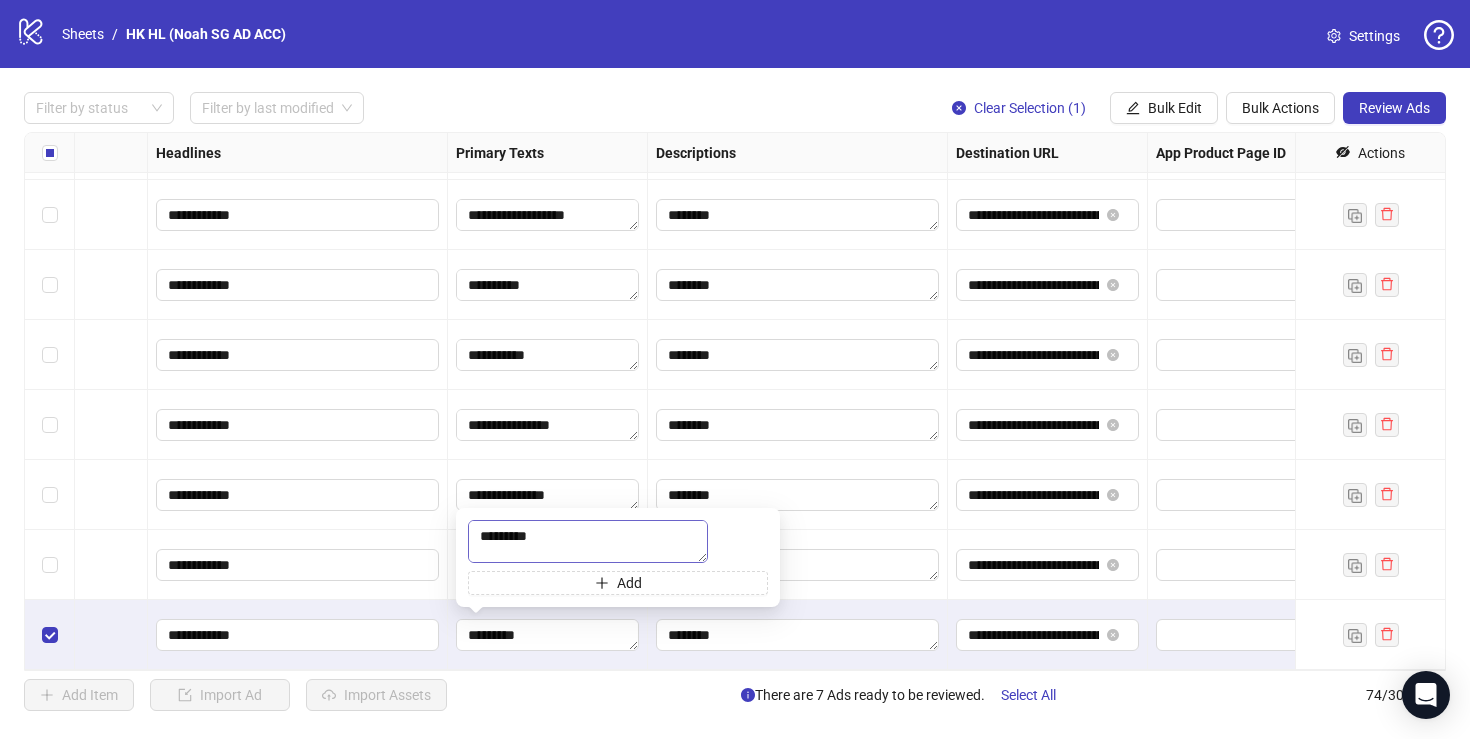 click on "**********" at bounding box center [588, 541] 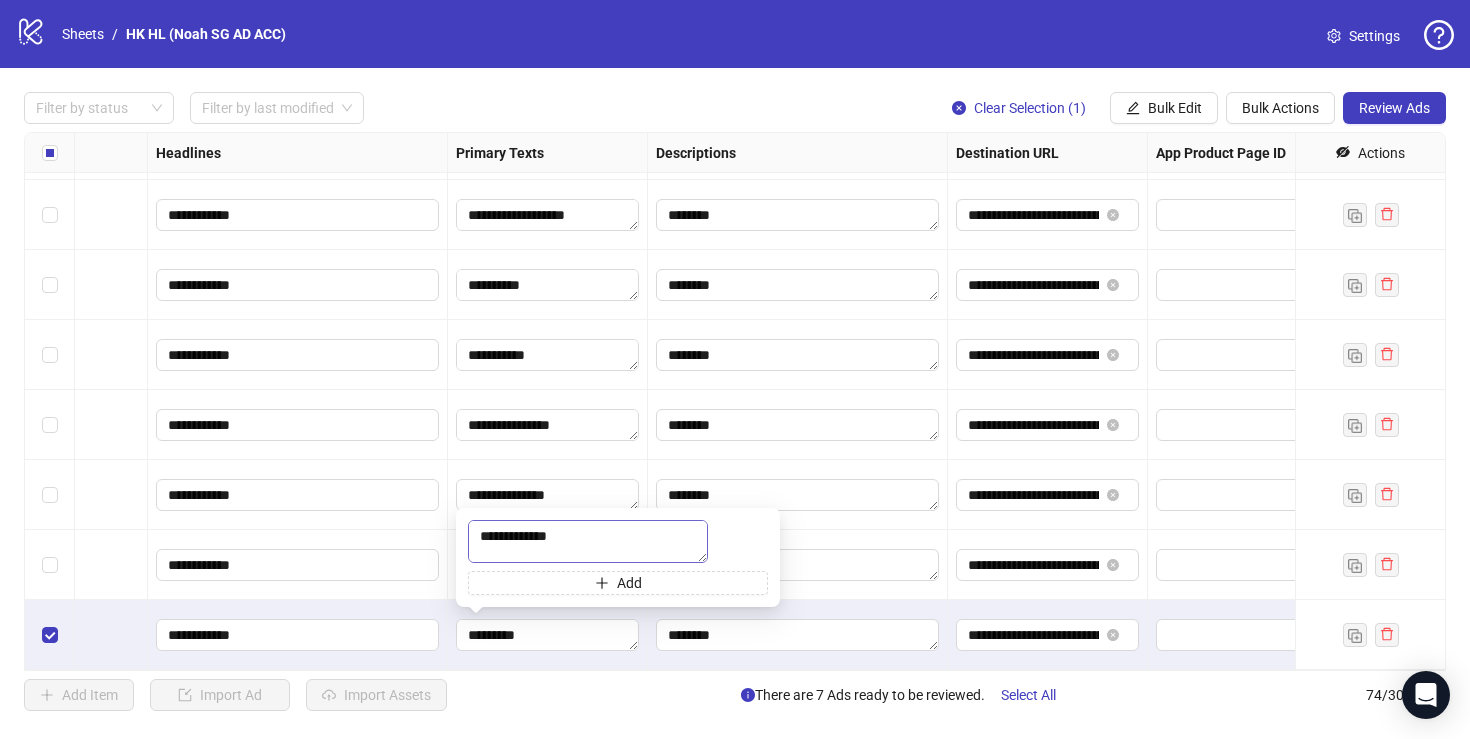 scroll, scrollTop: 81, scrollLeft: 0, axis: vertical 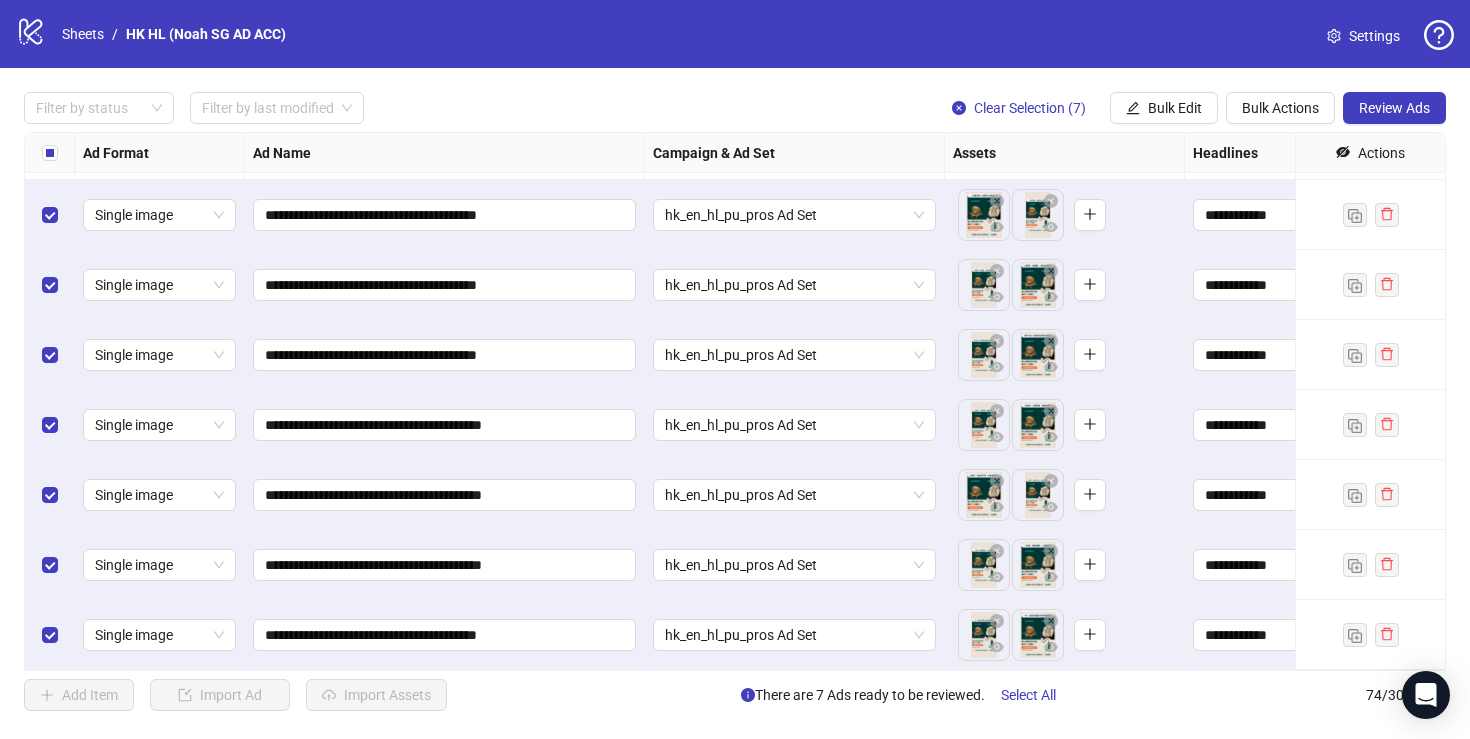 click at bounding box center [50, 153] 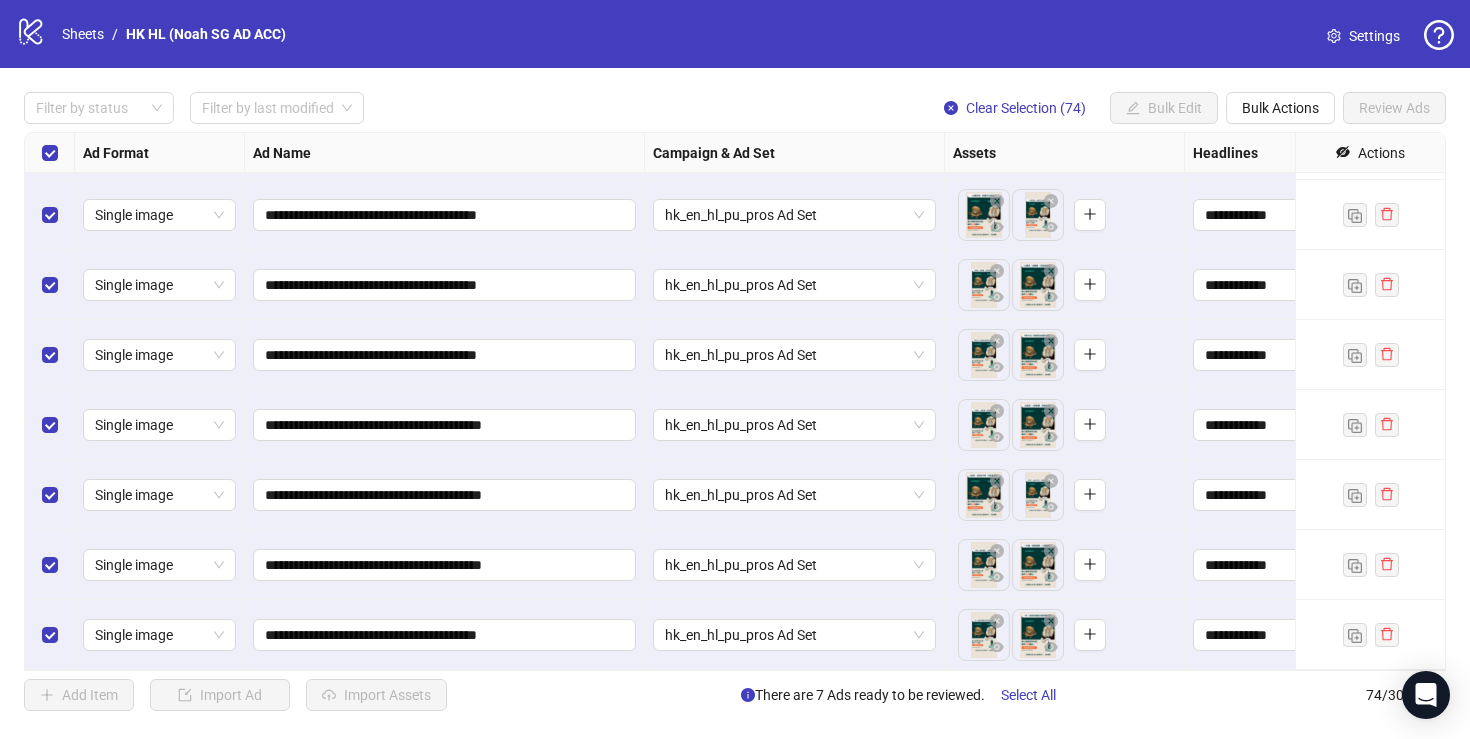 click at bounding box center (50, 153) 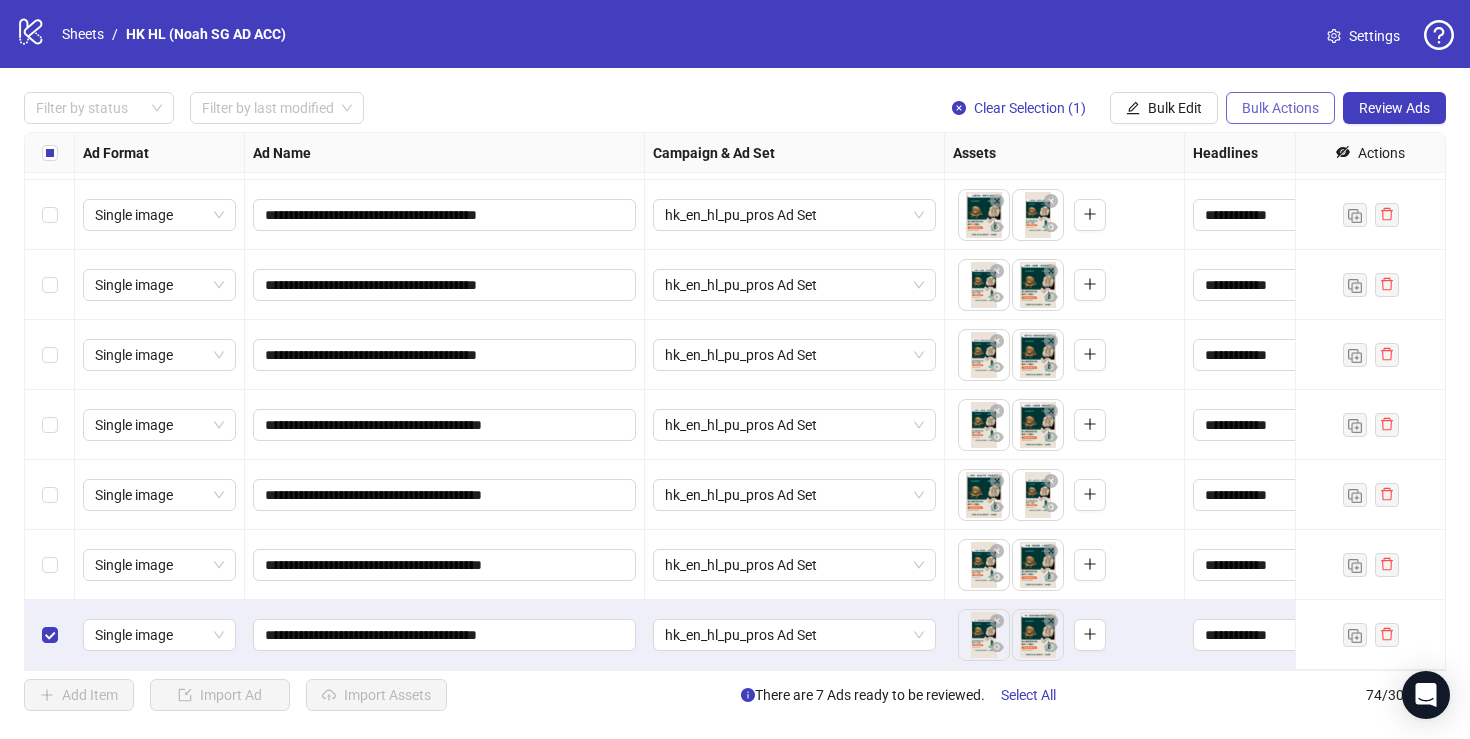 click on "Bulk Actions" at bounding box center [1280, 108] 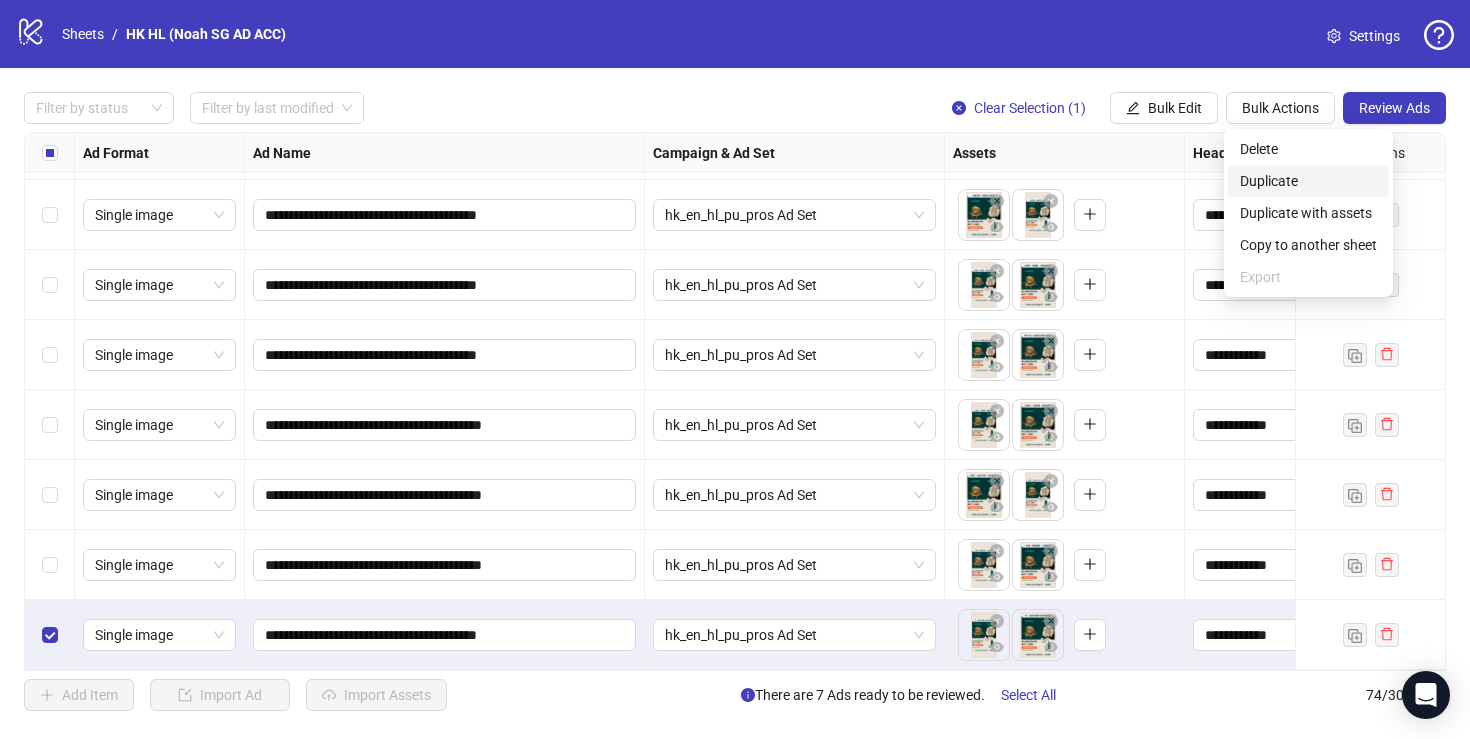click on "Duplicate" at bounding box center [1308, 181] 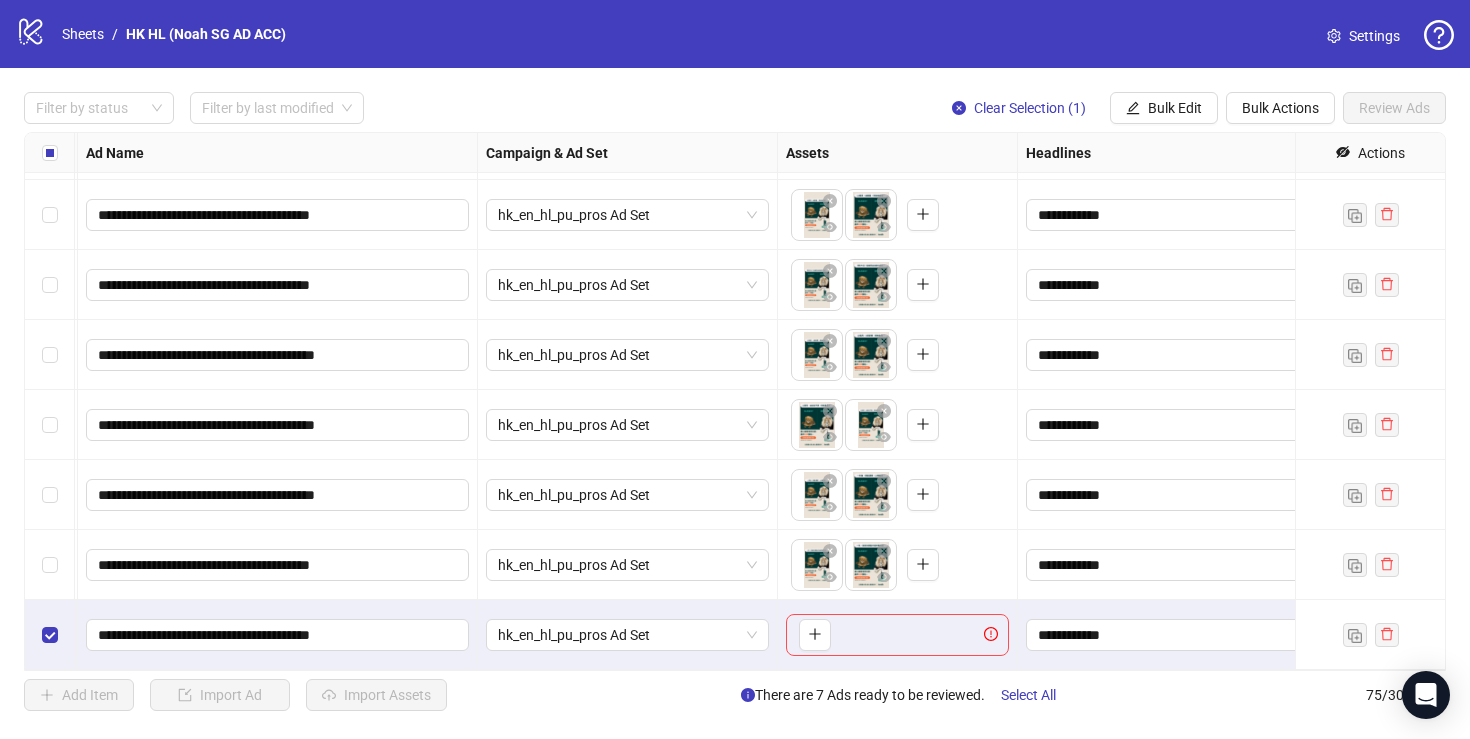 scroll, scrollTop: 4753, scrollLeft: 163, axis: both 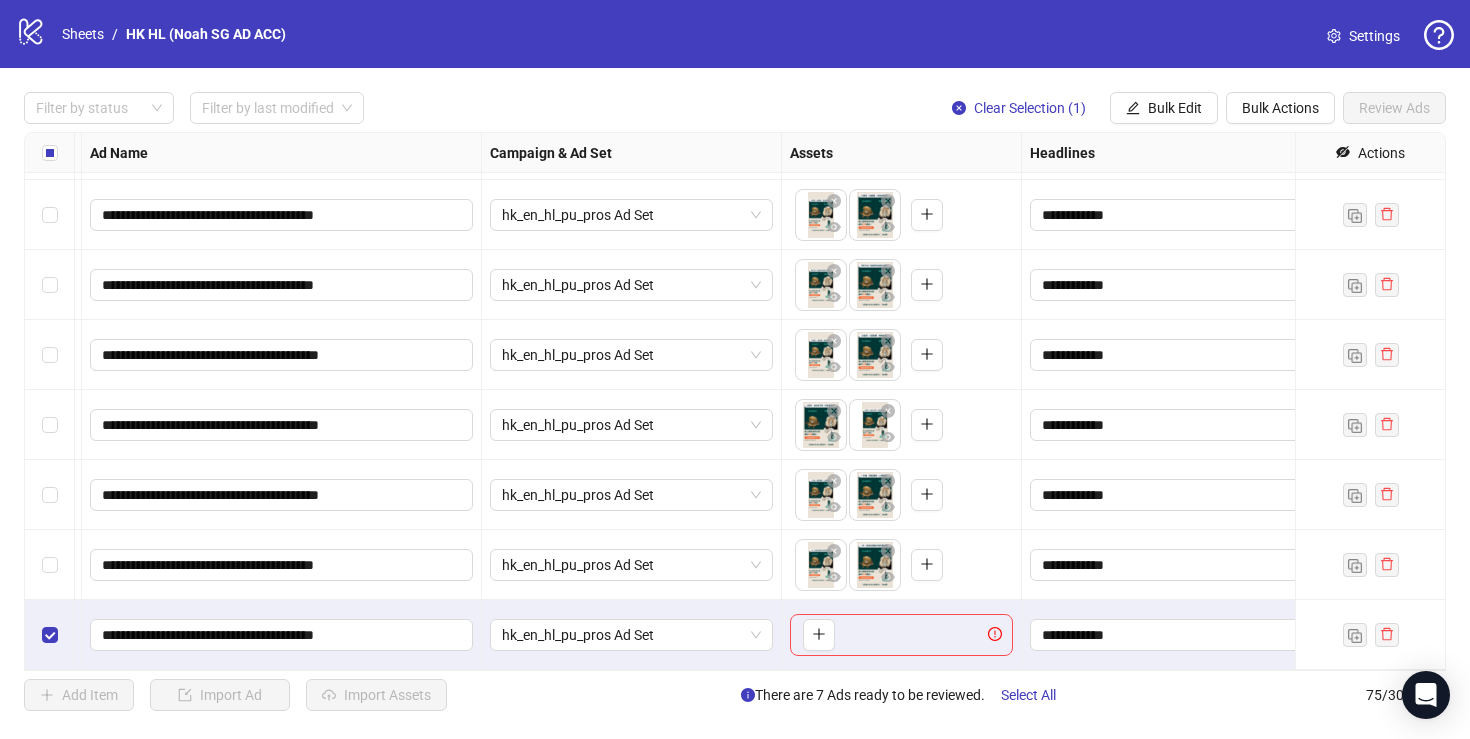 click on "**********" at bounding box center [282, 565] 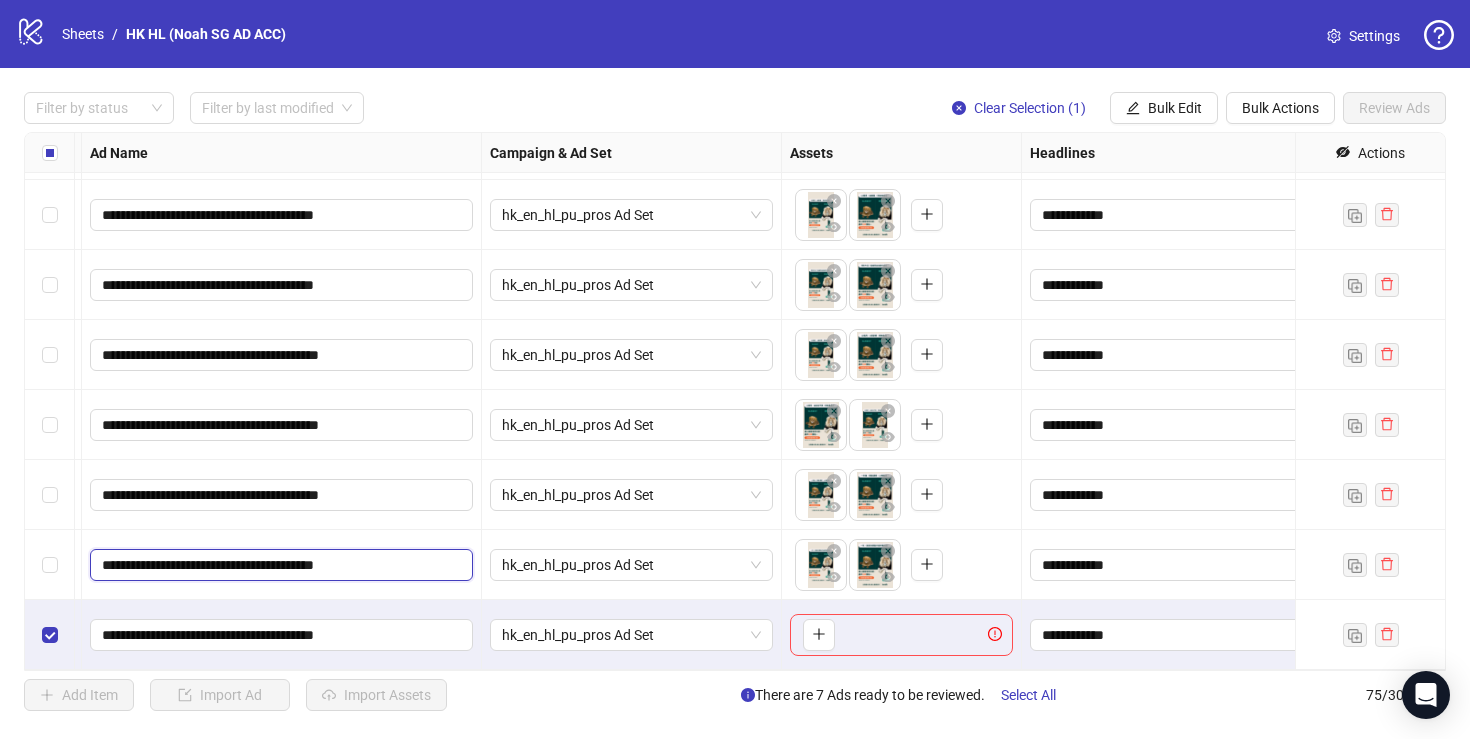 click on "**********" at bounding box center [279, 565] 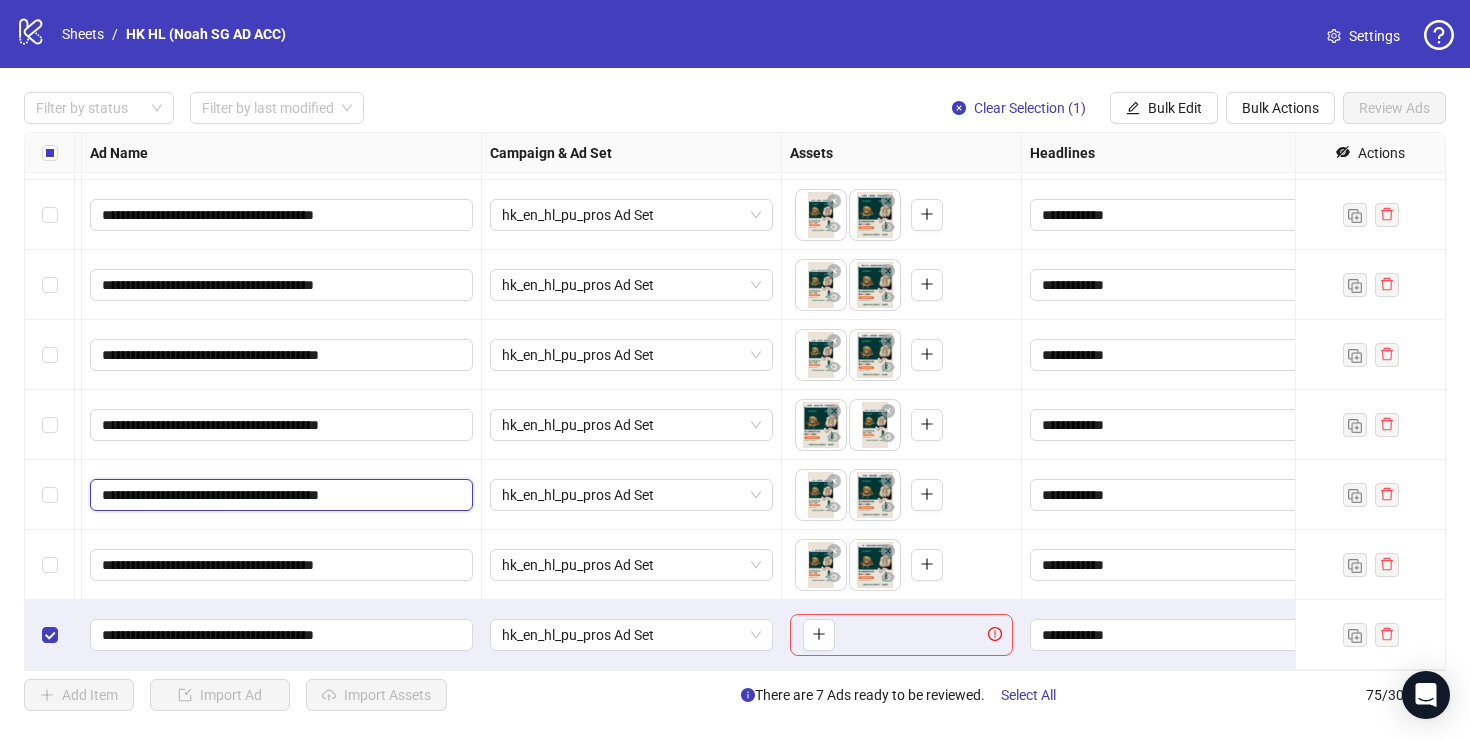click on "**********" at bounding box center (279, 495) 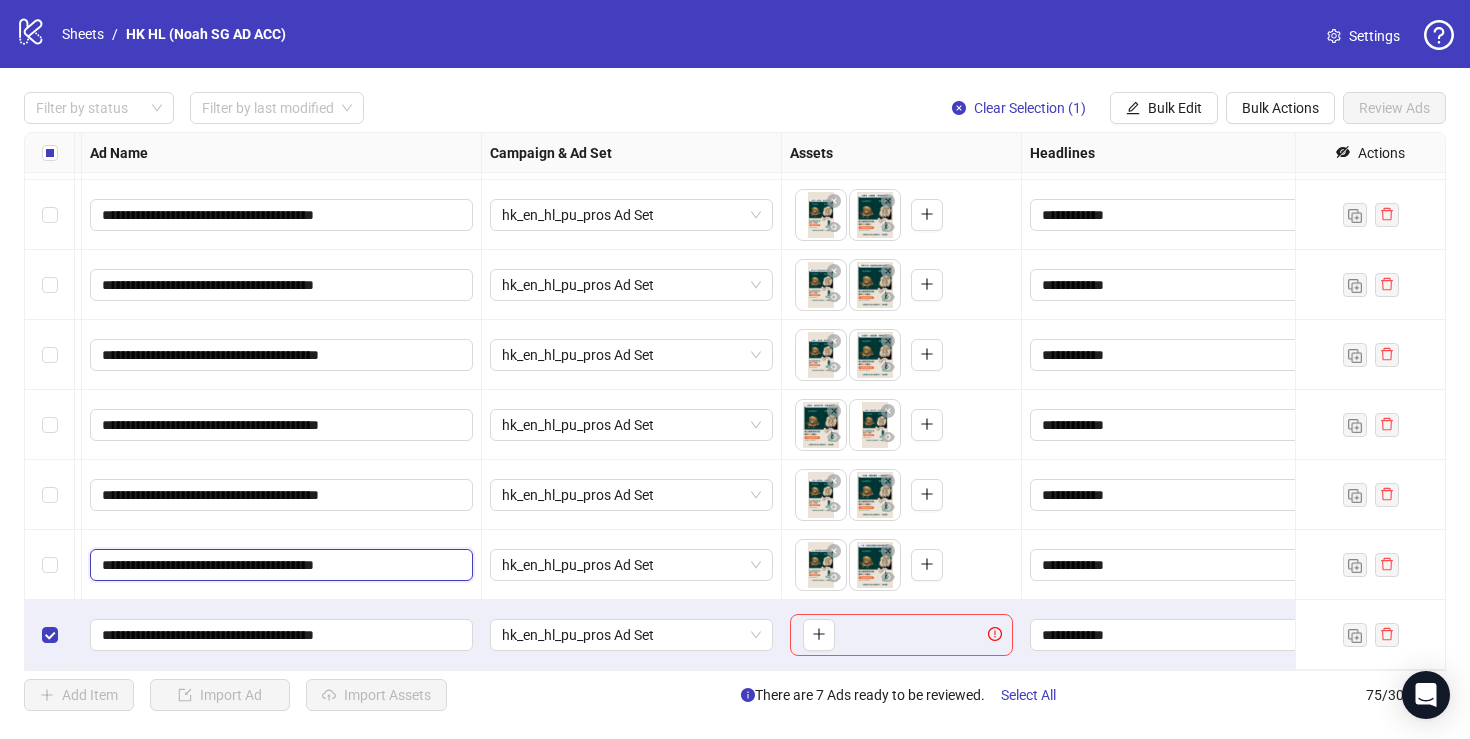 click on "**********" at bounding box center [279, 565] 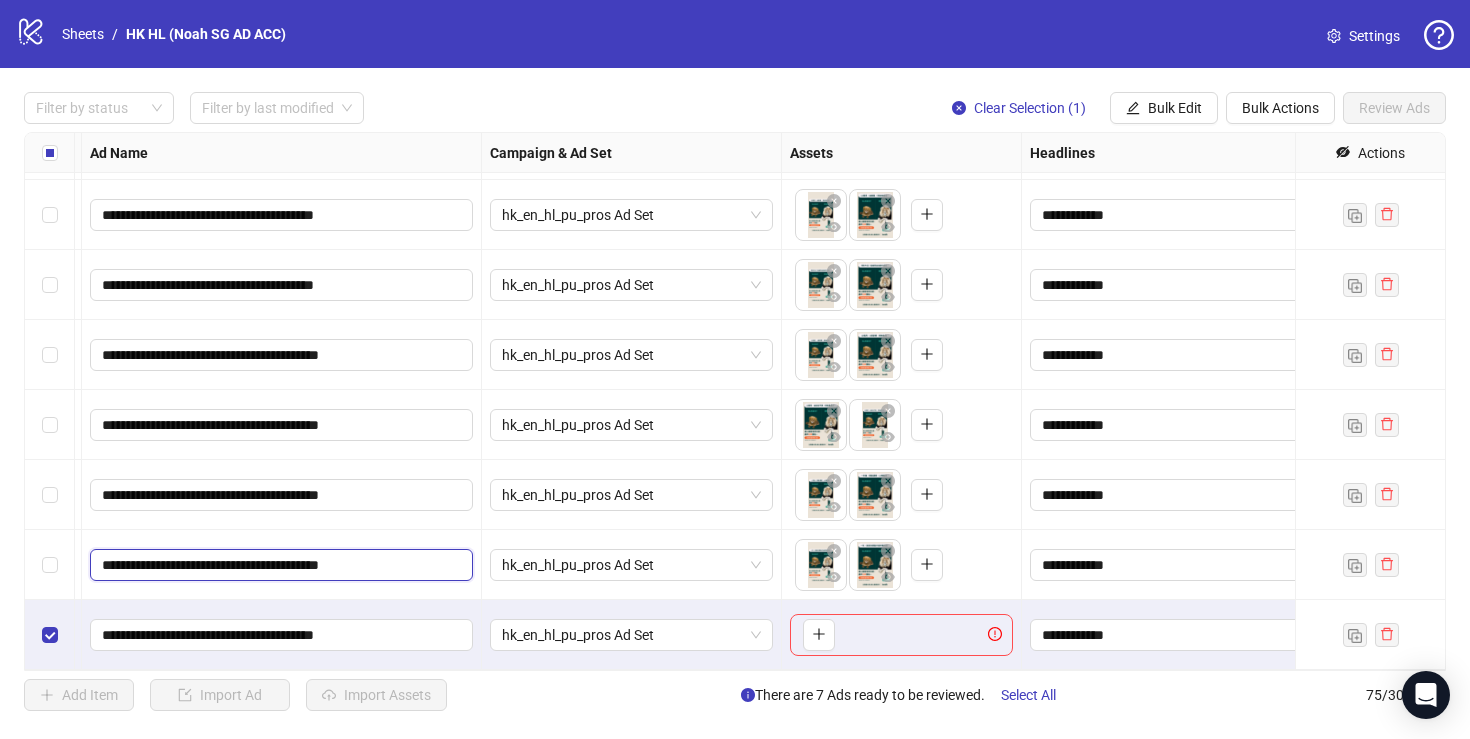 scroll, scrollTop: 0, scrollLeft: 38, axis: horizontal 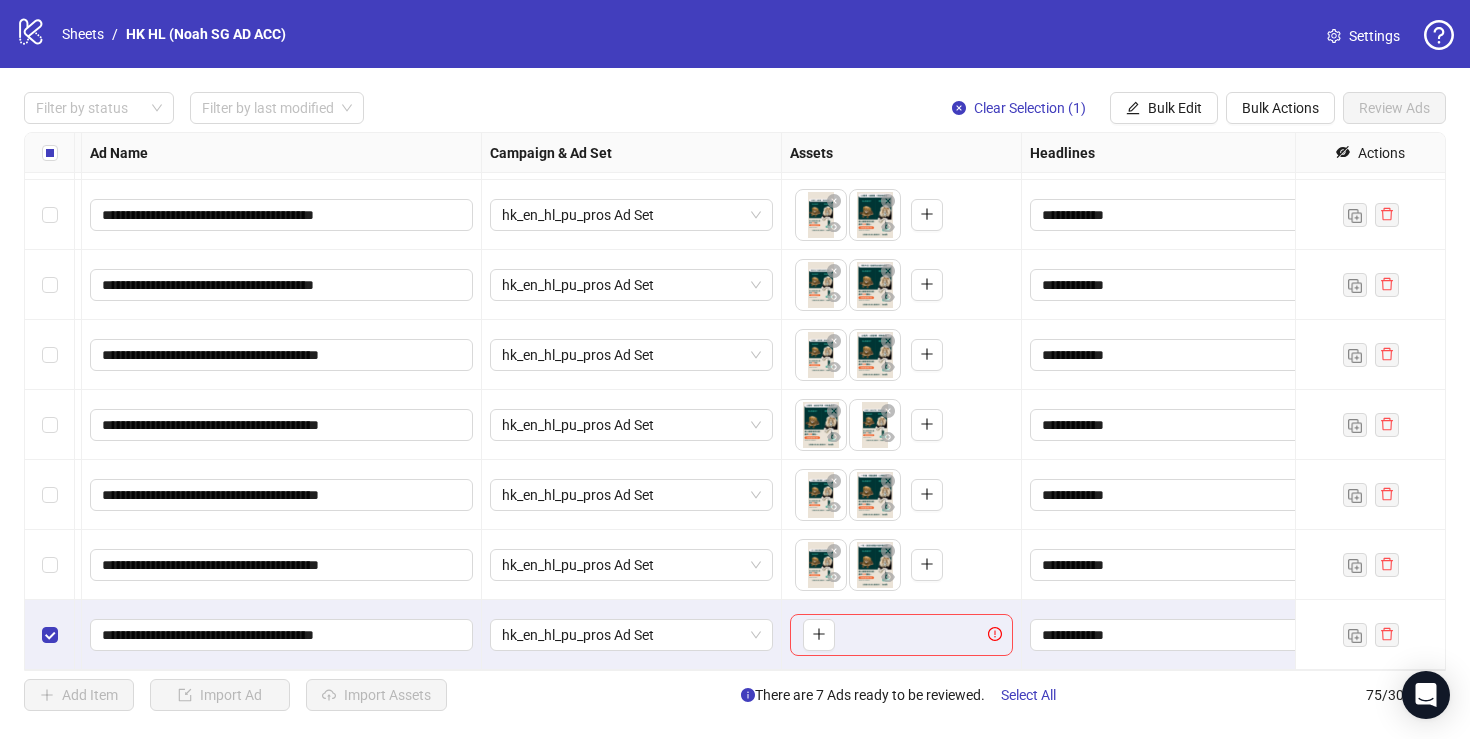 click on "**********" at bounding box center (282, 635) 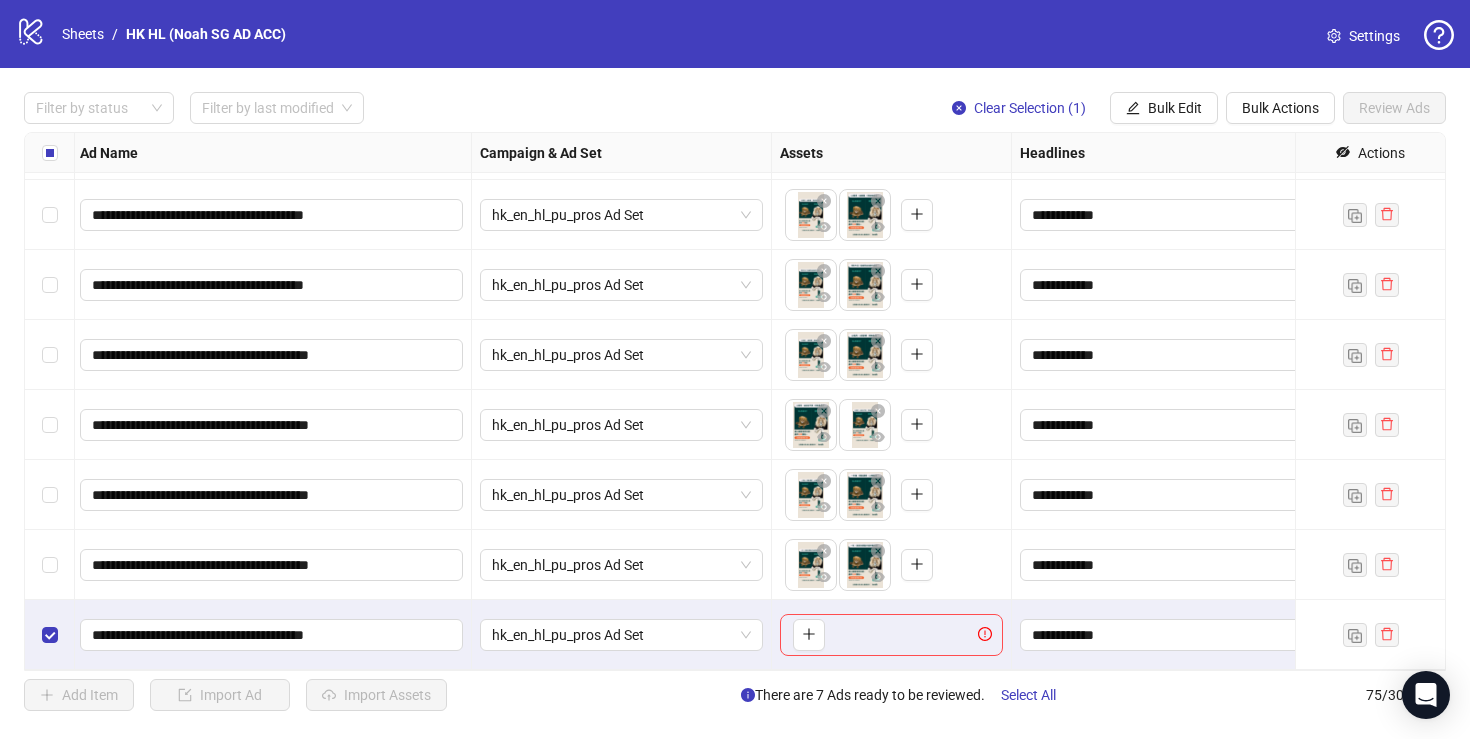 scroll, scrollTop: 4753, scrollLeft: 293, axis: both 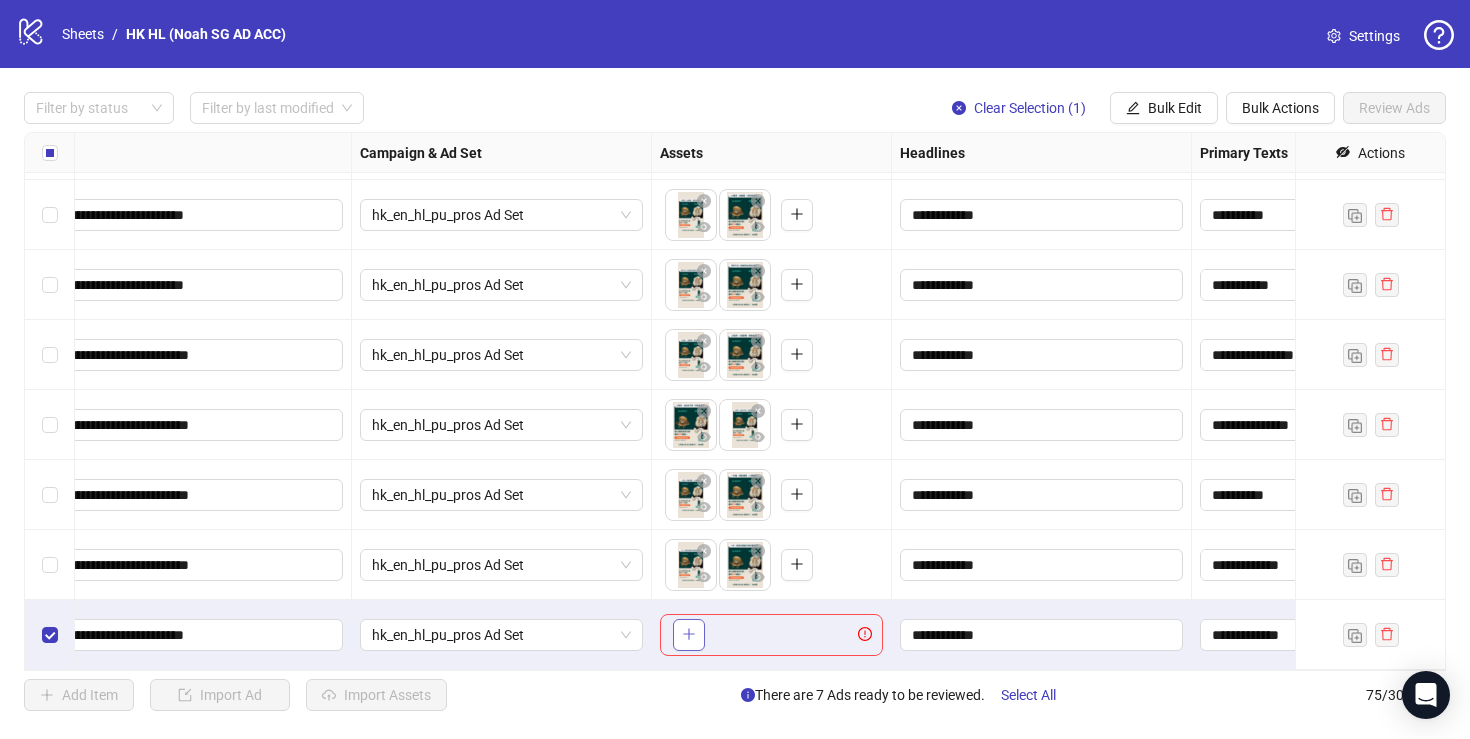 click 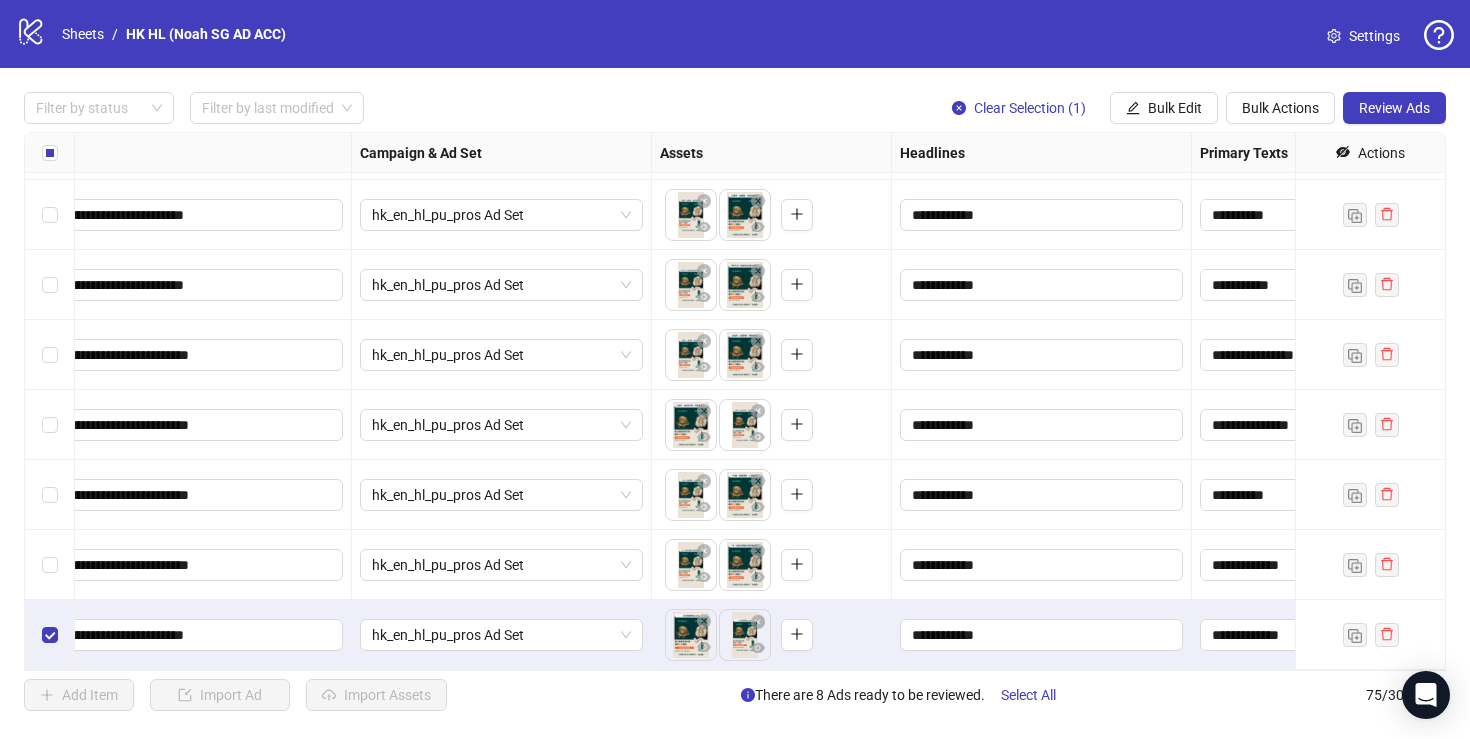 drag, startPoint x: 686, startPoint y: 645, endPoint x: 738, endPoint y: 645, distance: 52 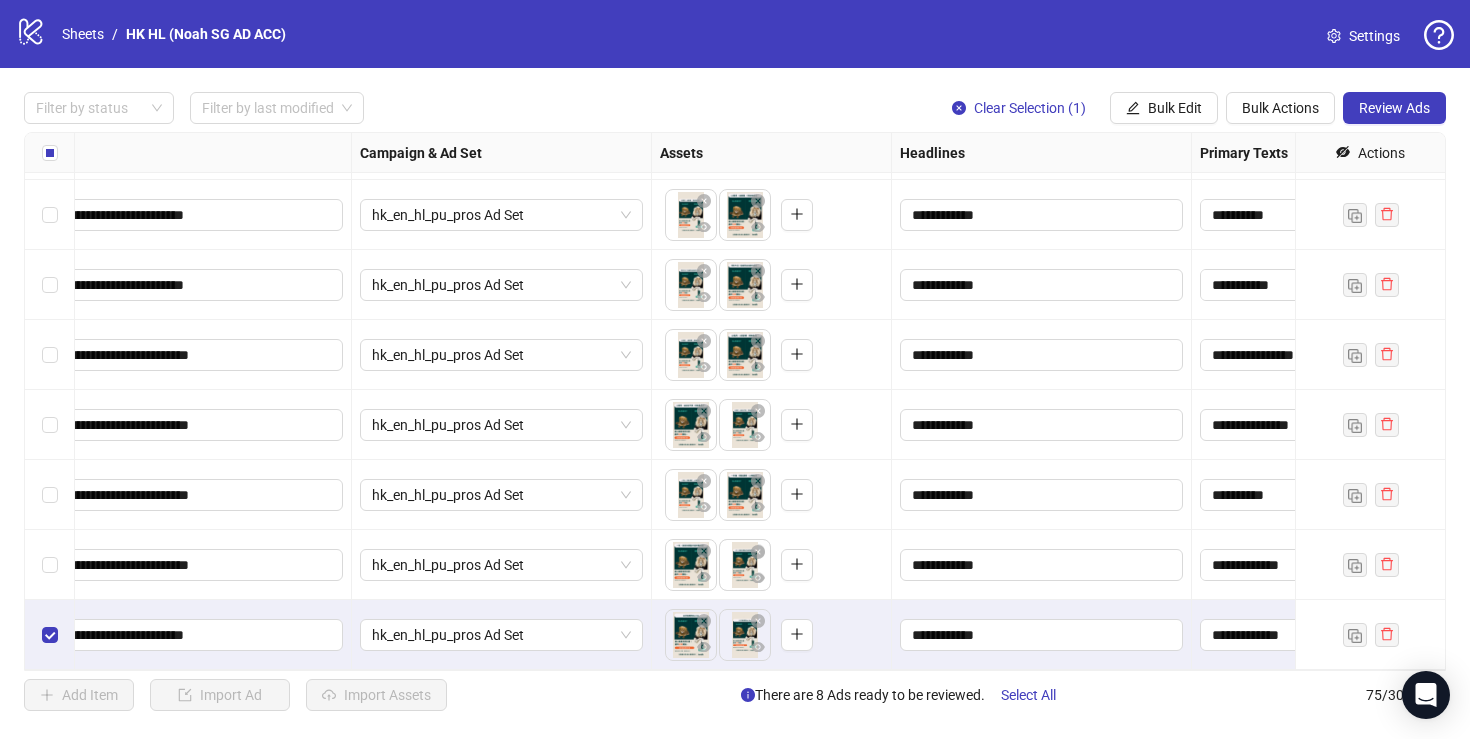 drag, startPoint x: 684, startPoint y: 575, endPoint x: 729, endPoint y: 575, distance: 45 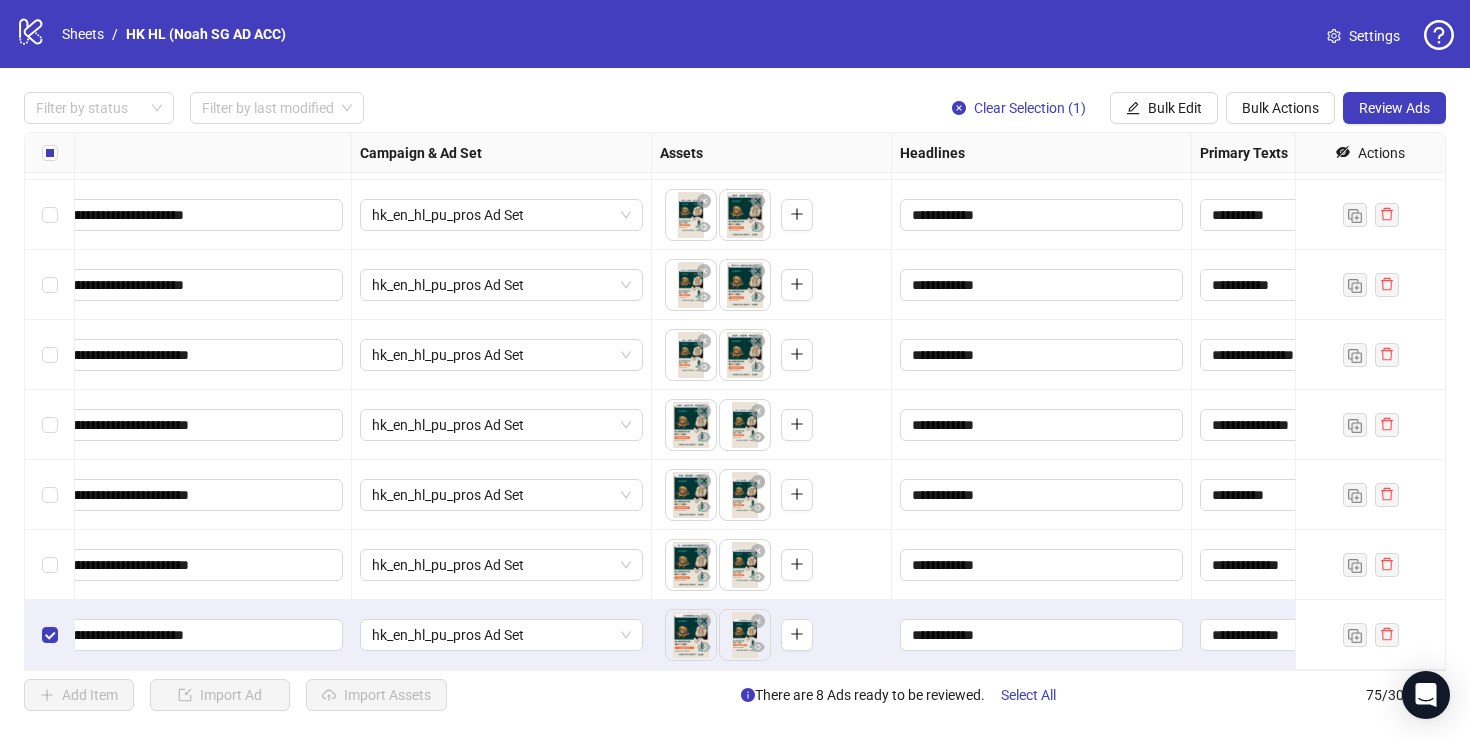 drag, startPoint x: 684, startPoint y: 493, endPoint x: 750, endPoint y: 493, distance: 66 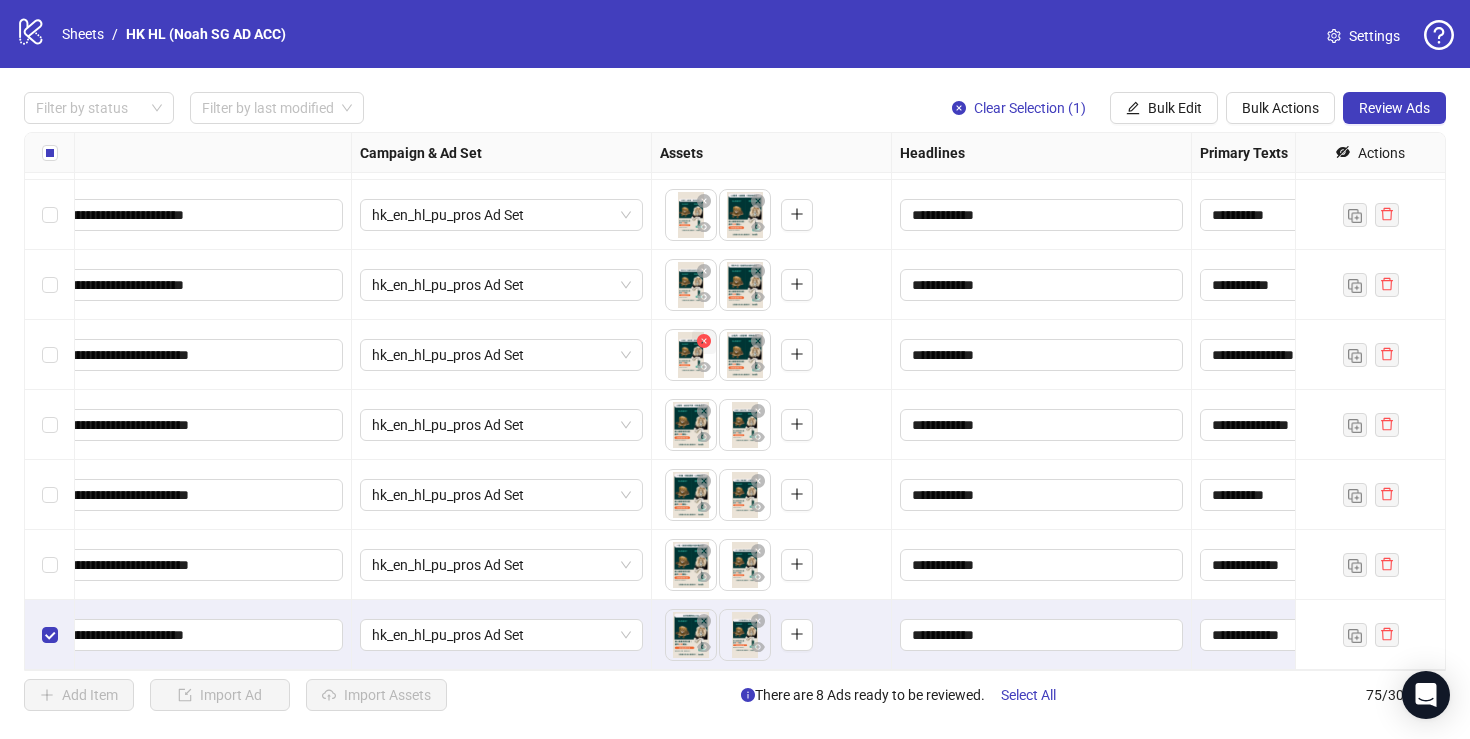 drag, startPoint x: 692, startPoint y: 361, endPoint x: 691, endPoint y: 351, distance: 10.049875 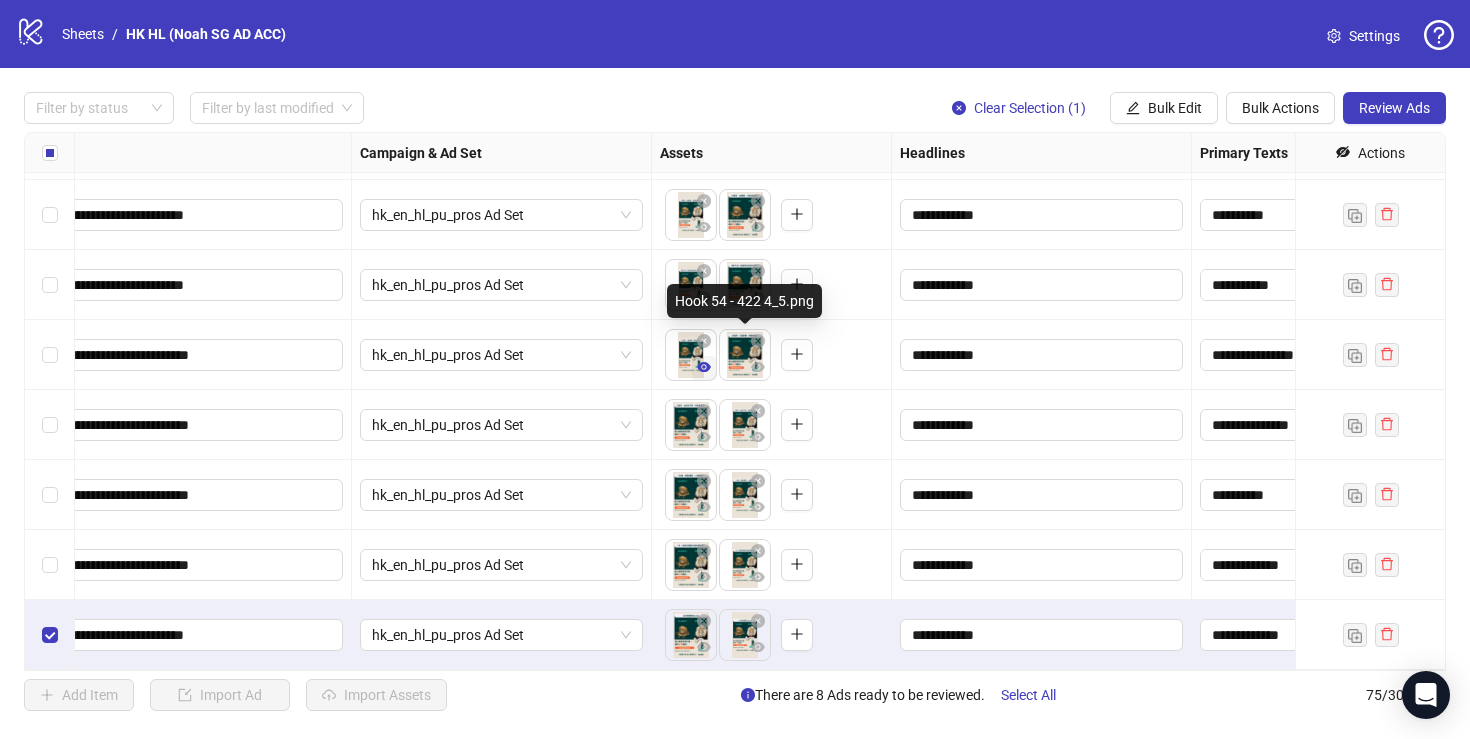 drag, startPoint x: 691, startPoint y: 351, endPoint x: 695, endPoint y: 365, distance: 14.56022 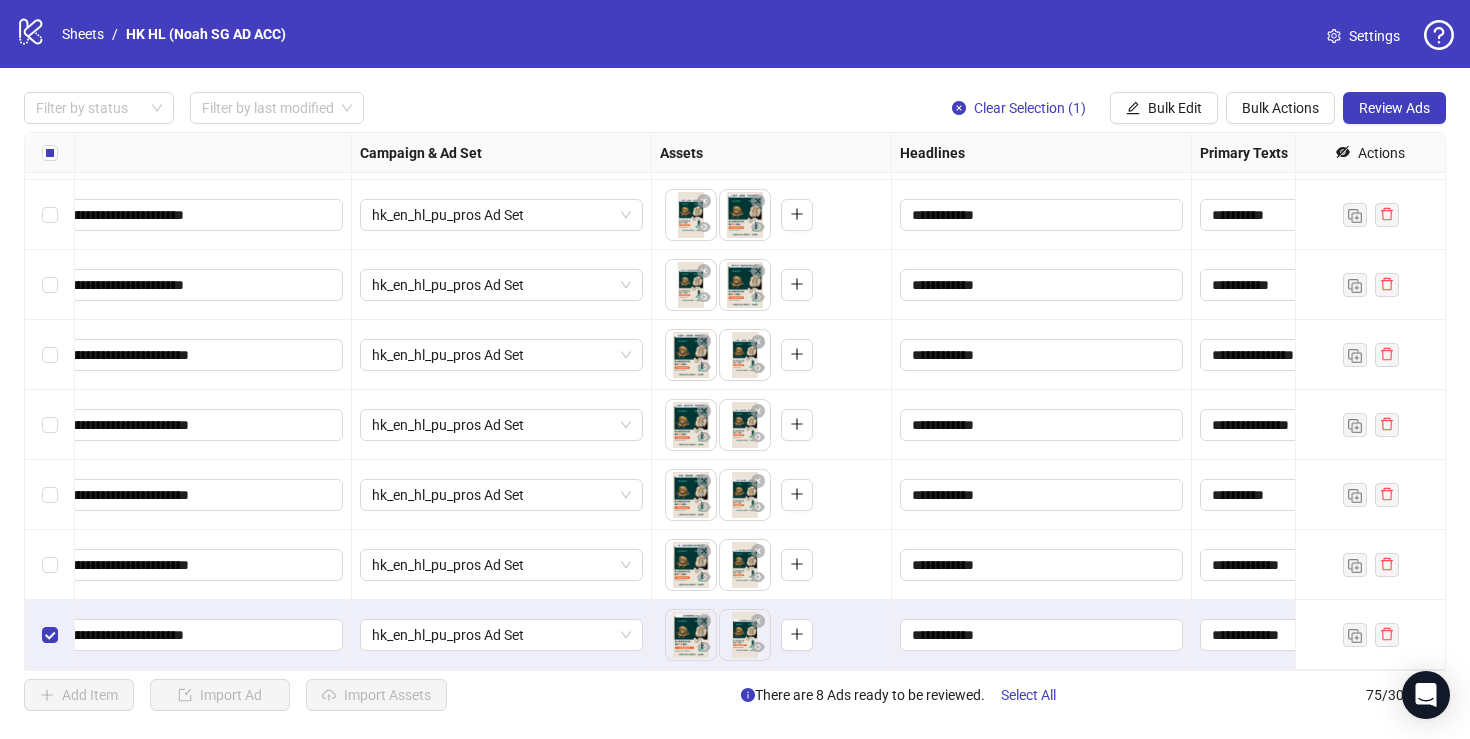 drag, startPoint x: 689, startPoint y: 365, endPoint x: 741, endPoint y: 365, distance: 52 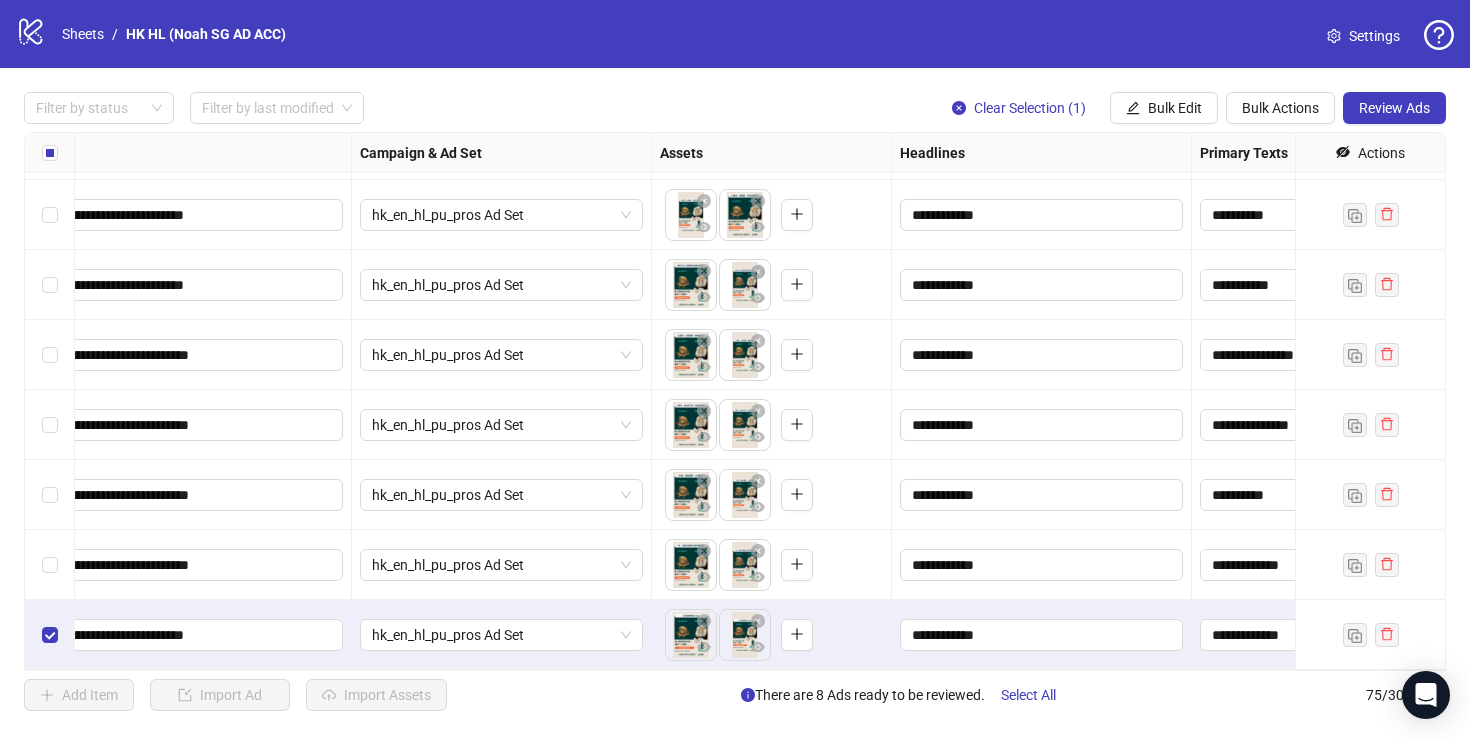 drag, startPoint x: 686, startPoint y: 299, endPoint x: 731, endPoint y: 299, distance: 45 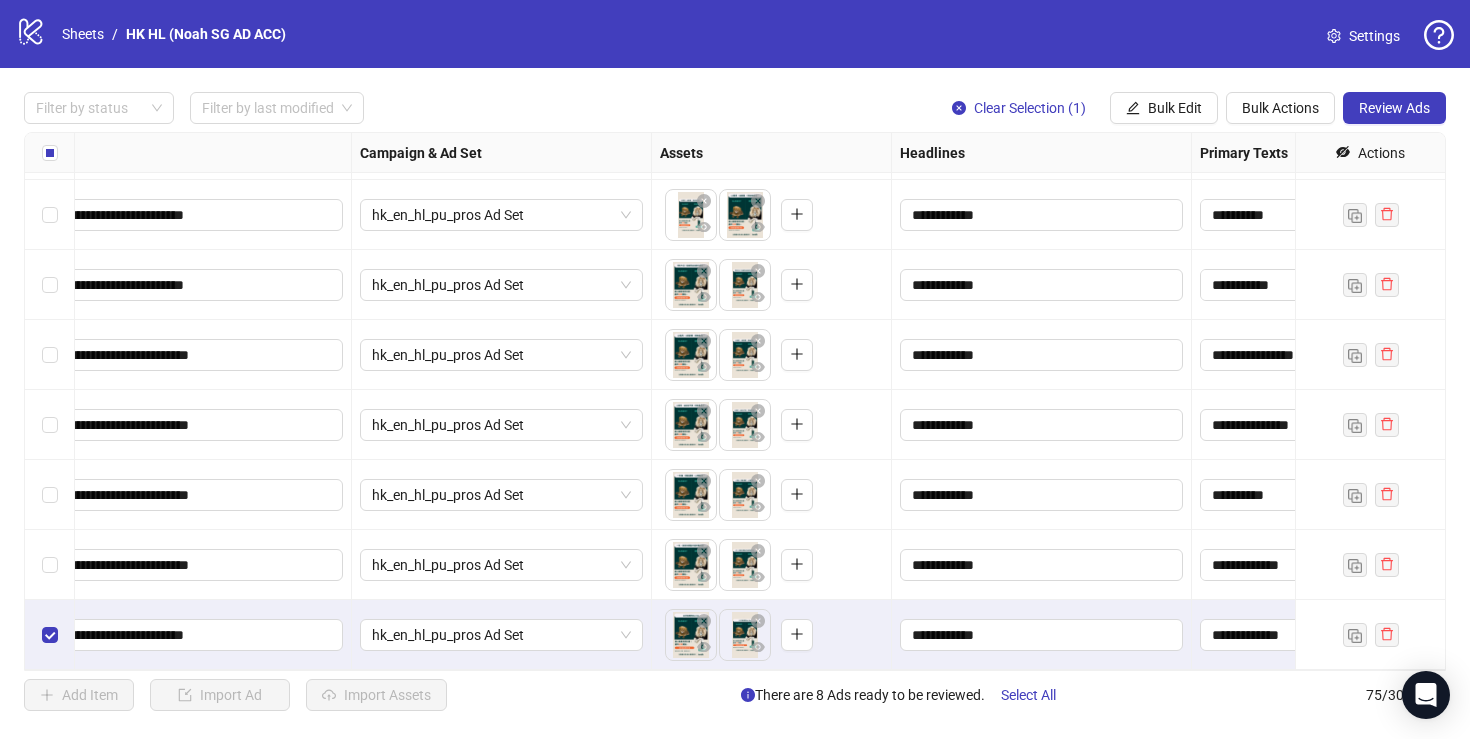scroll, scrollTop: 4713, scrollLeft: 293, axis: both 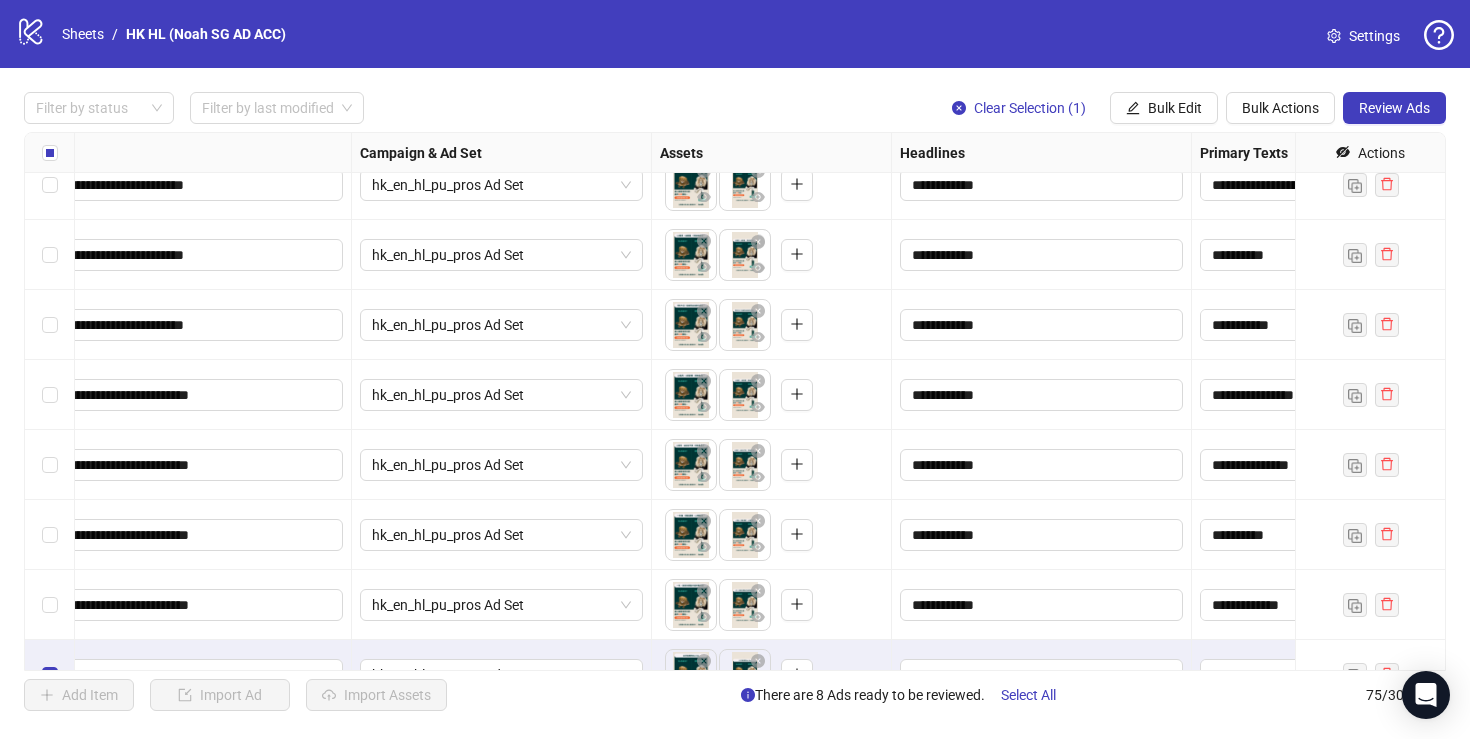 drag, startPoint x: 686, startPoint y: 268, endPoint x: 748, endPoint y: 272, distance: 62.1289 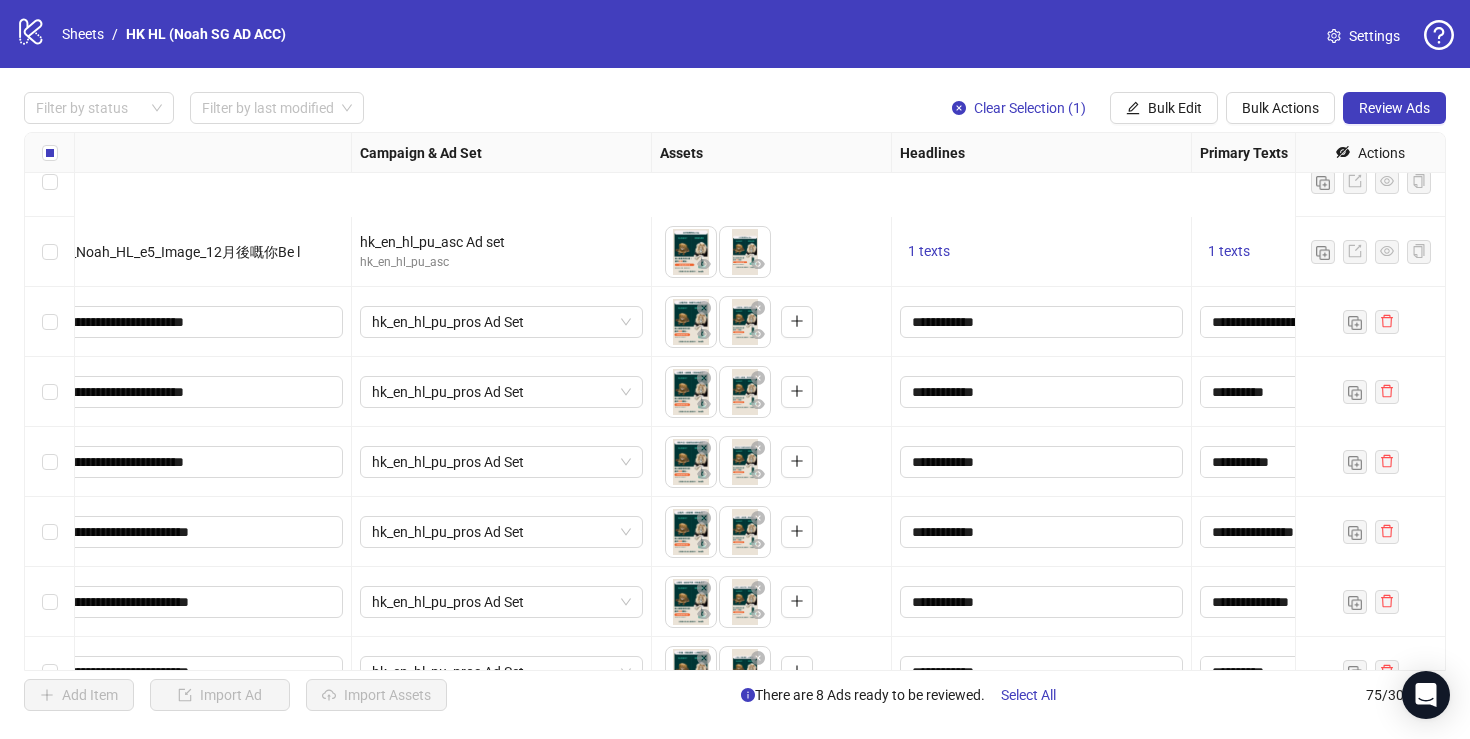 scroll, scrollTop: 4753, scrollLeft: 293, axis: both 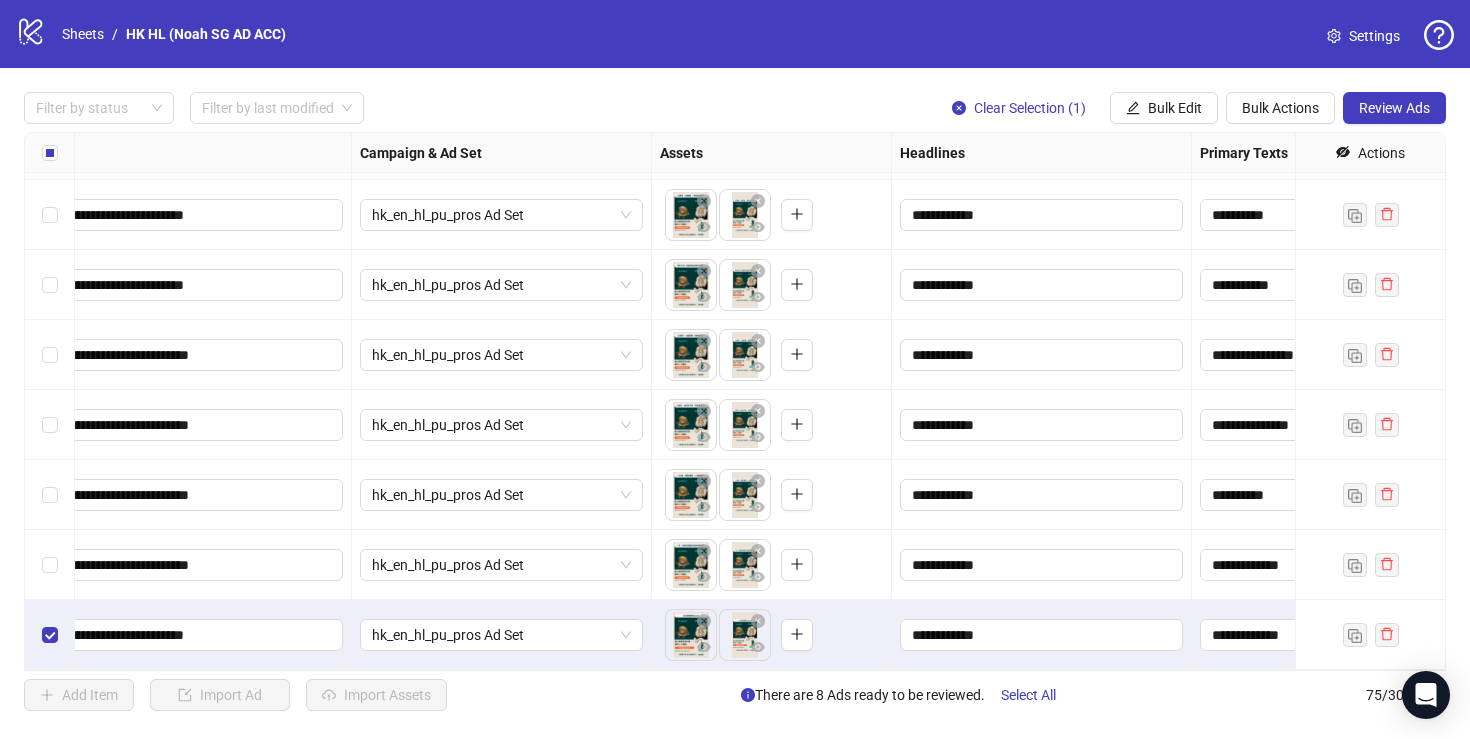 click at bounding box center [50, 635] 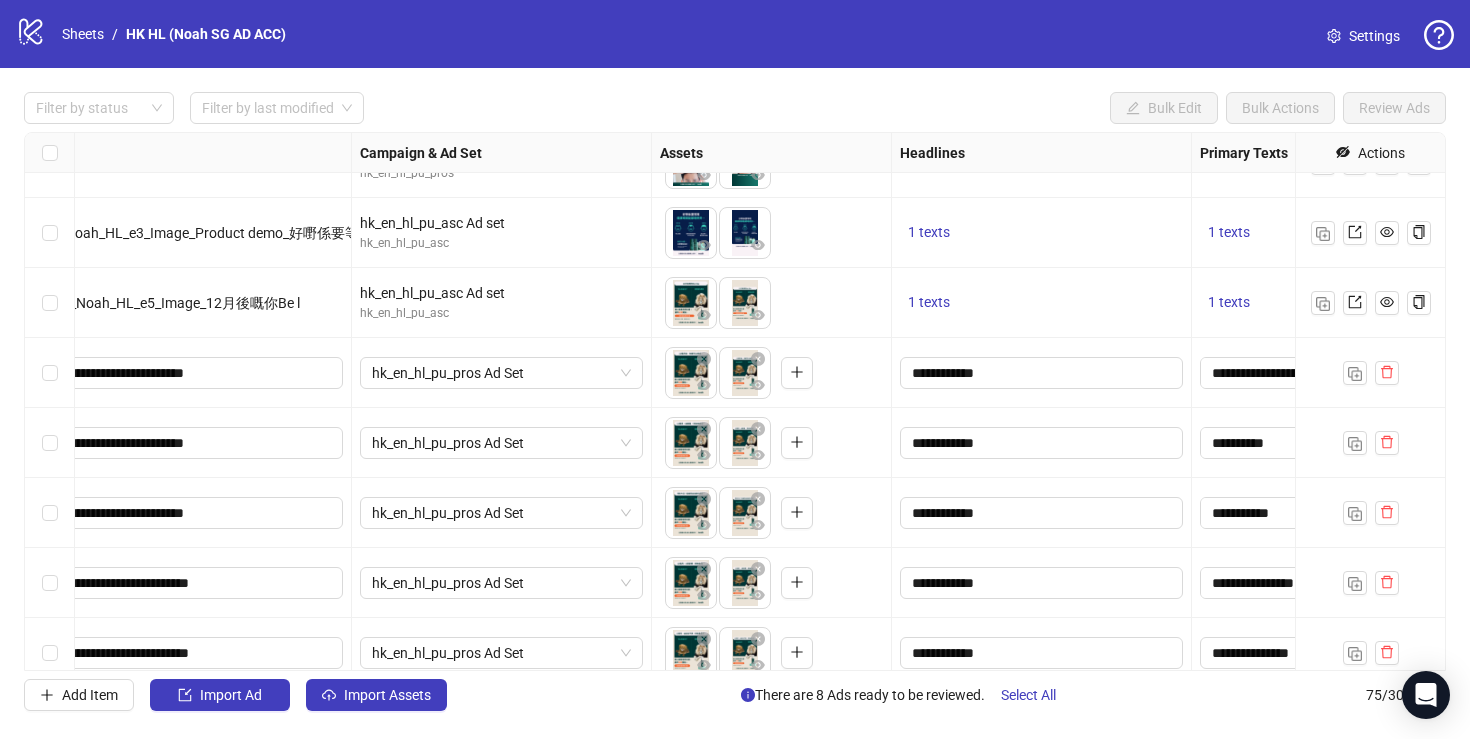 scroll, scrollTop: 4506, scrollLeft: 293, axis: both 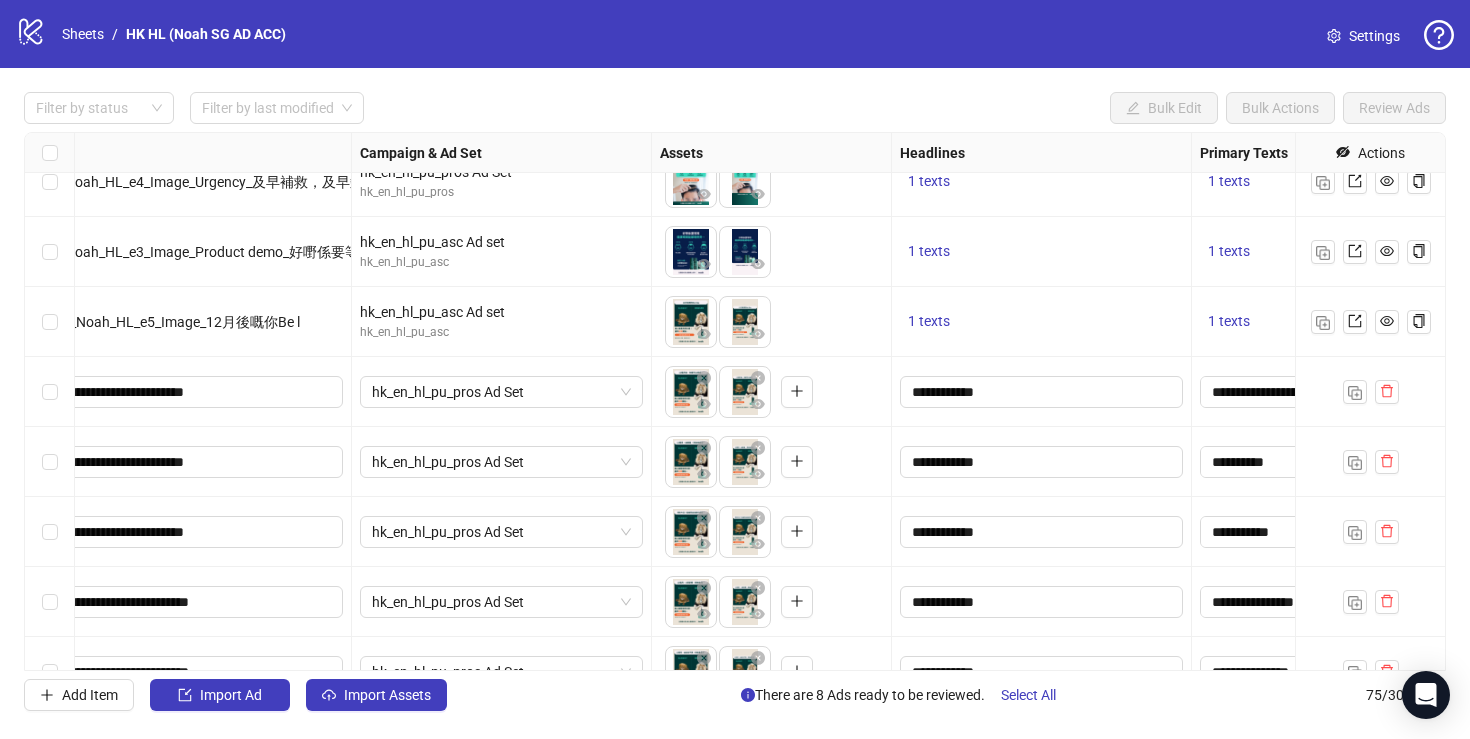 click at bounding box center (50, 392) 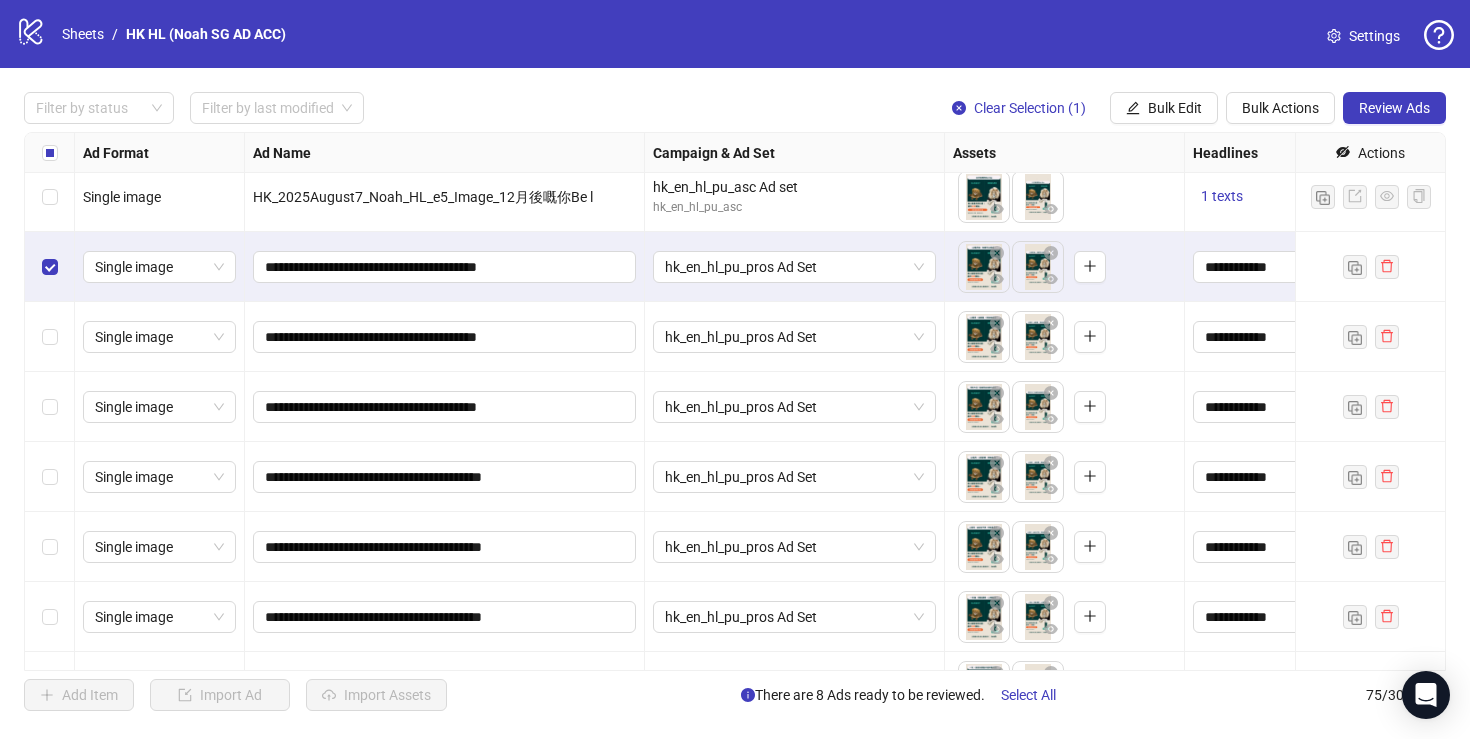 scroll, scrollTop: 4753, scrollLeft: 0, axis: vertical 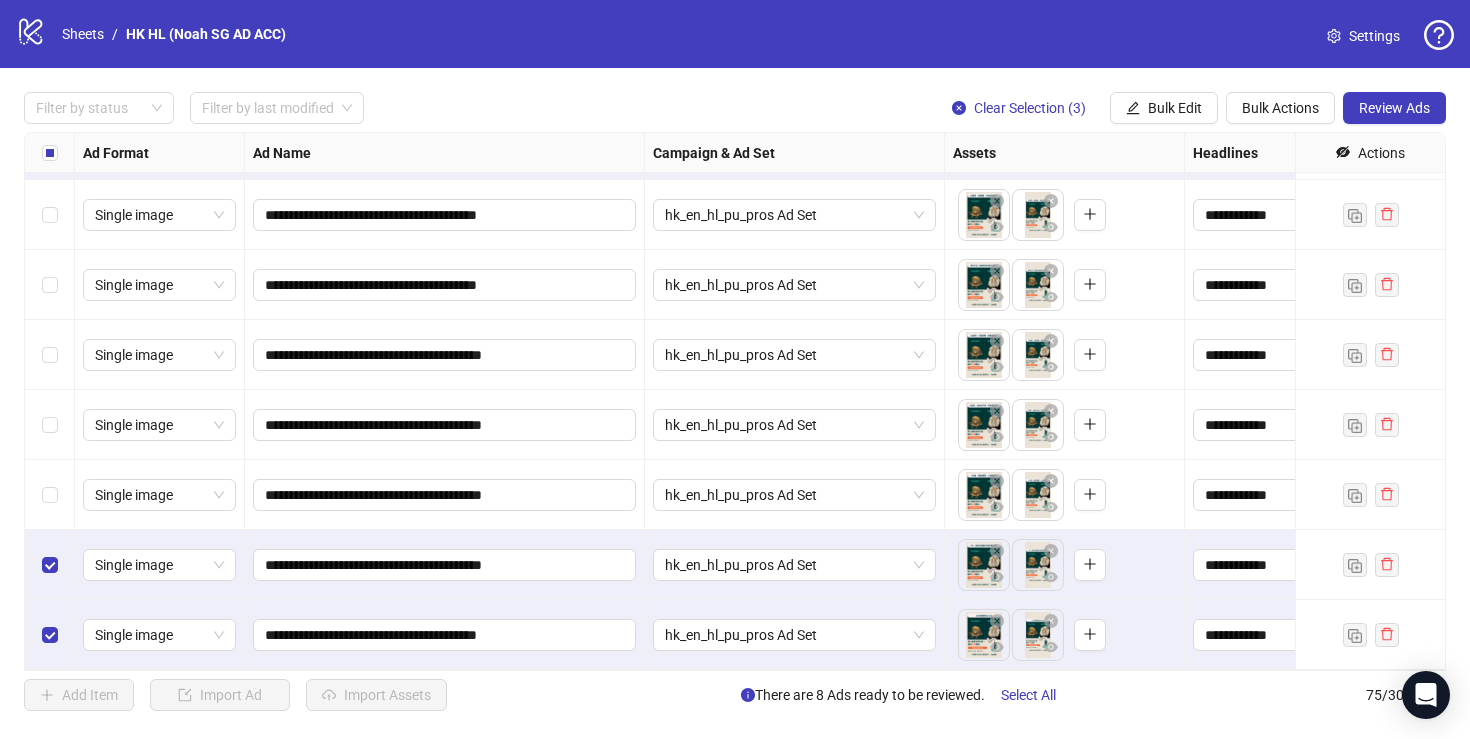 click at bounding box center [50, 495] 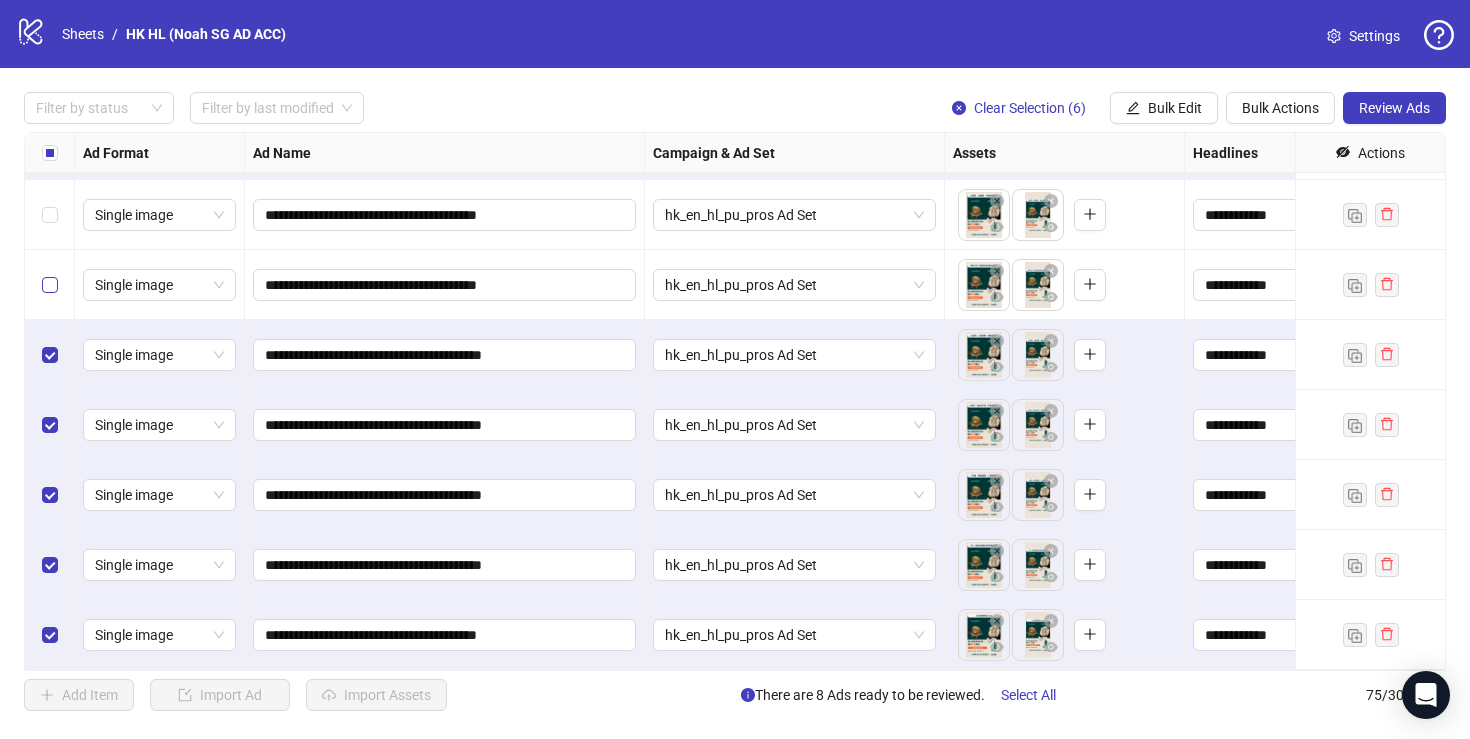click at bounding box center (50, 285) 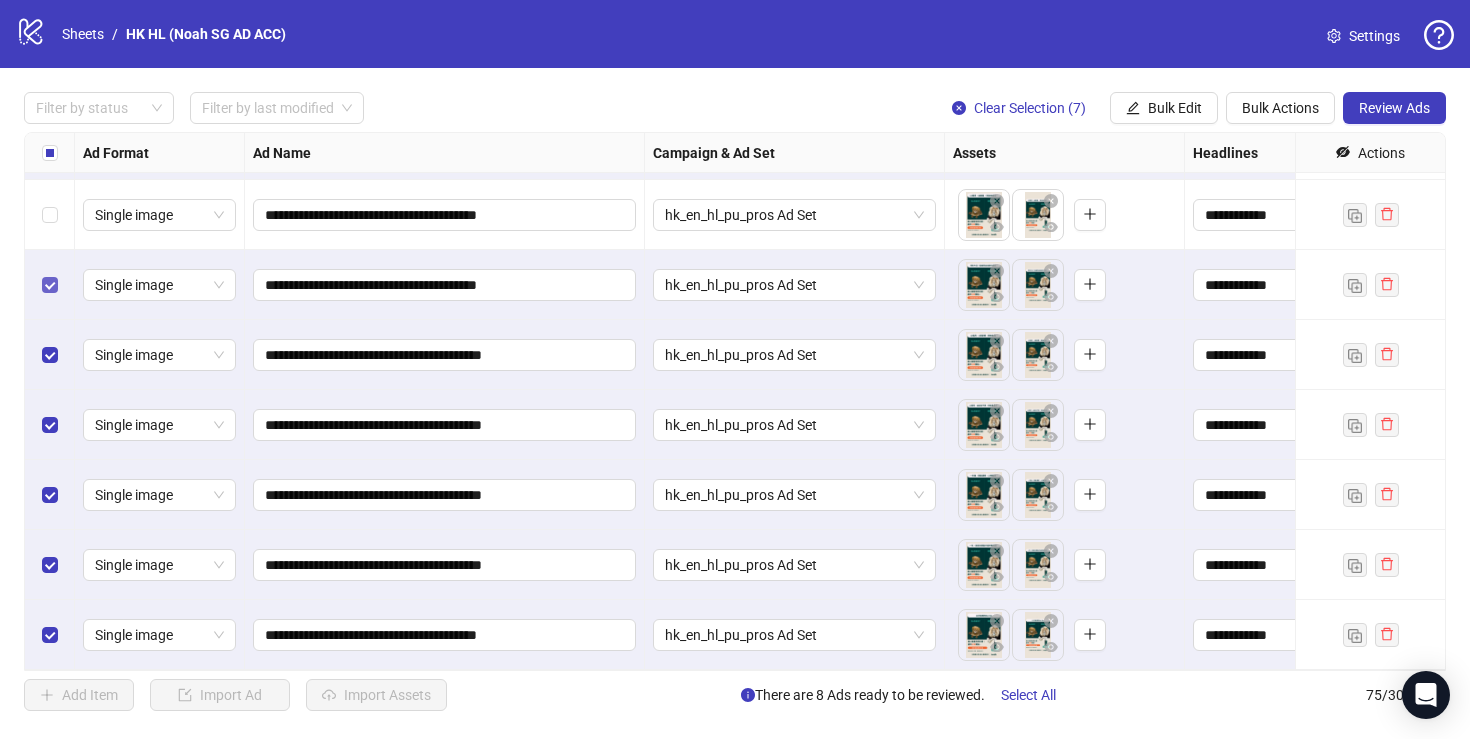 scroll, scrollTop: 4652, scrollLeft: 0, axis: vertical 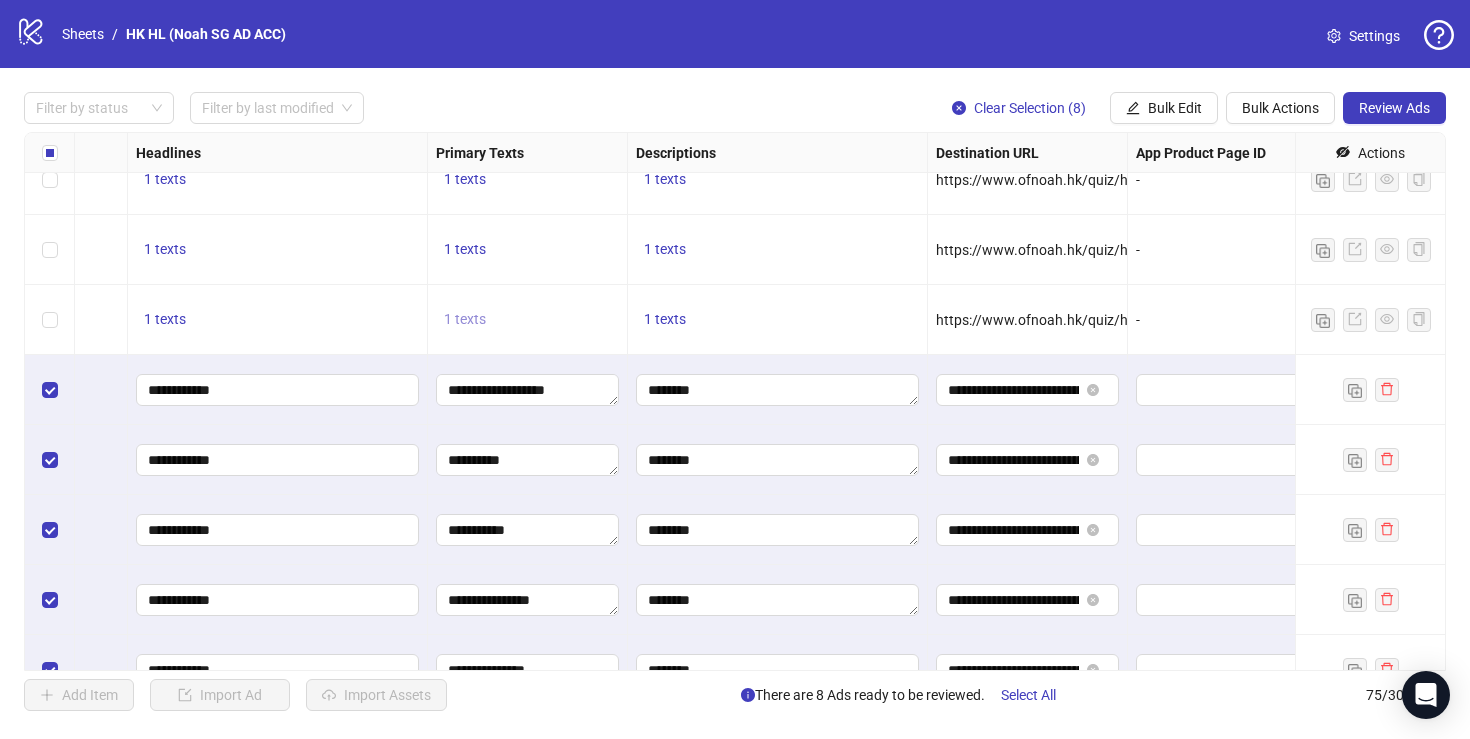 click on "1 texts" at bounding box center (465, 319) 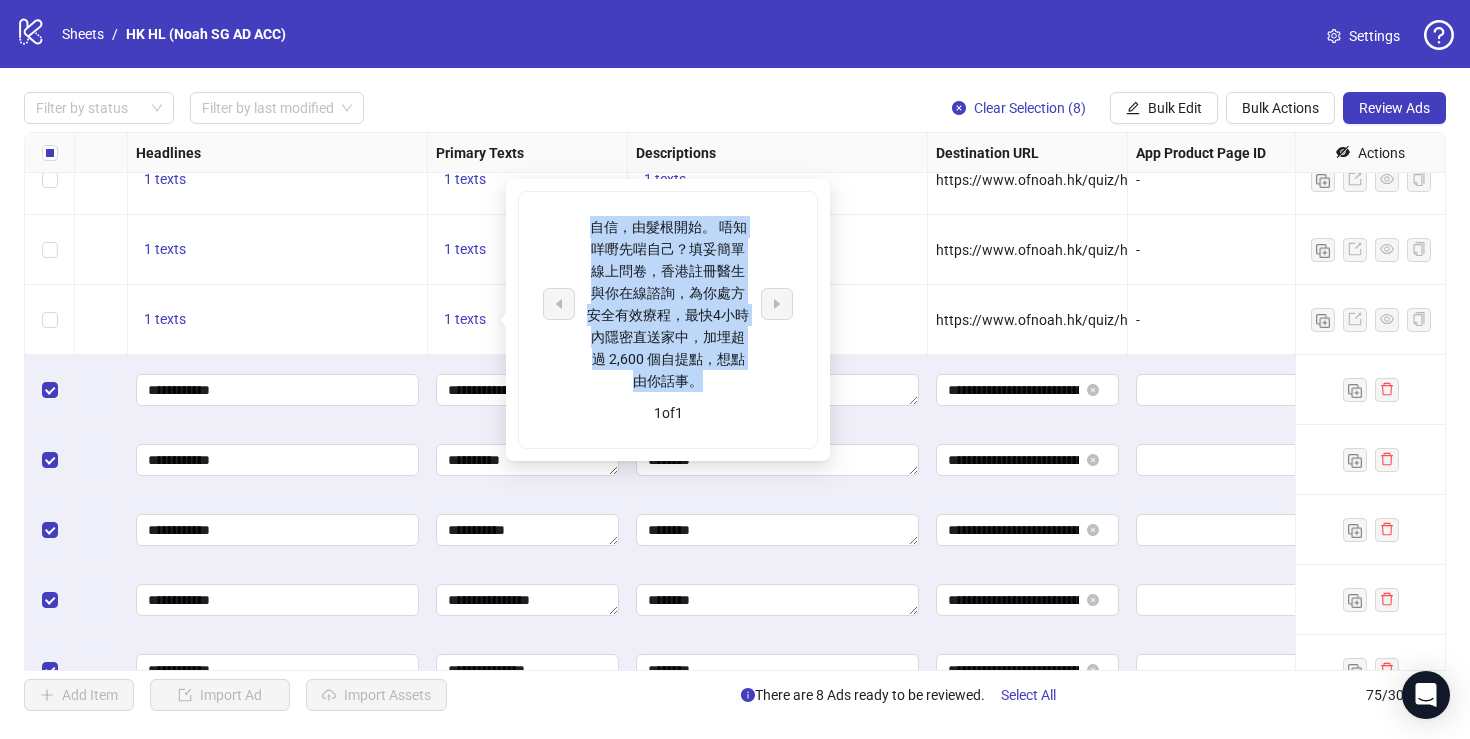 drag, startPoint x: 592, startPoint y: 225, endPoint x: 709, endPoint y: 373, distance: 188.66107 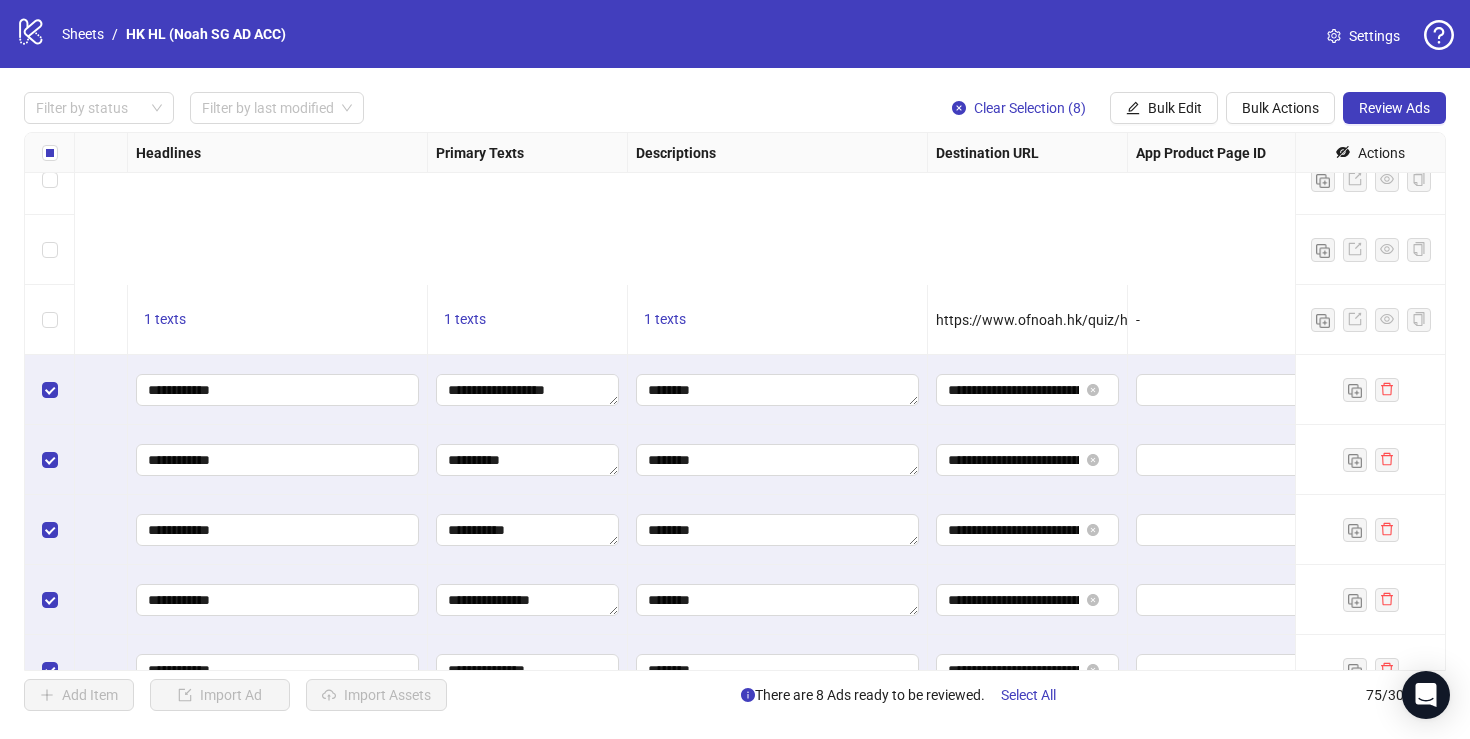 scroll, scrollTop: 4753, scrollLeft: 1057, axis: both 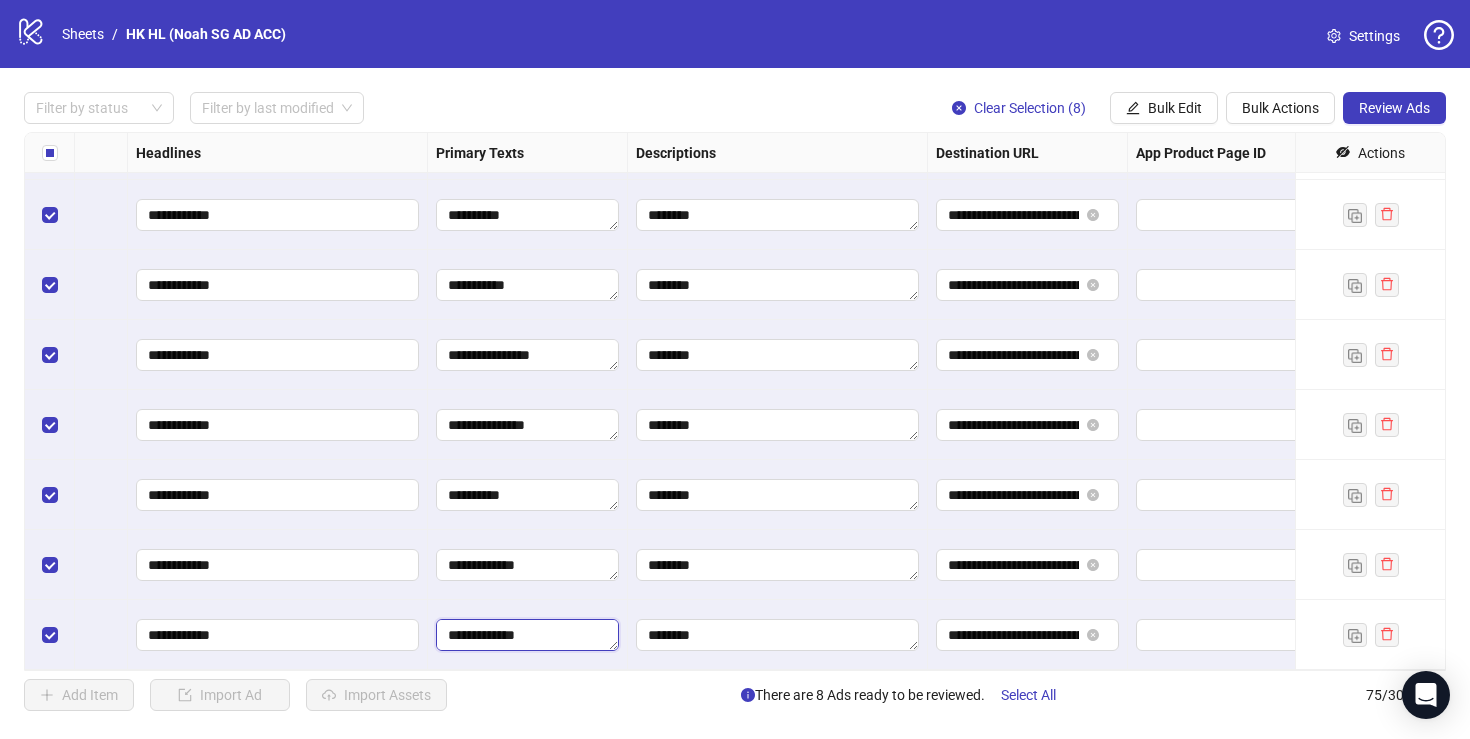 click on "**********" at bounding box center (527, 635) 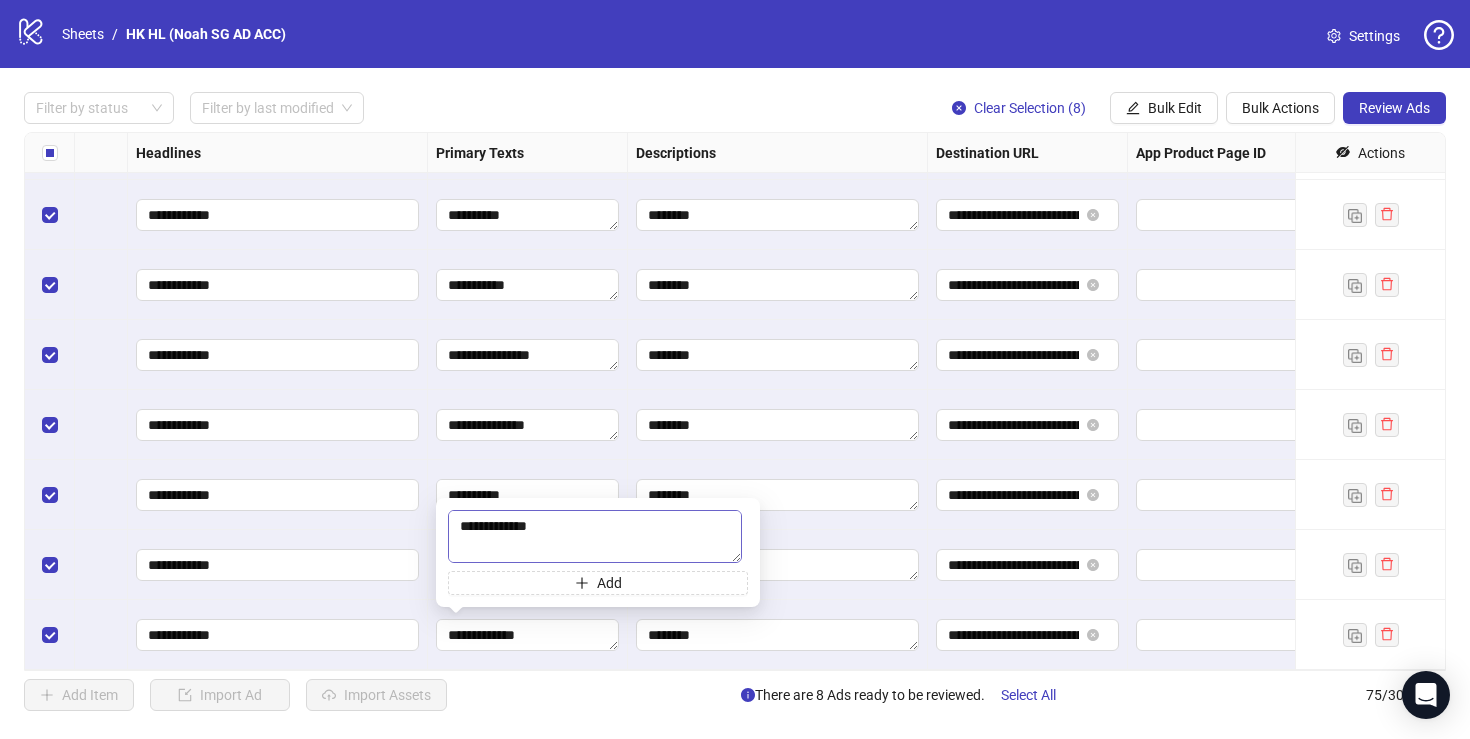 click on "**********" at bounding box center (595, 536) 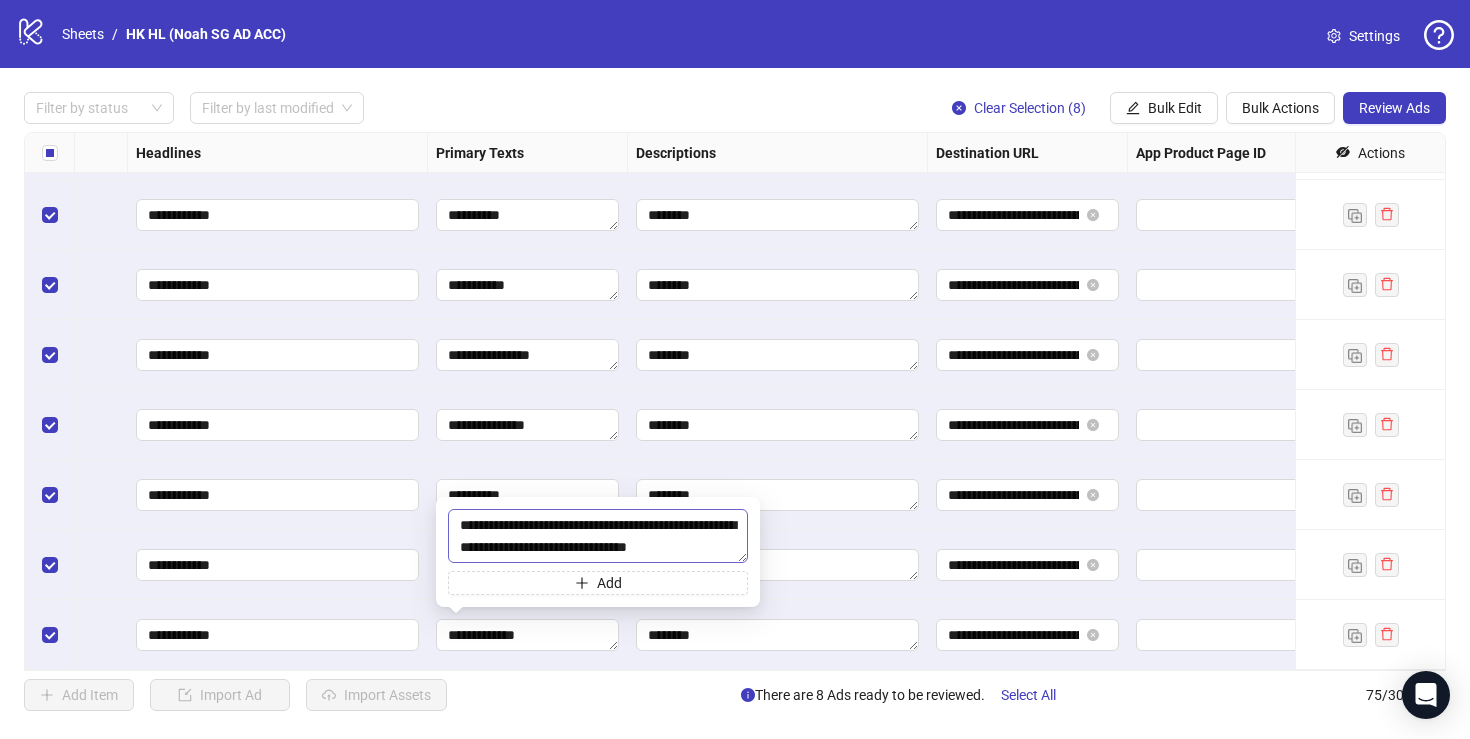 scroll, scrollTop: 0, scrollLeft: 0, axis: both 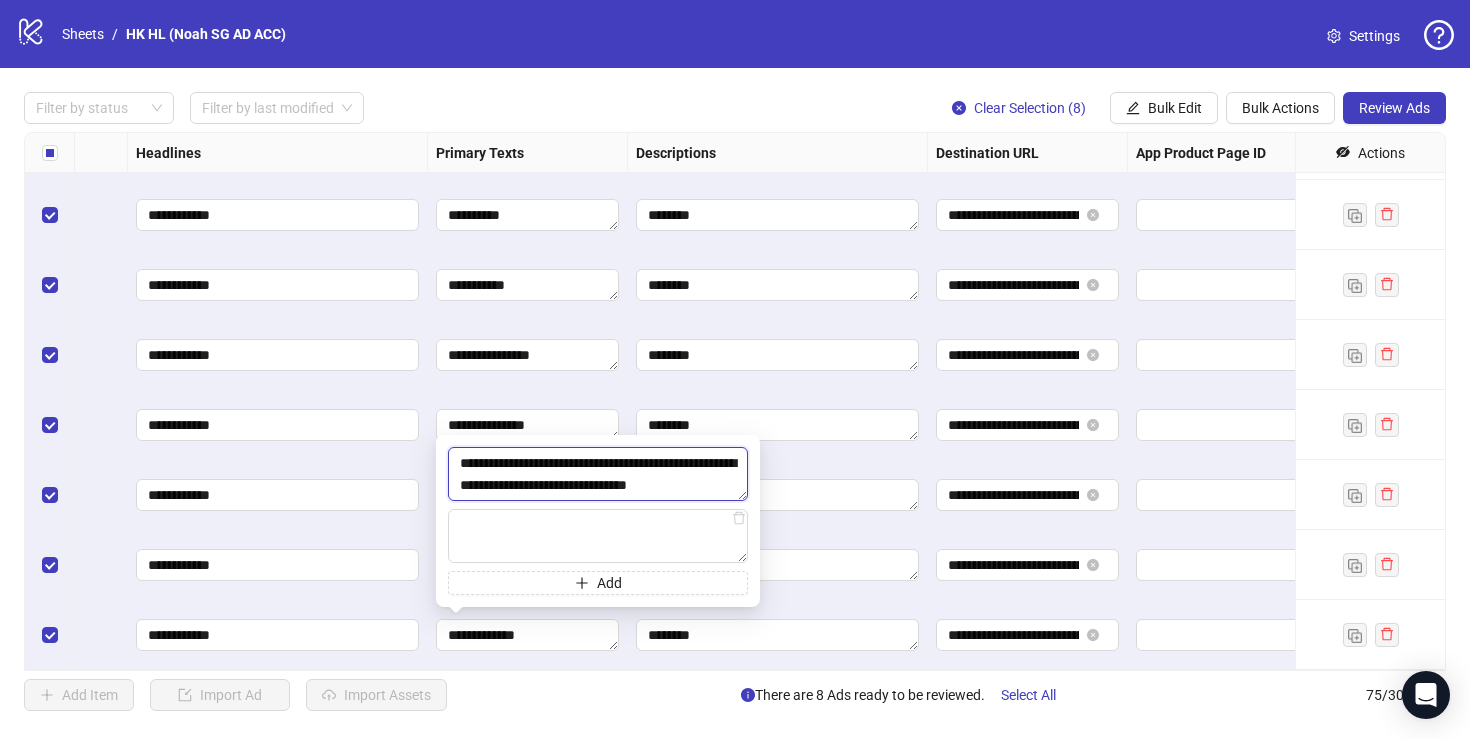 click on "**********" at bounding box center (598, 474) 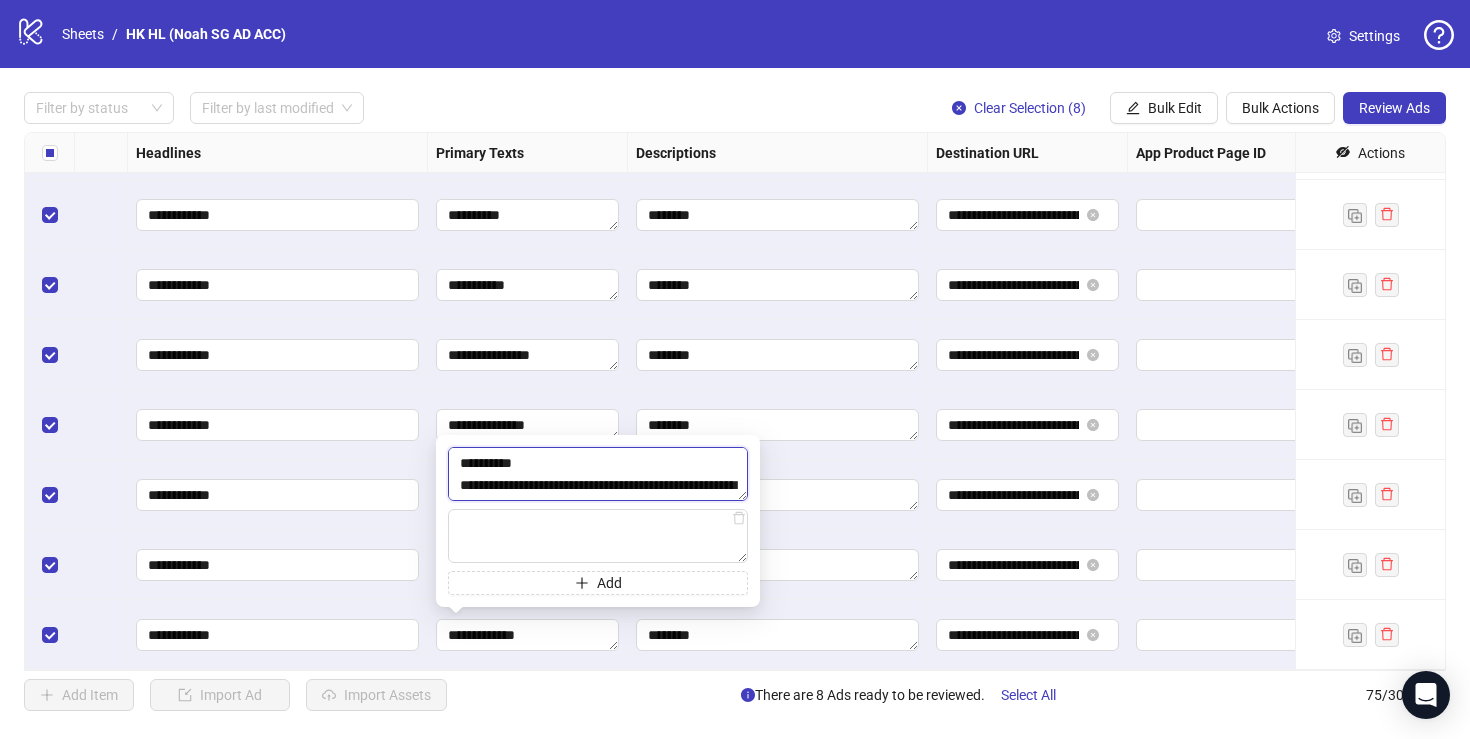 type on "**********" 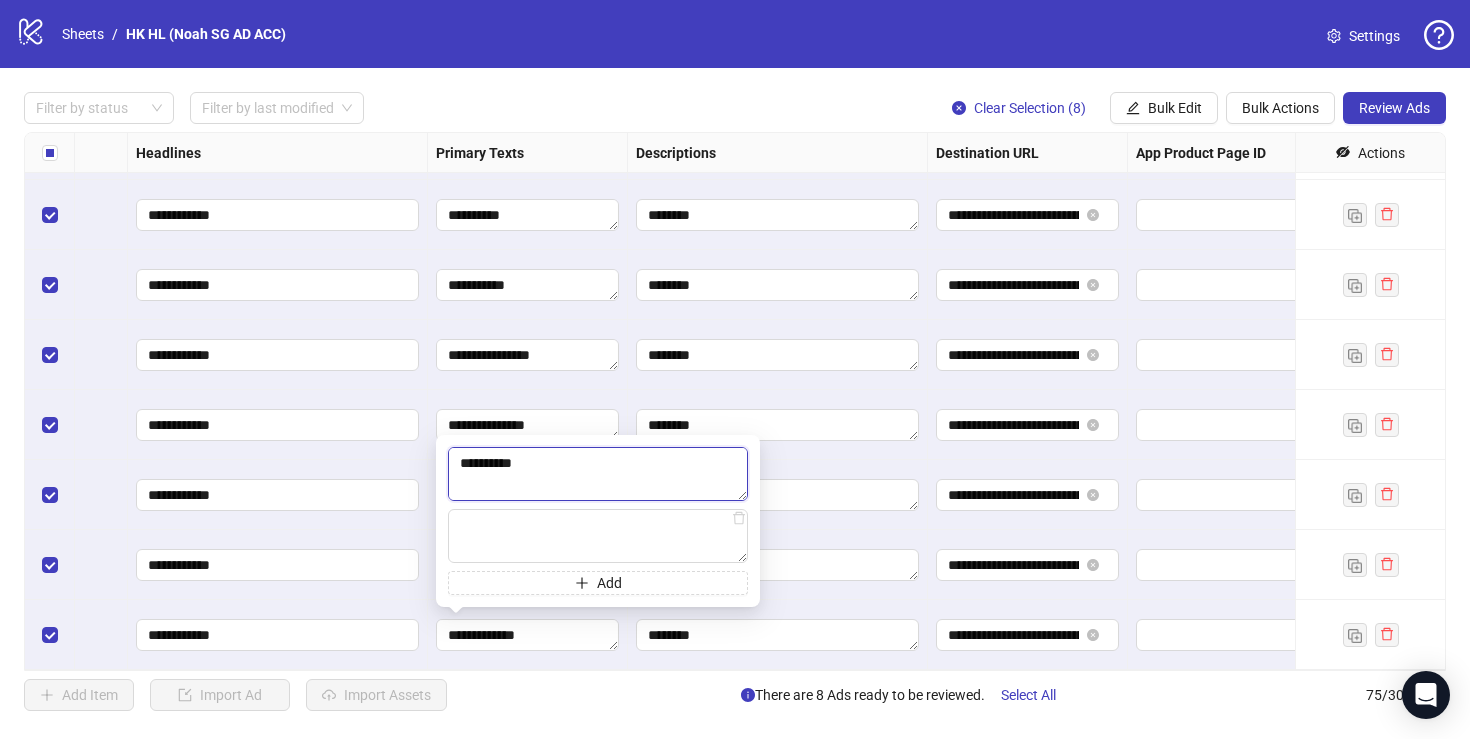 scroll, scrollTop: 15, scrollLeft: 0, axis: vertical 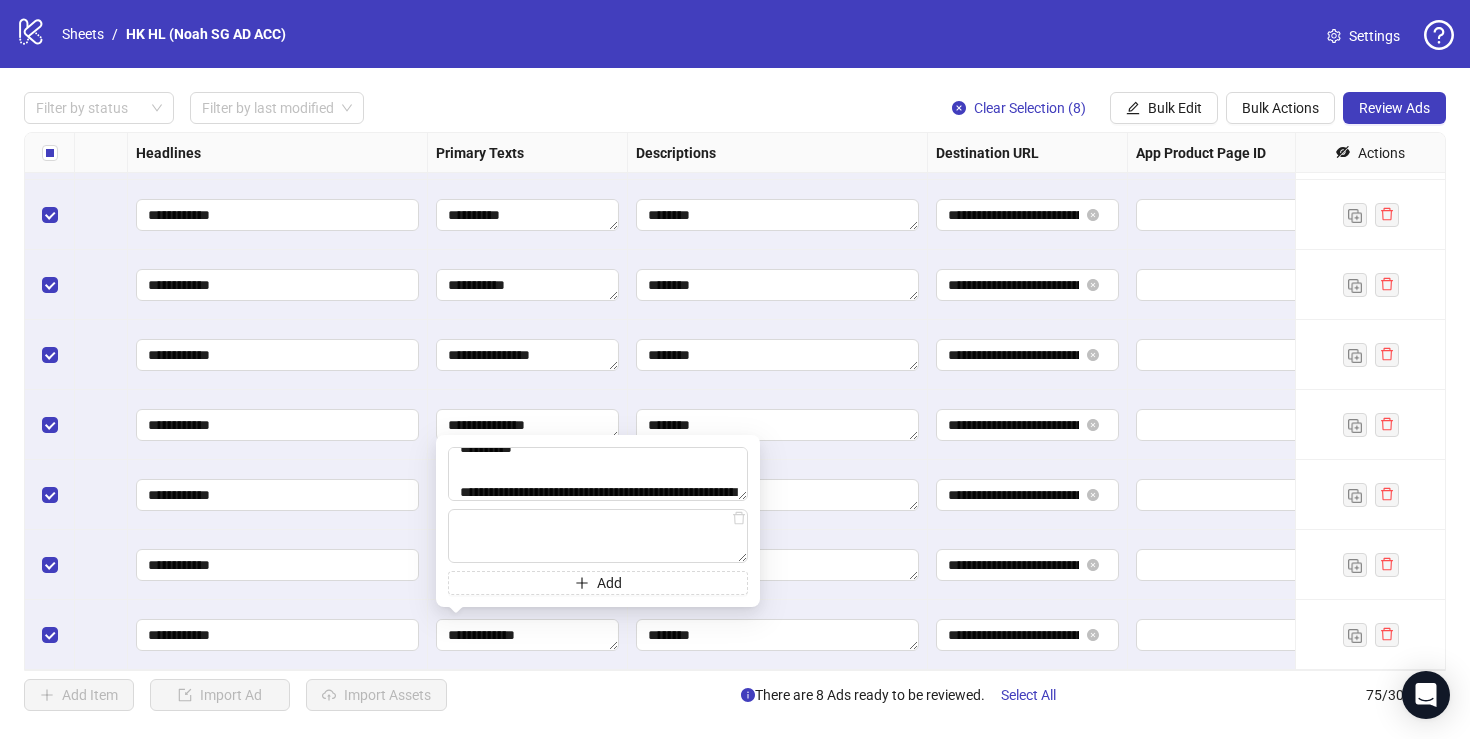 click on "**********" at bounding box center [528, 635] 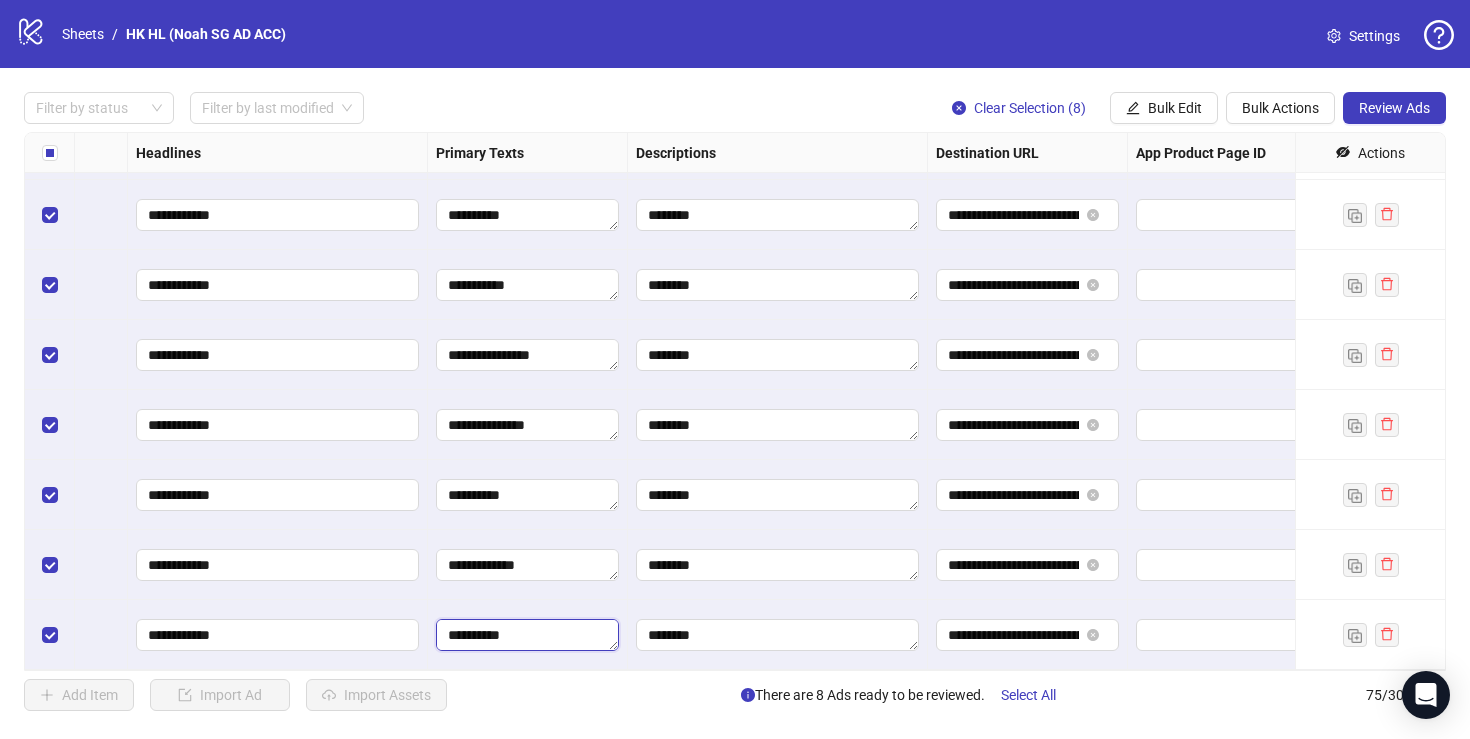 click on "**********" at bounding box center [527, 635] 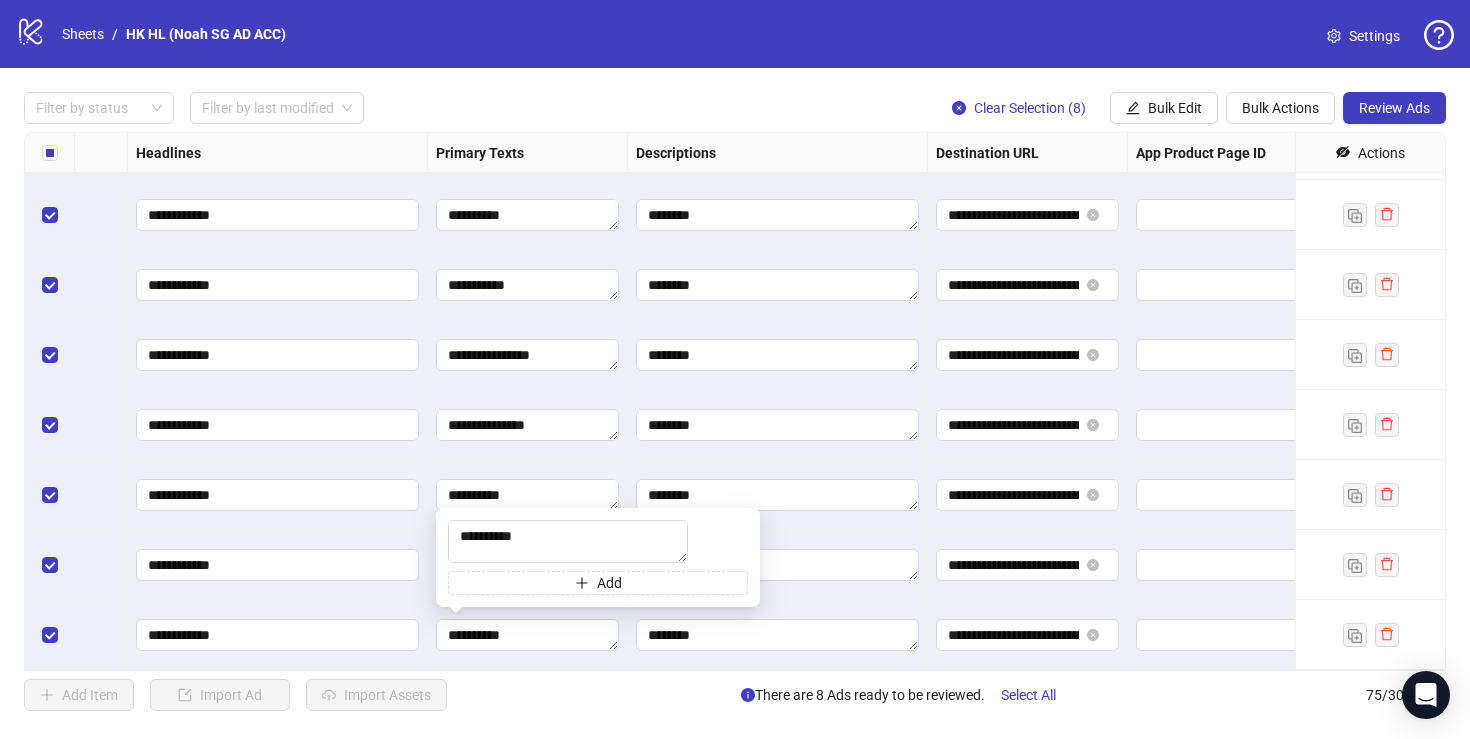 click on "**********" at bounding box center (528, 635) 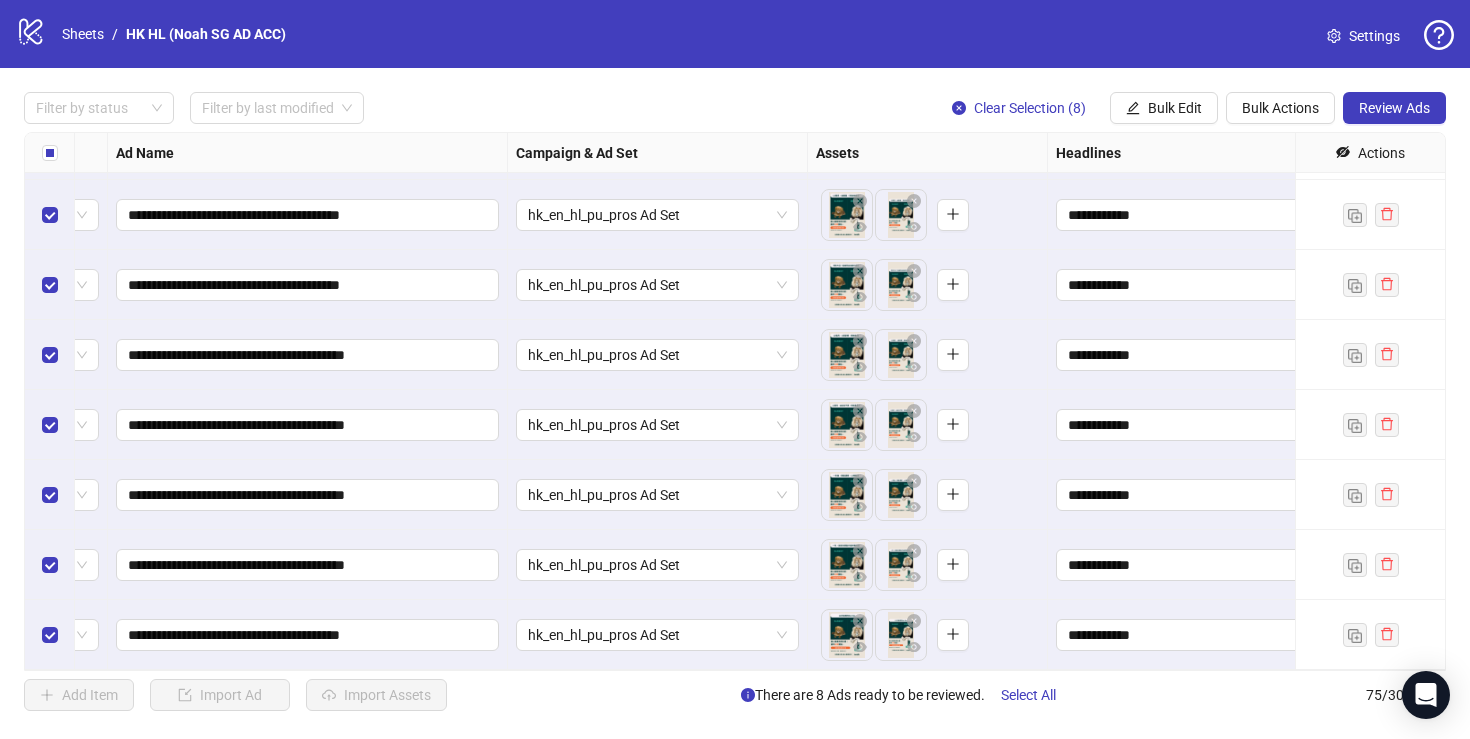 scroll, scrollTop: 4753, scrollLeft: 0, axis: vertical 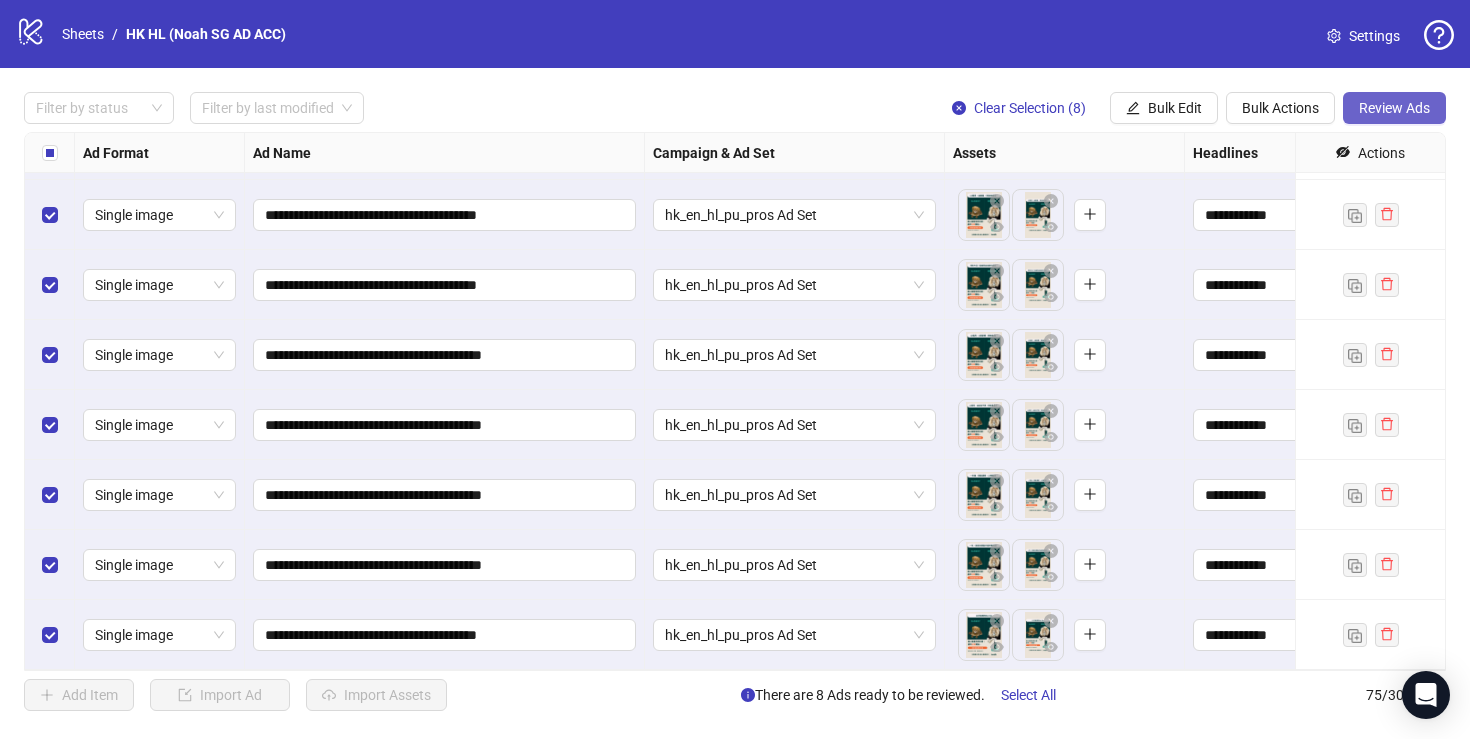 click on "Review Ads" at bounding box center [1394, 108] 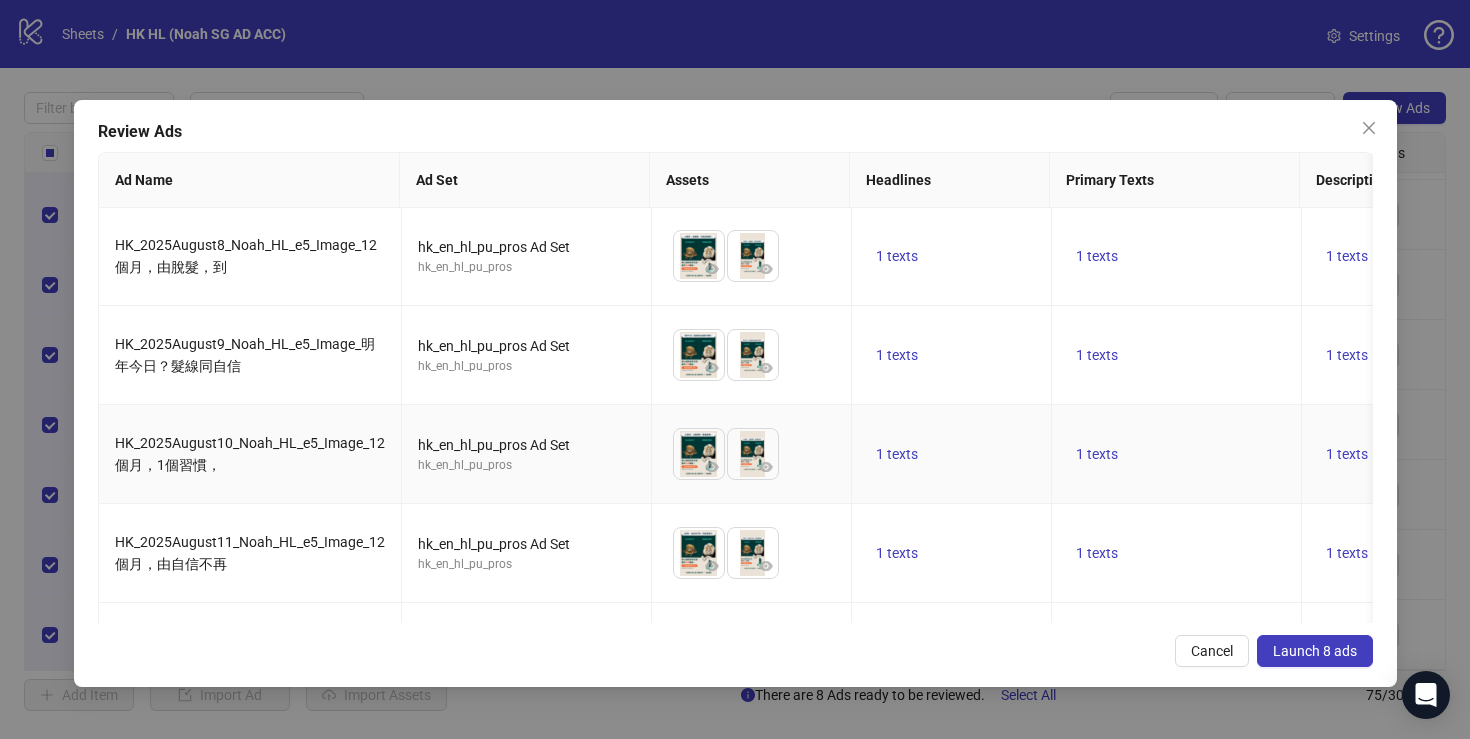 scroll, scrollTop: 0, scrollLeft: 0, axis: both 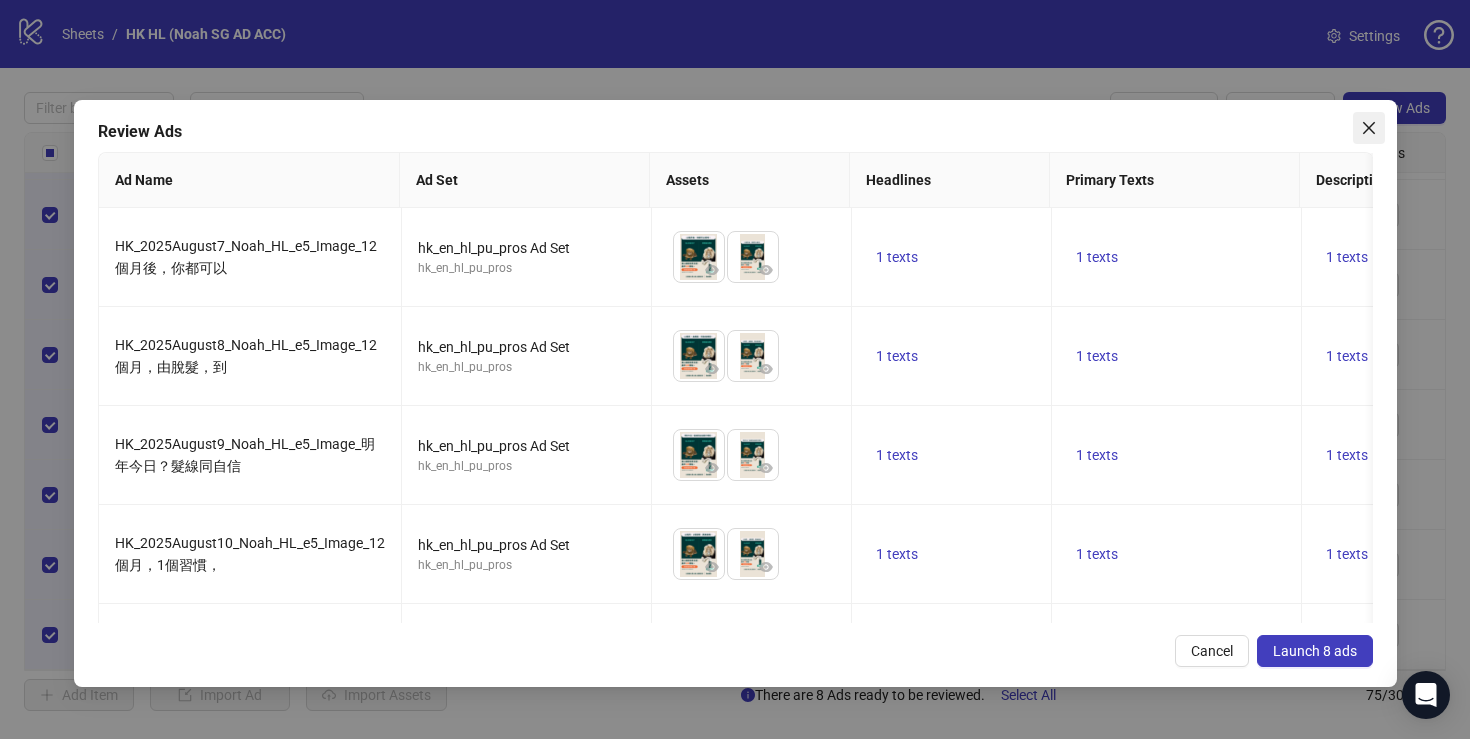 click 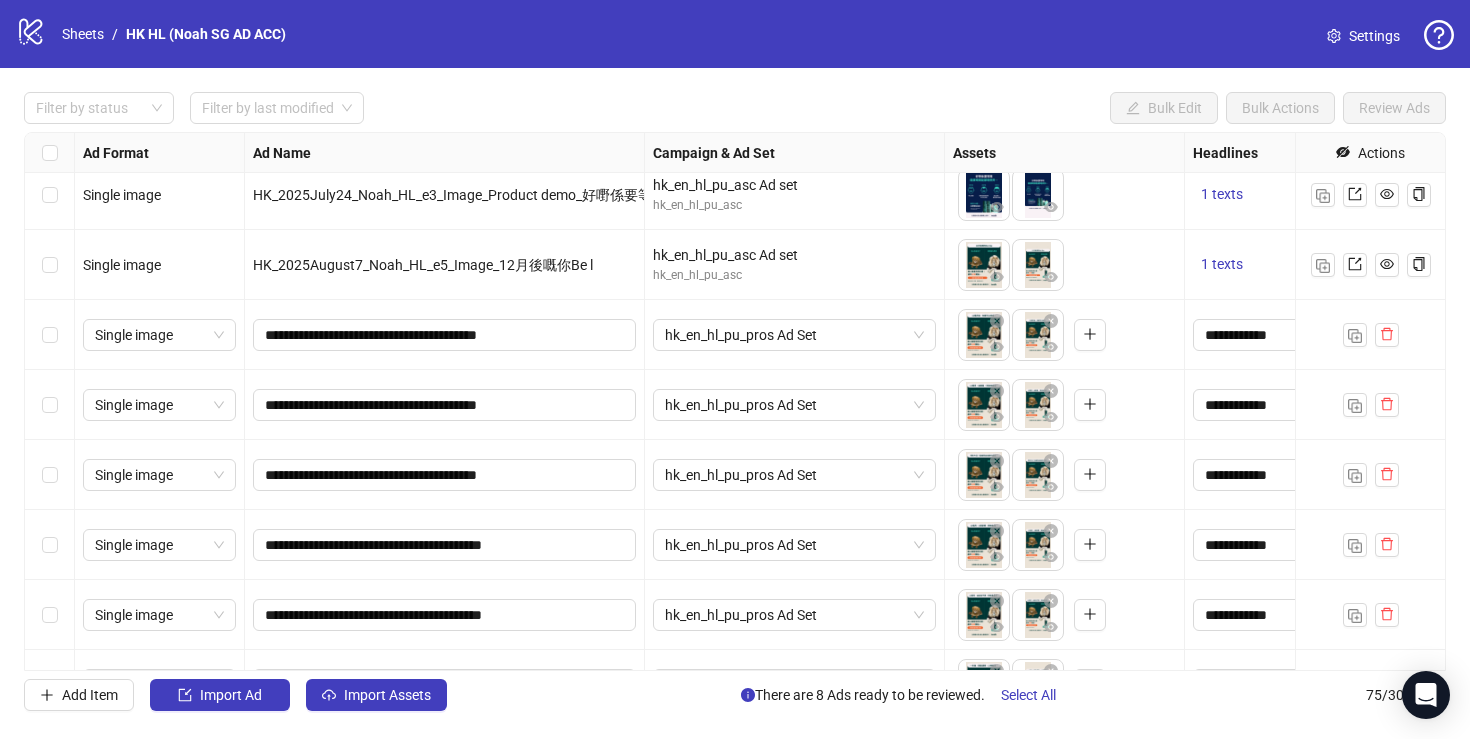 scroll, scrollTop: 4753, scrollLeft: 0, axis: vertical 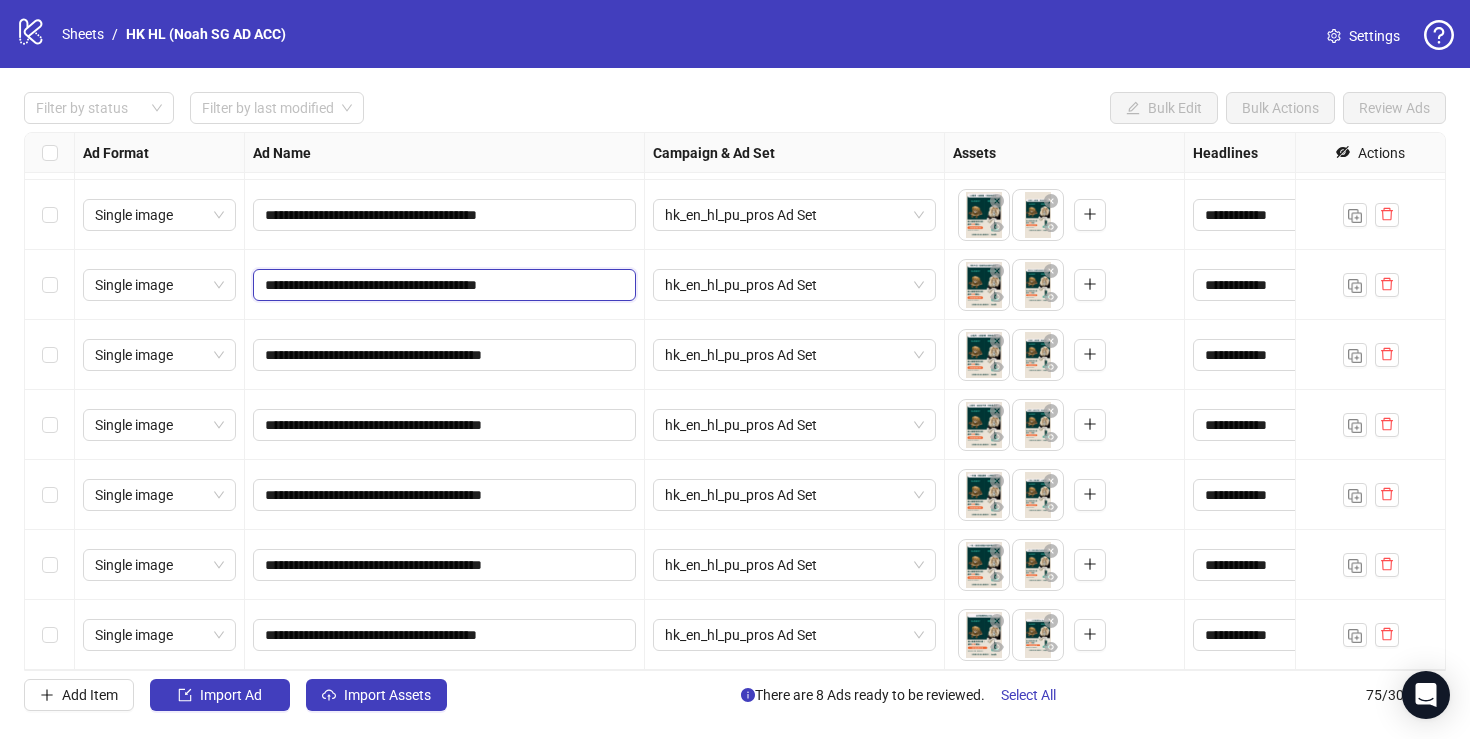 click on "**********" at bounding box center [442, 285] 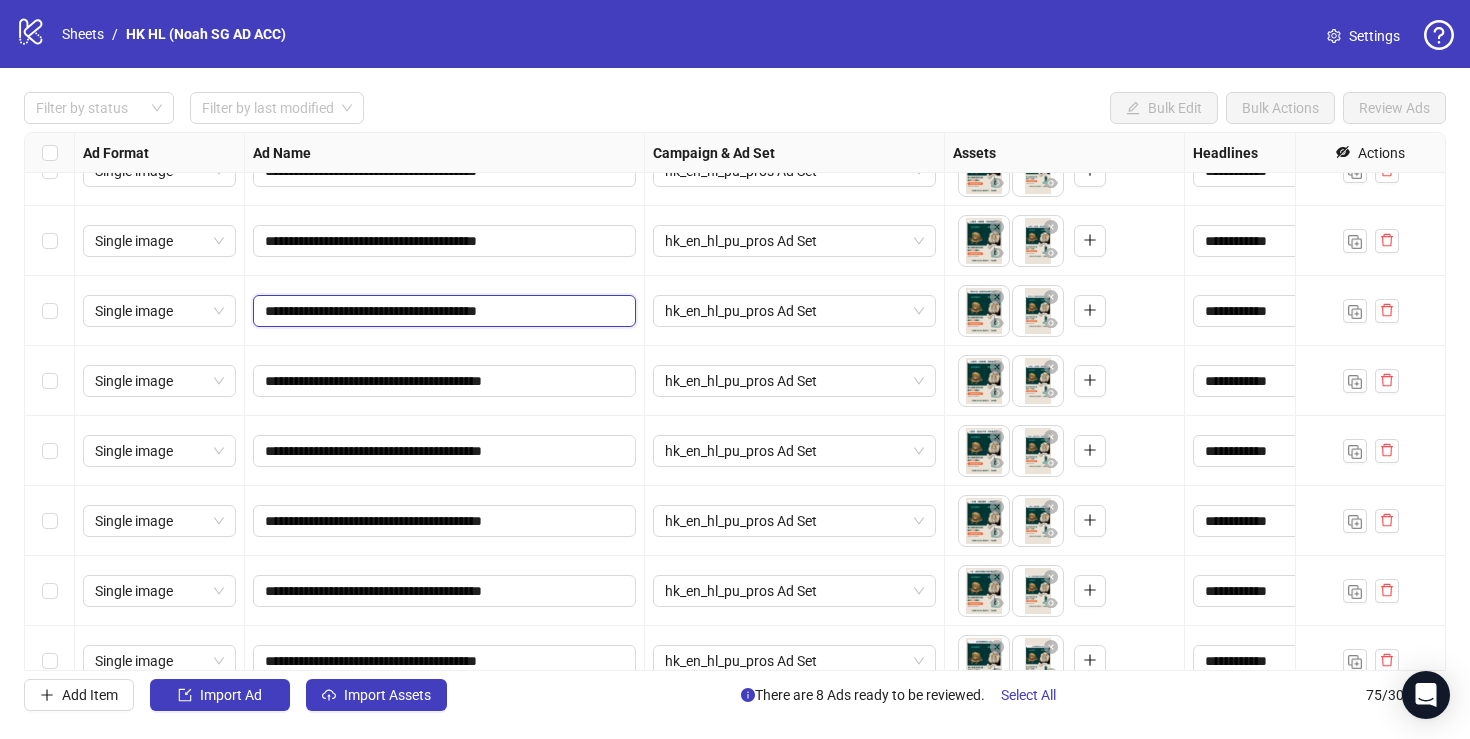 scroll, scrollTop: 4724, scrollLeft: 0, axis: vertical 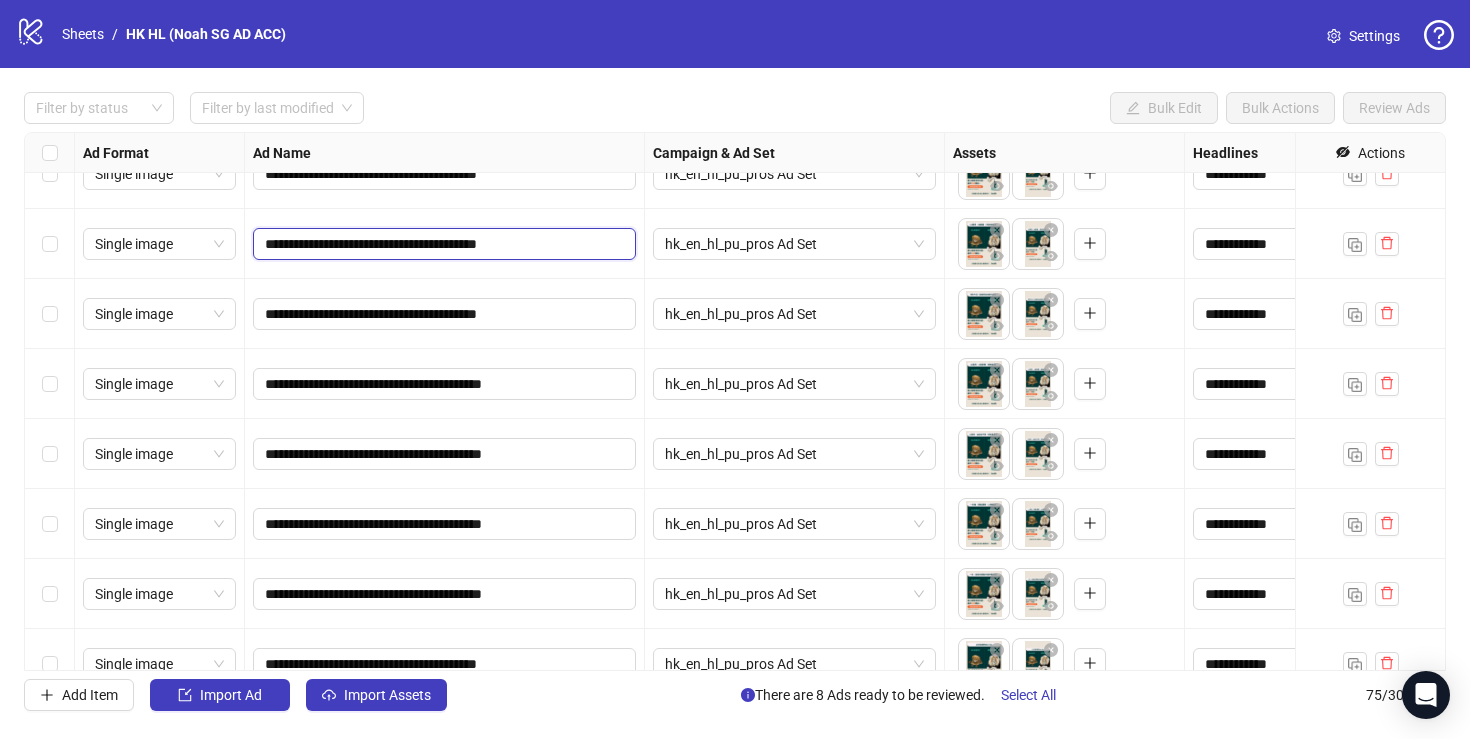 click on "**********" at bounding box center (442, 244) 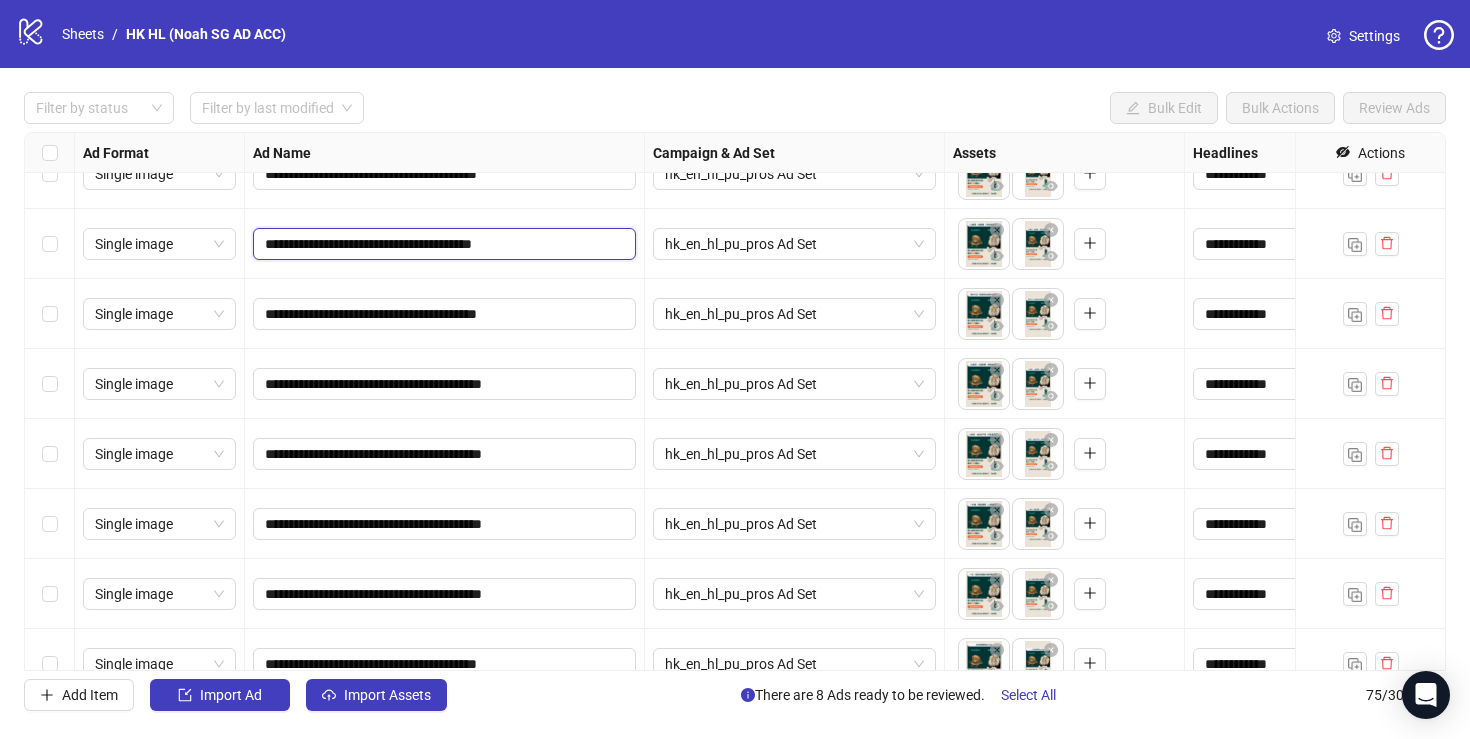 type on "**********" 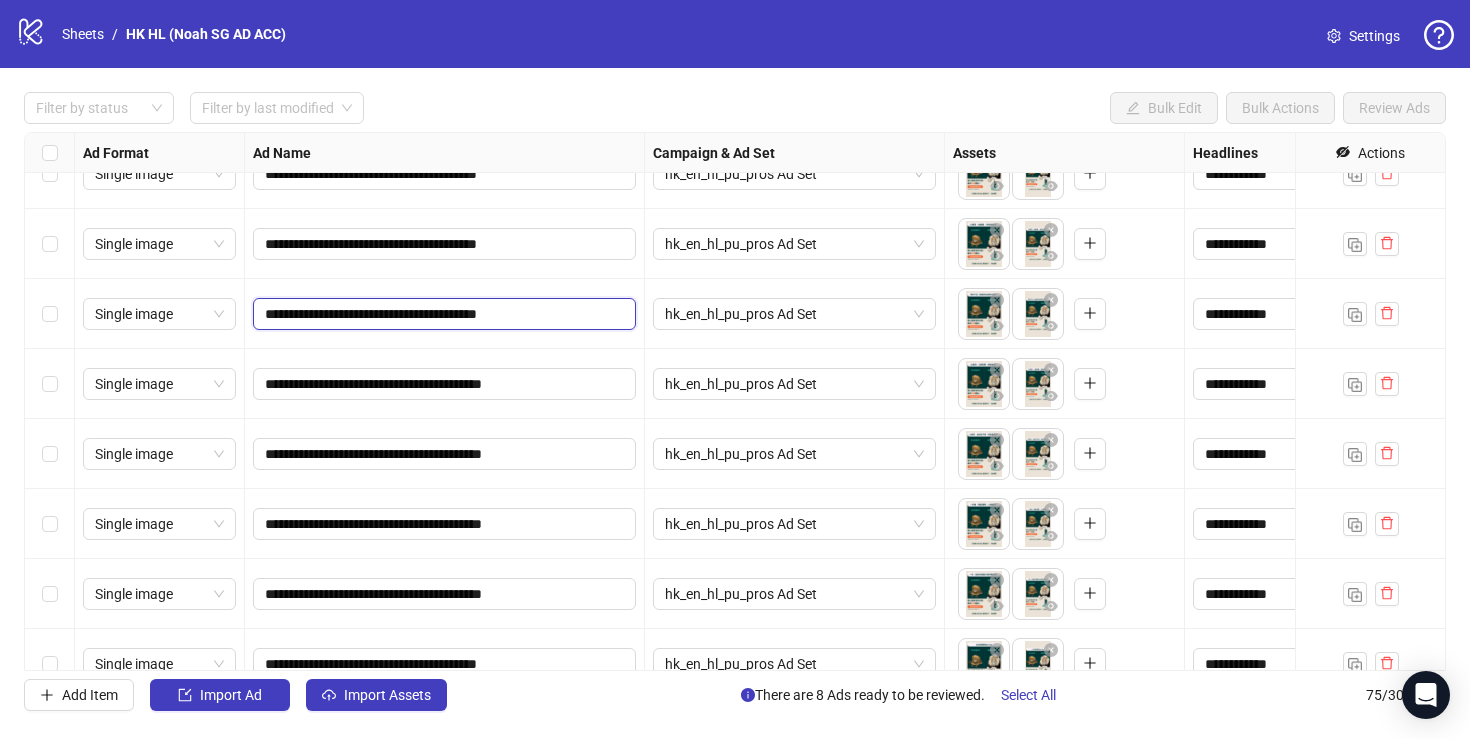 click on "**********" at bounding box center [442, 314] 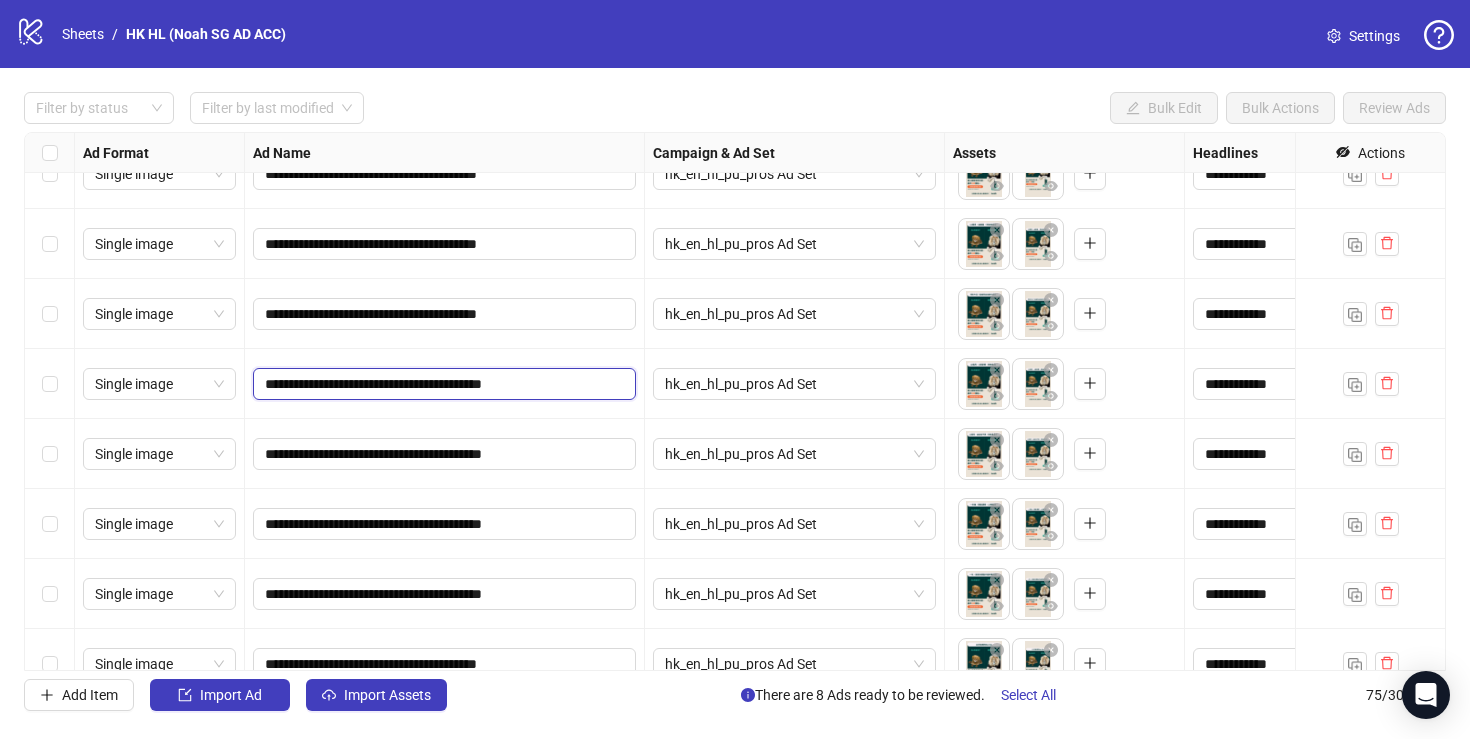 drag, startPoint x: 380, startPoint y: 385, endPoint x: 368, endPoint y: 385, distance: 12 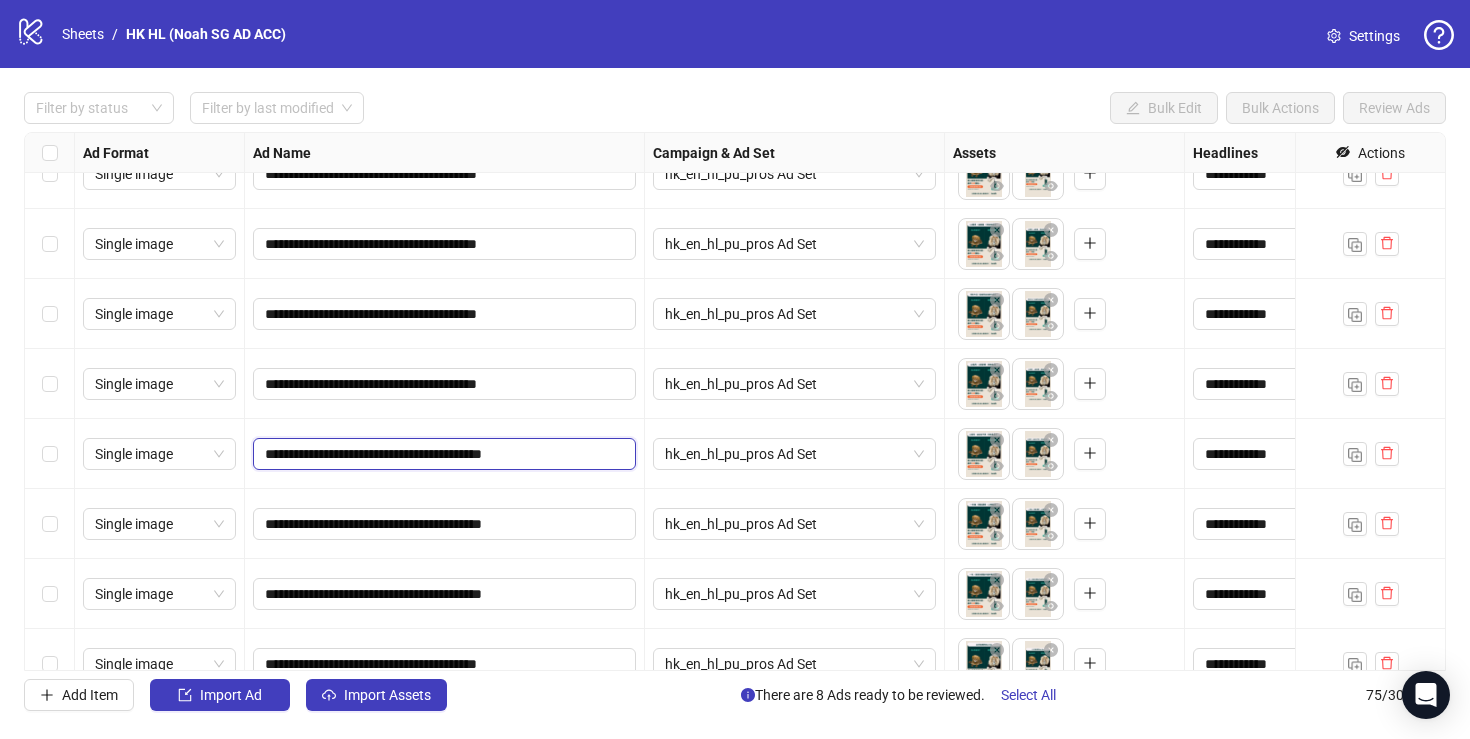 drag, startPoint x: 380, startPoint y: 452, endPoint x: 367, endPoint y: 453, distance: 13.038404 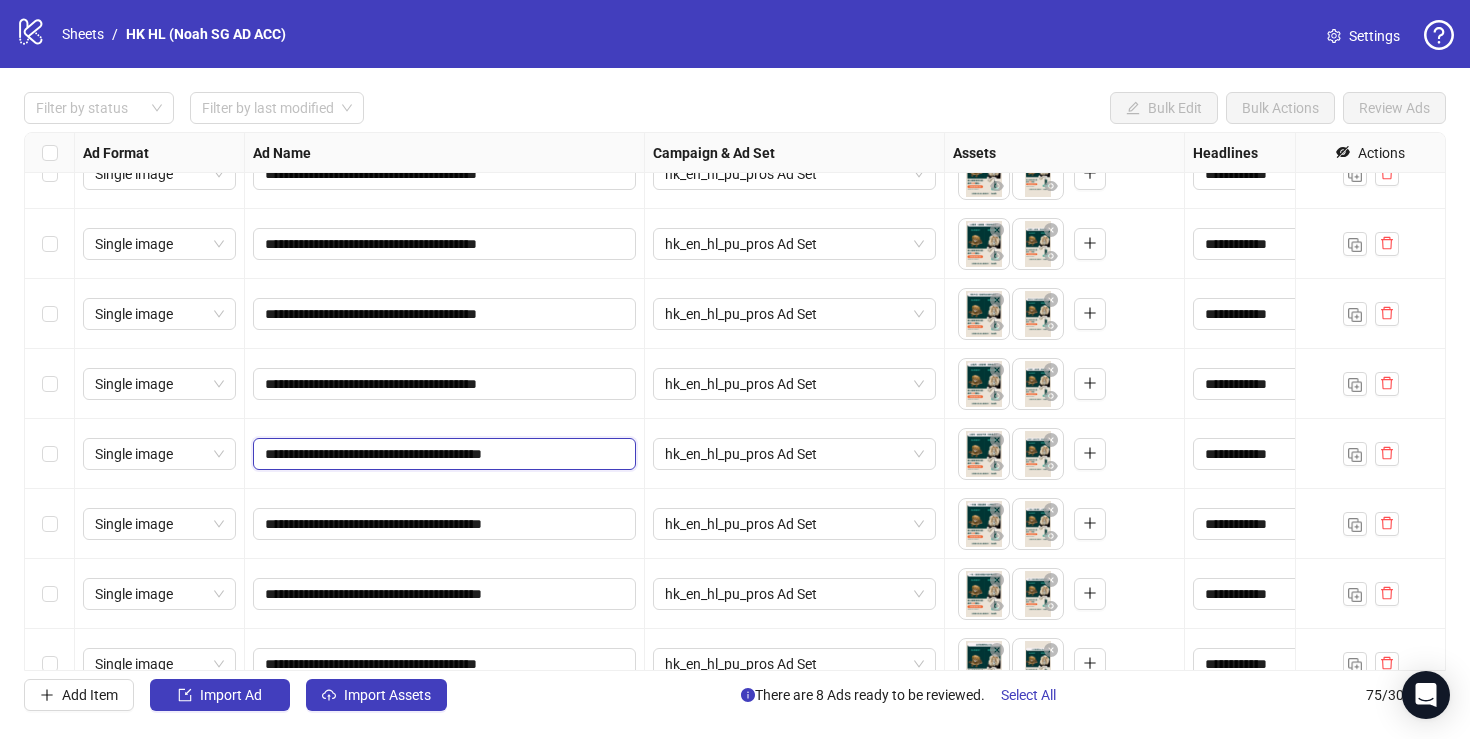 click on "**********" at bounding box center (442, 454) 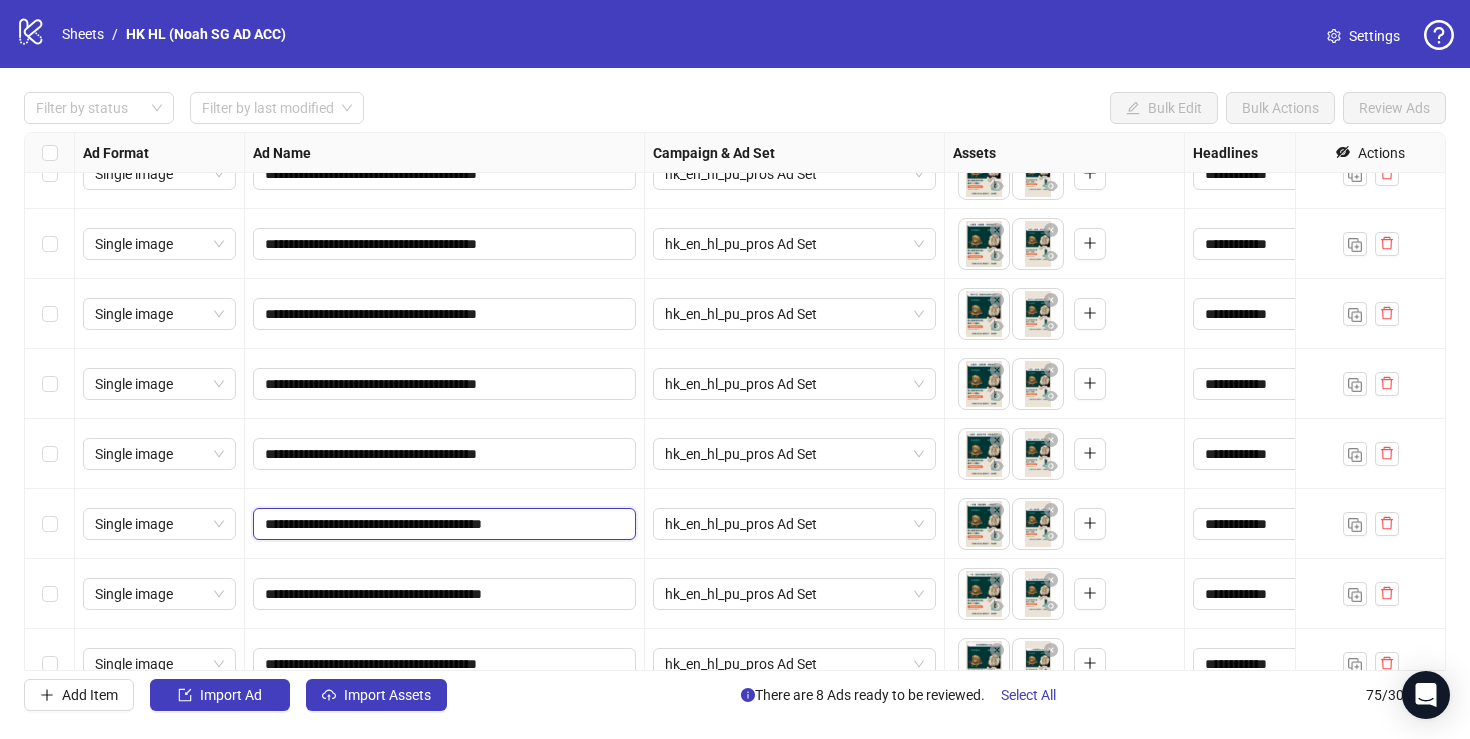 drag, startPoint x: 380, startPoint y: 522, endPoint x: 366, endPoint y: 522, distance: 14 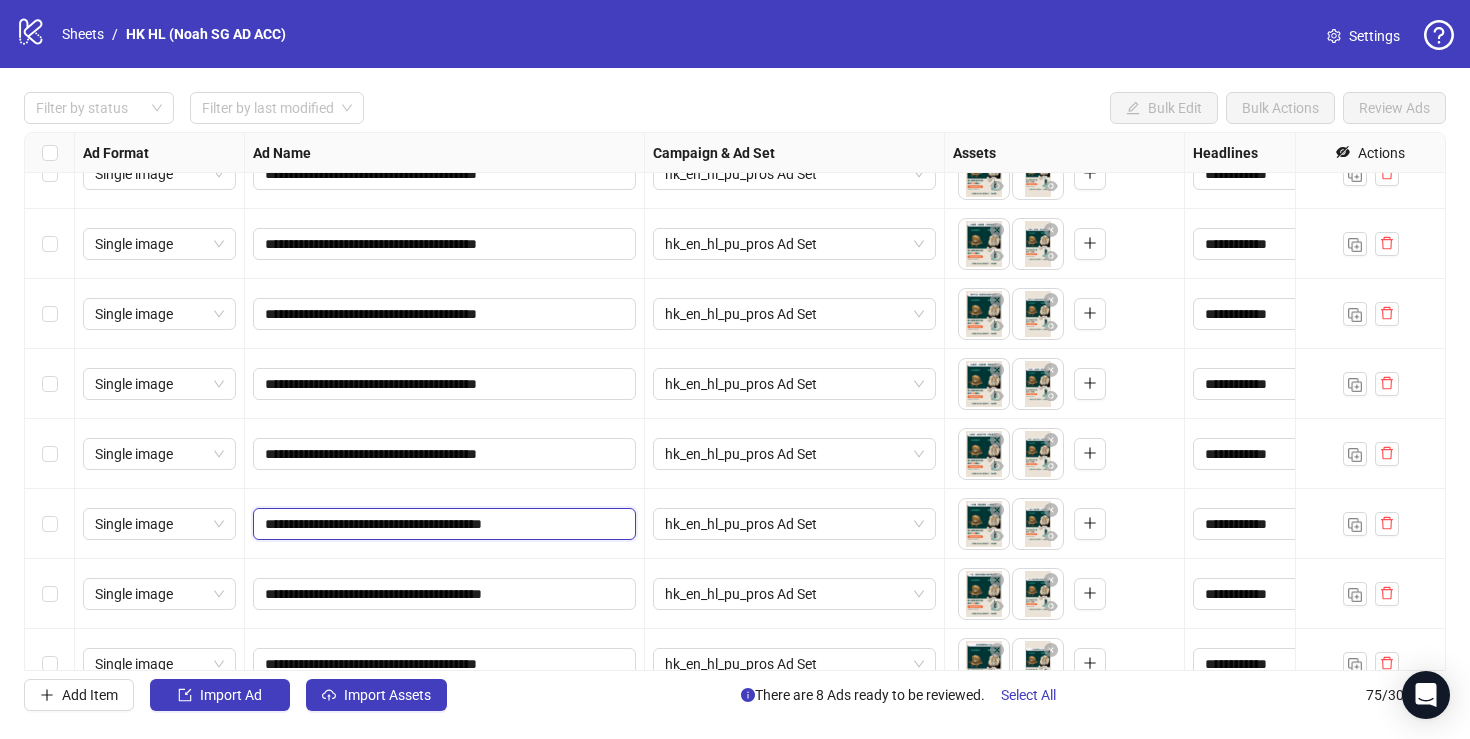 click on "**********" at bounding box center [442, 524] 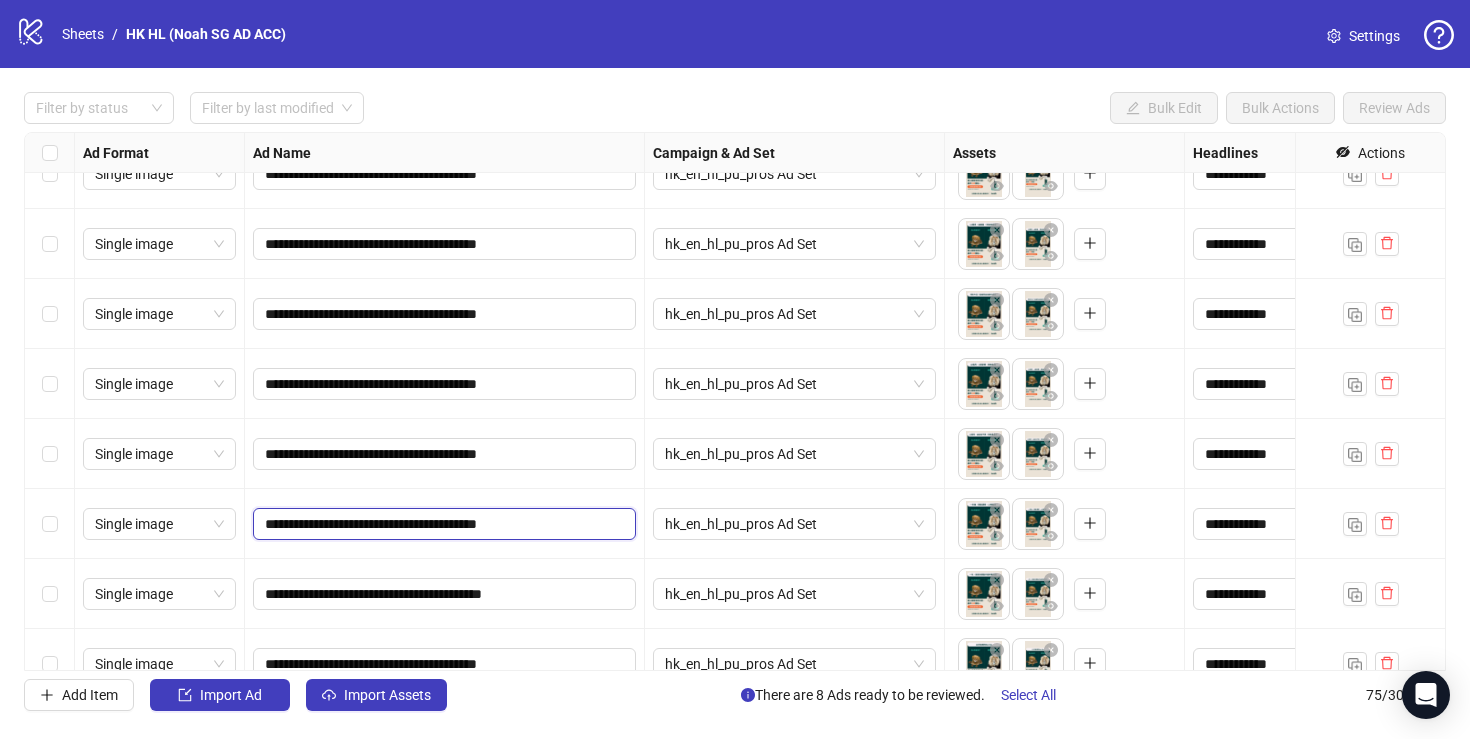 scroll, scrollTop: 4753, scrollLeft: 0, axis: vertical 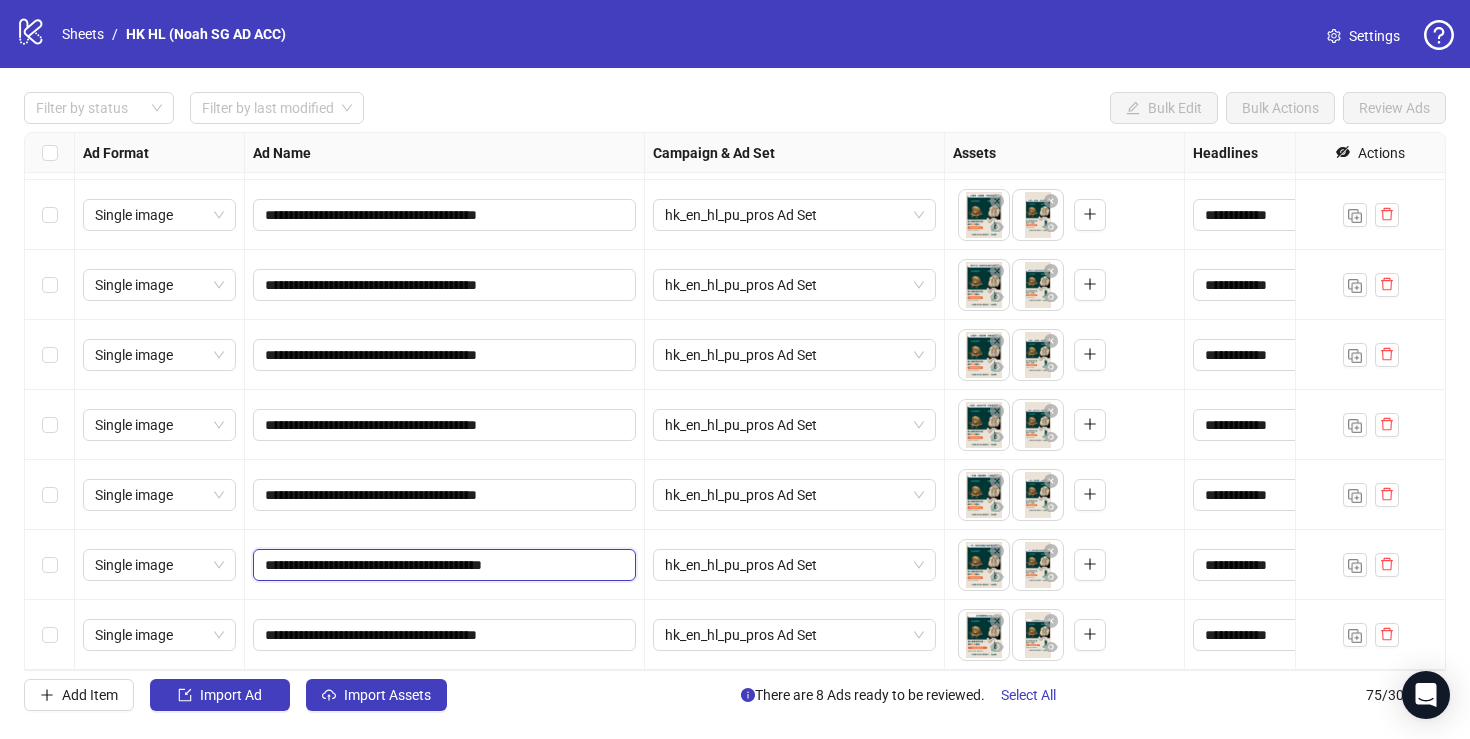 drag, startPoint x: 380, startPoint y: 563, endPoint x: 368, endPoint y: 563, distance: 12 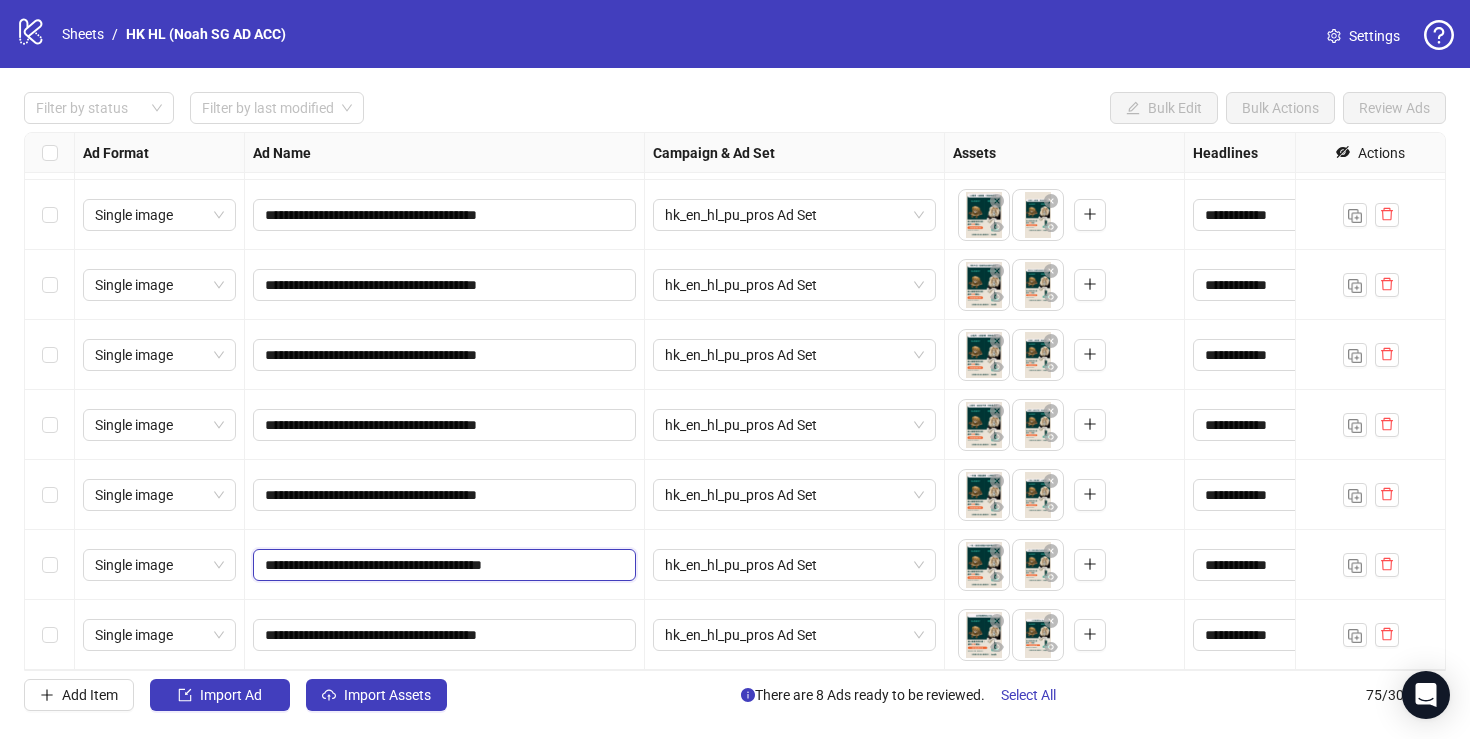 click on "**********" at bounding box center (442, 565) 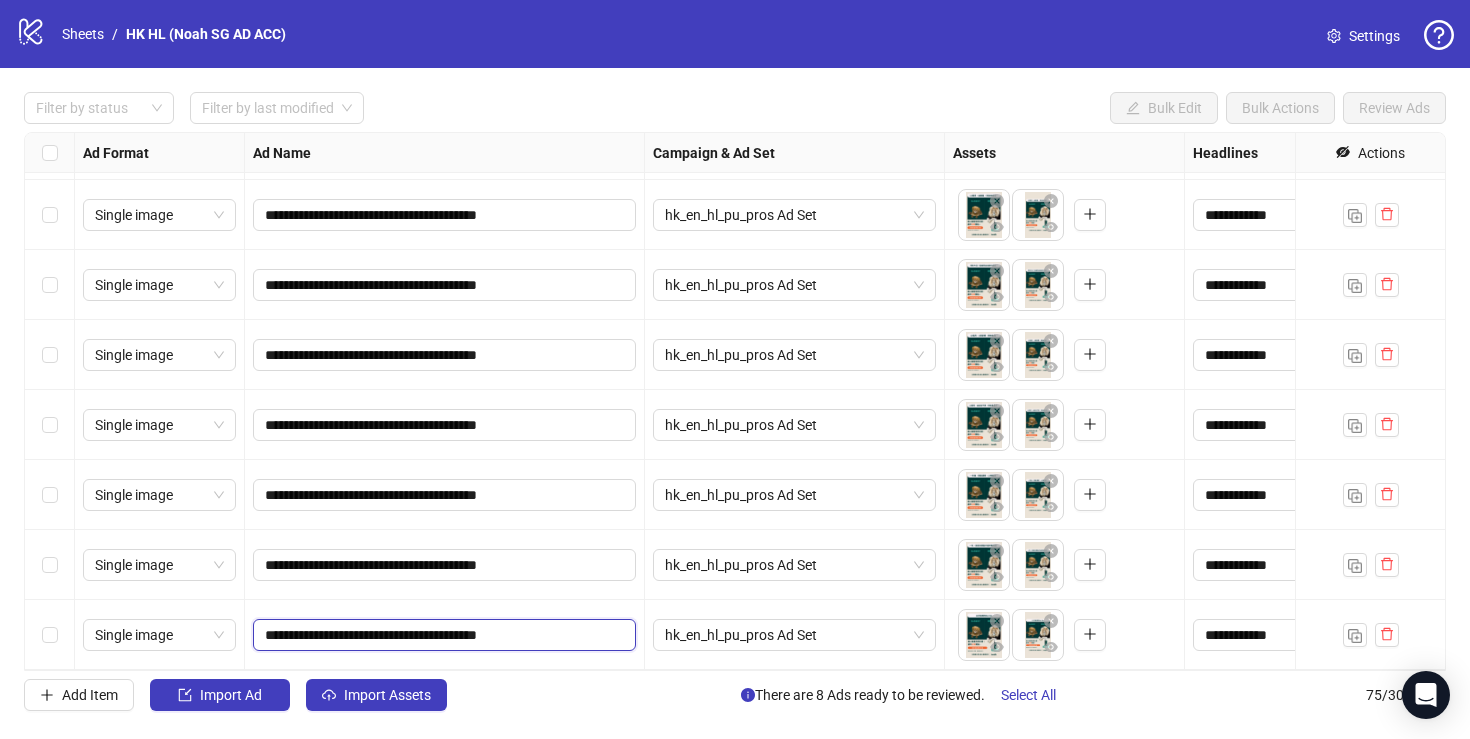click on "**********" at bounding box center [442, 635] 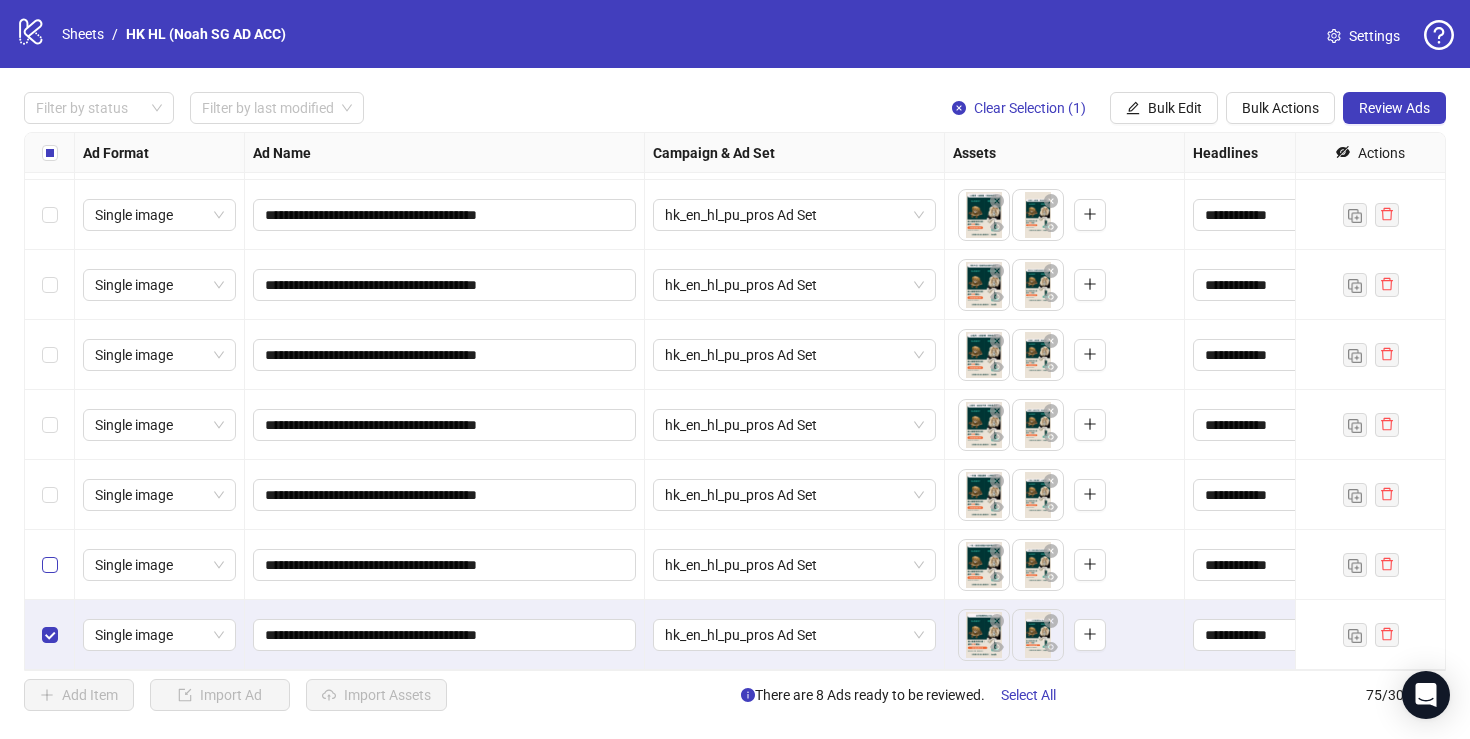 click at bounding box center [50, 565] 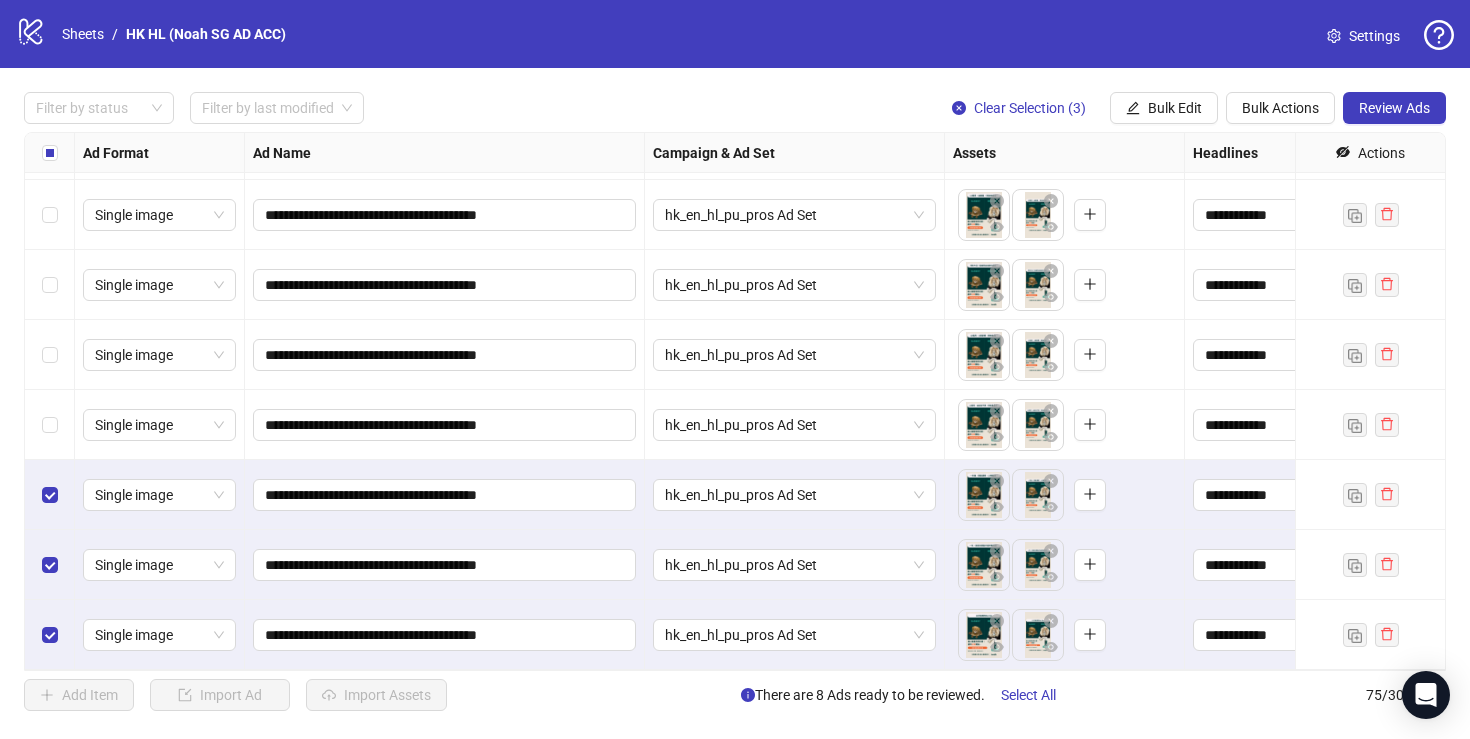 click at bounding box center [50, 425] 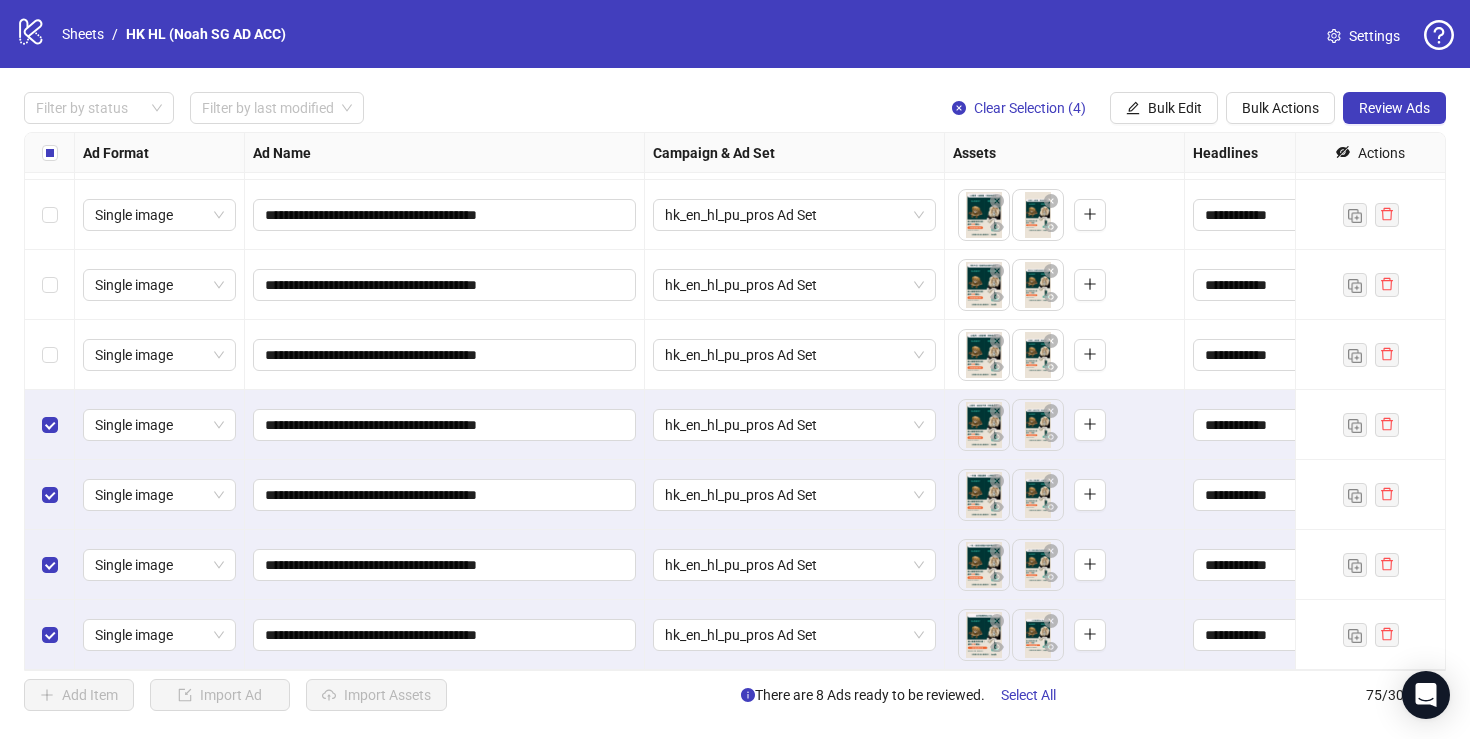 click at bounding box center [50, 355] 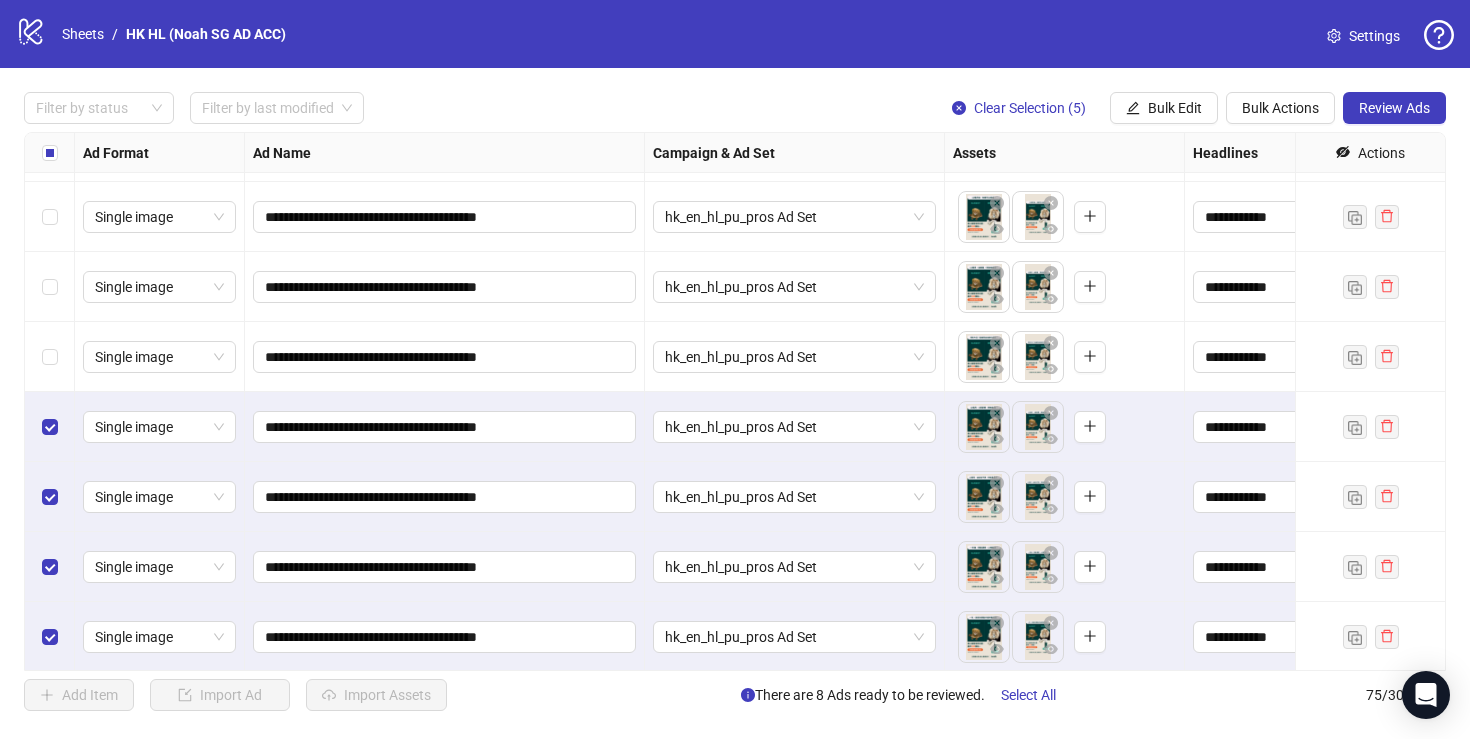 scroll, scrollTop: 4651, scrollLeft: 0, axis: vertical 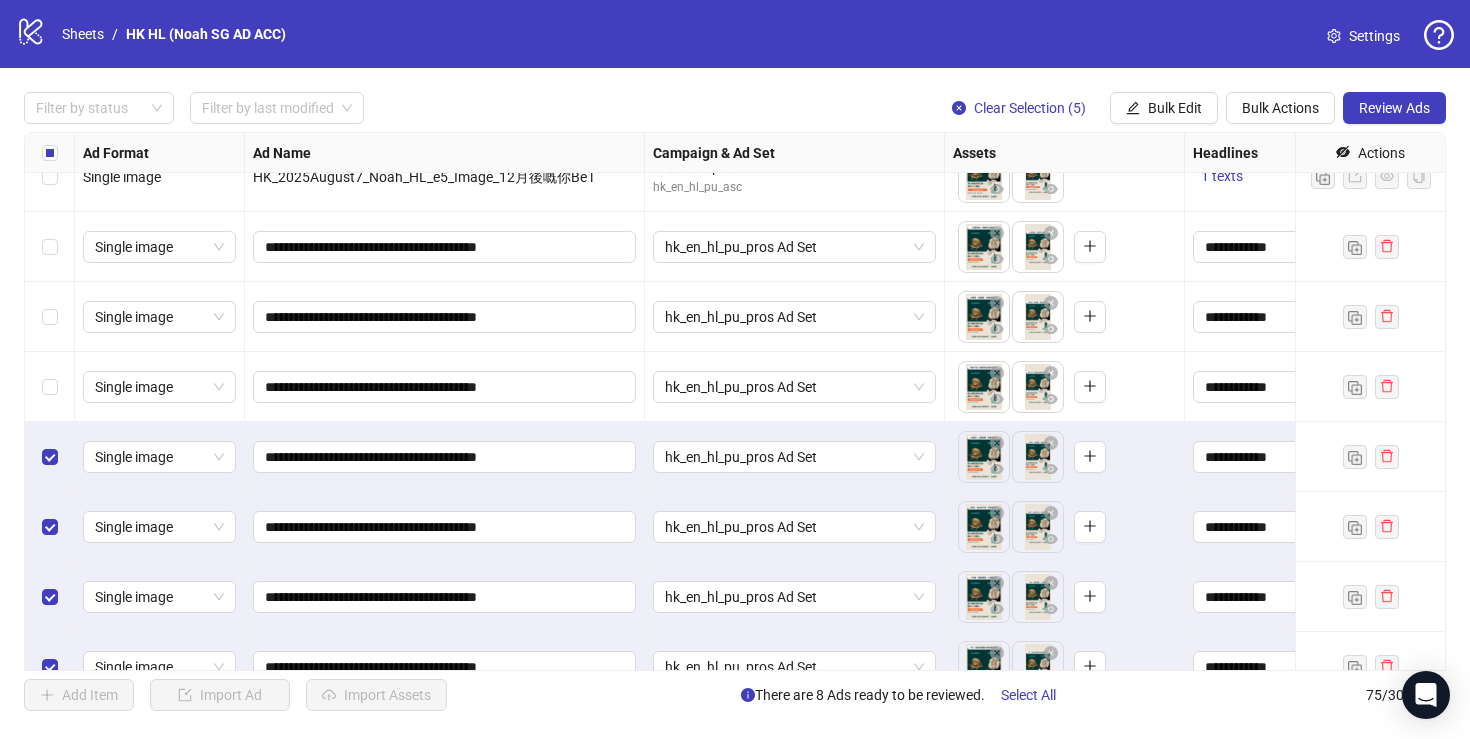 click at bounding box center [50, 317] 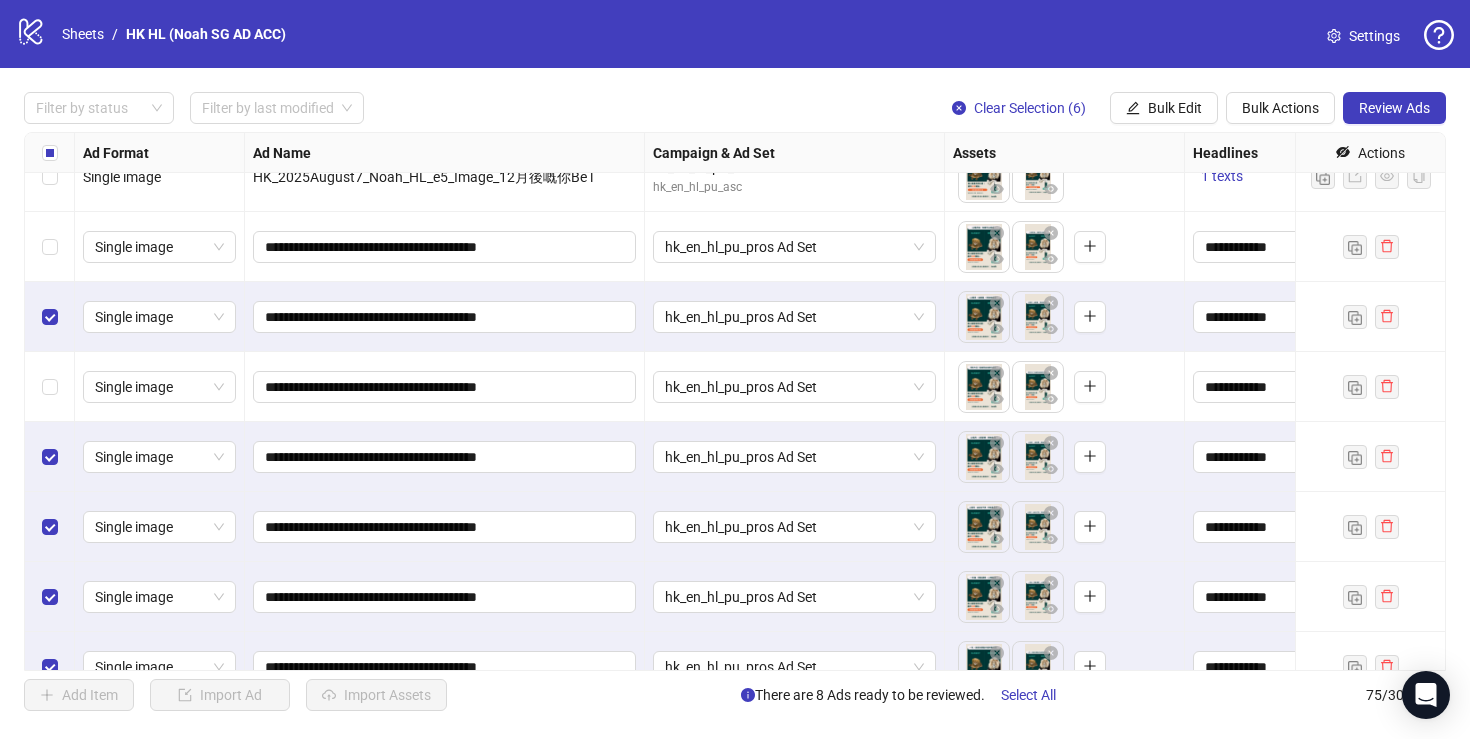 click at bounding box center [50, 317] 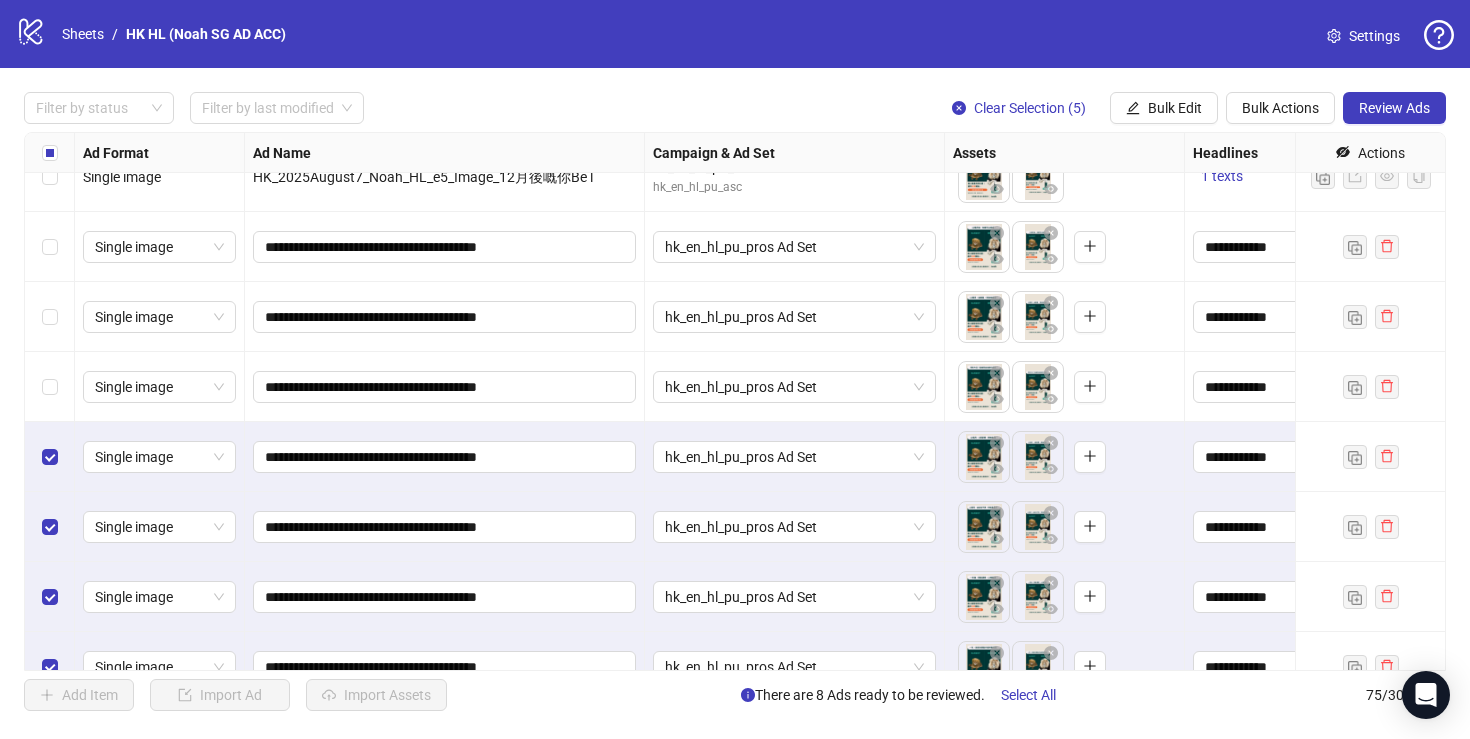 click at bounding box center (50, 387) 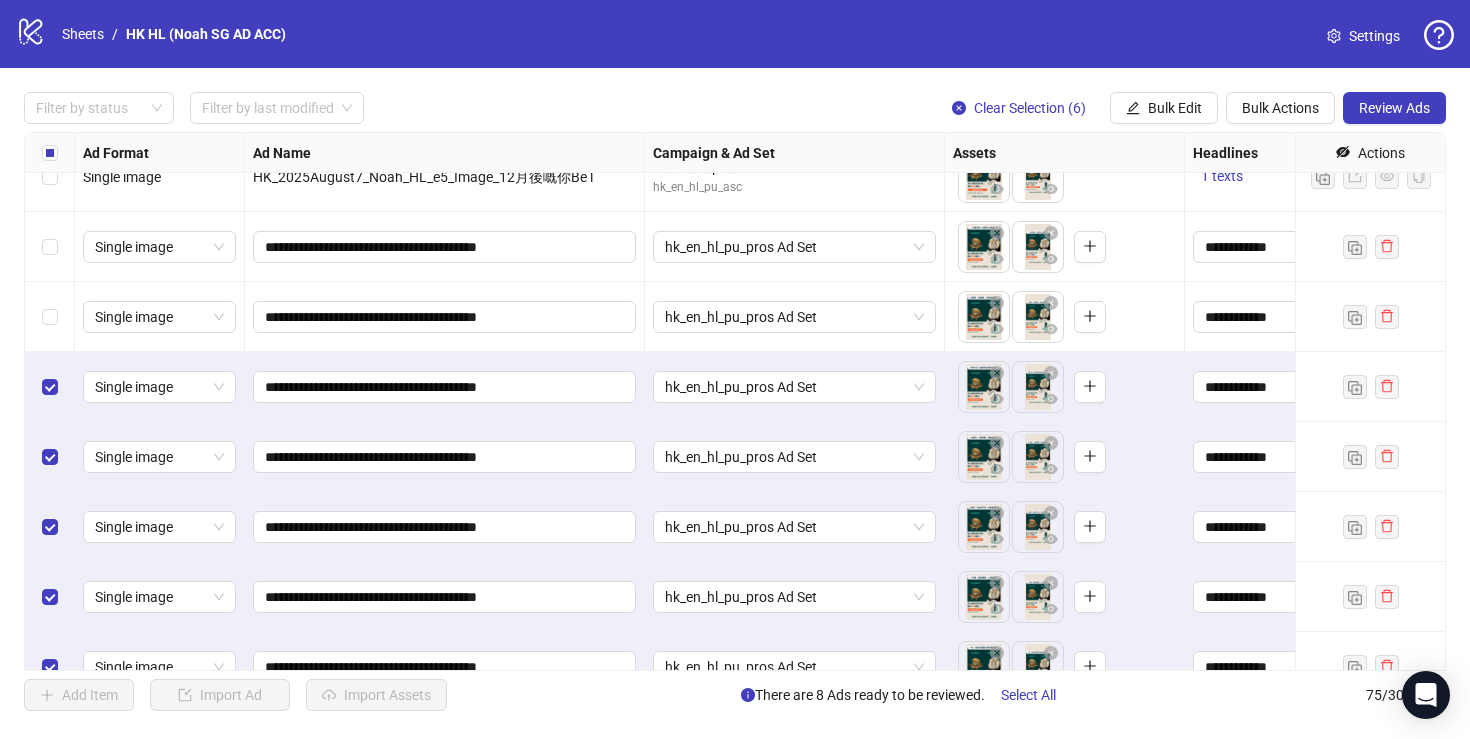 click at bounding box center [50, 317] 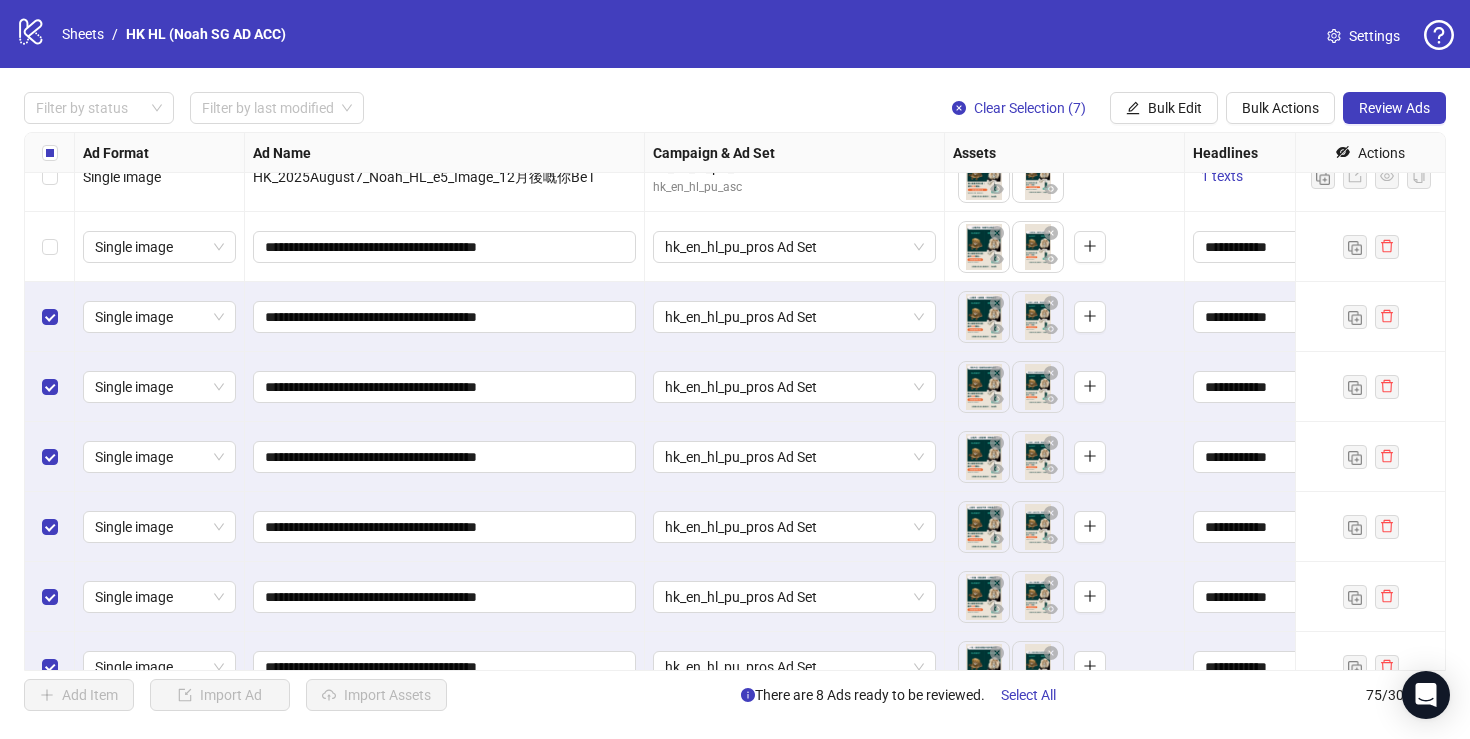 click at bounding box center (50, 247) 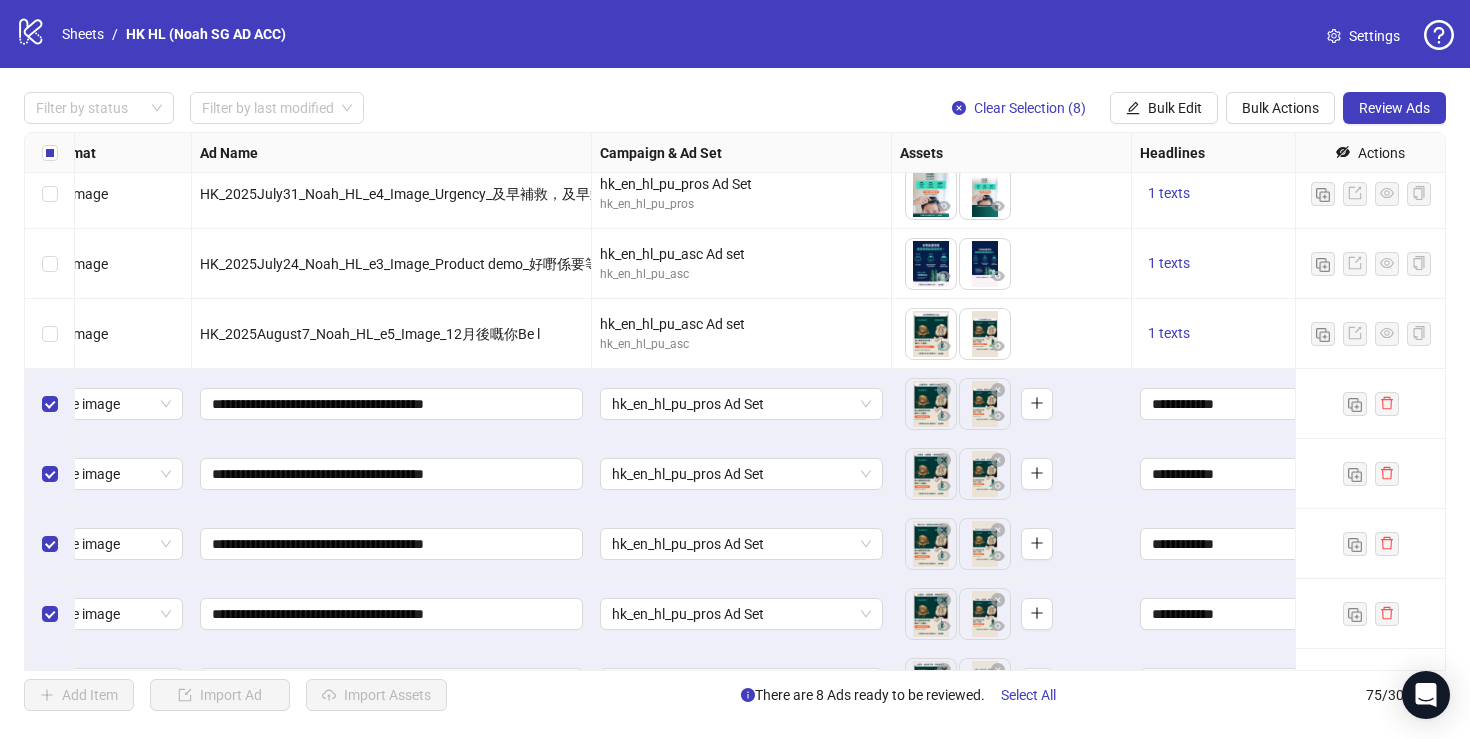 scroll, scrollTop: 4546, scrollLeft: 53, axis: both 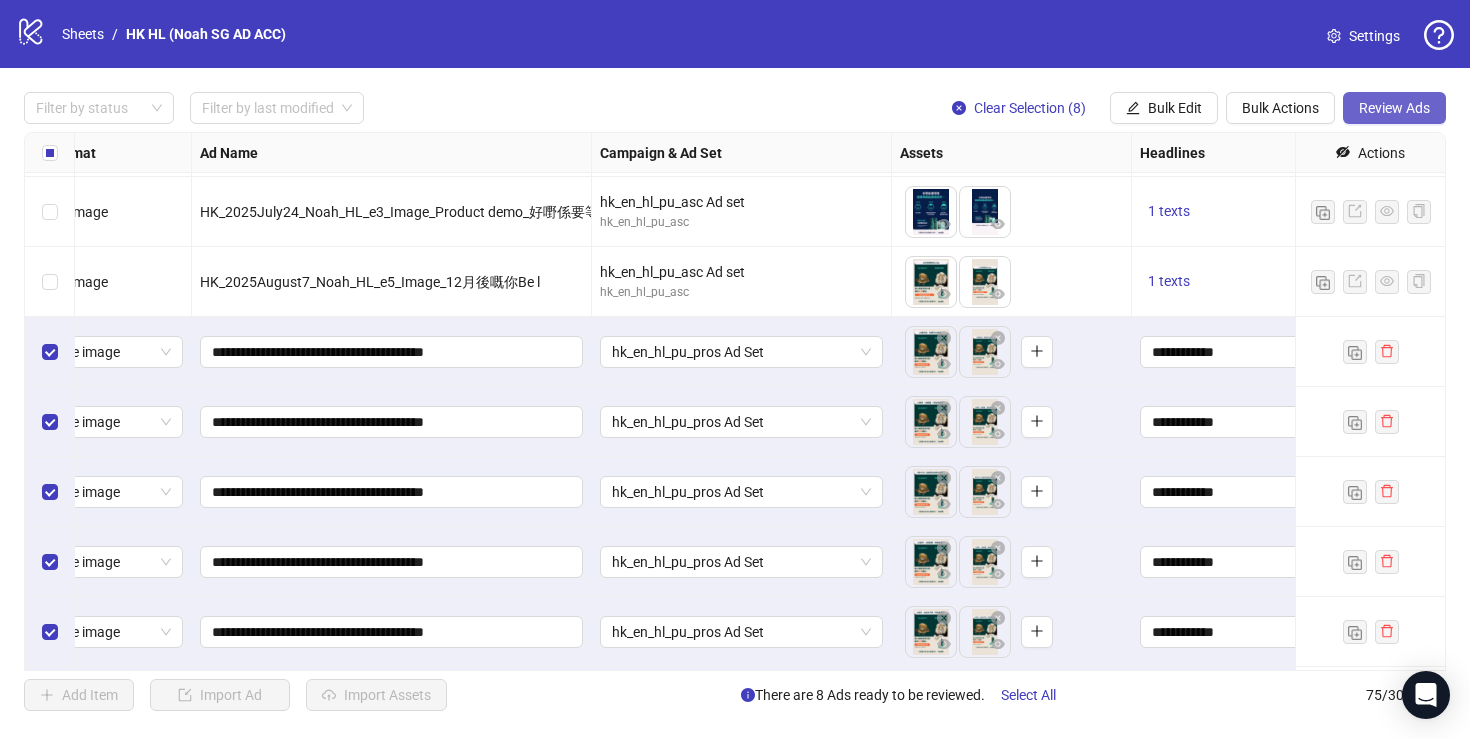 click on "Review Ads" at bounding box center (1394, 108) 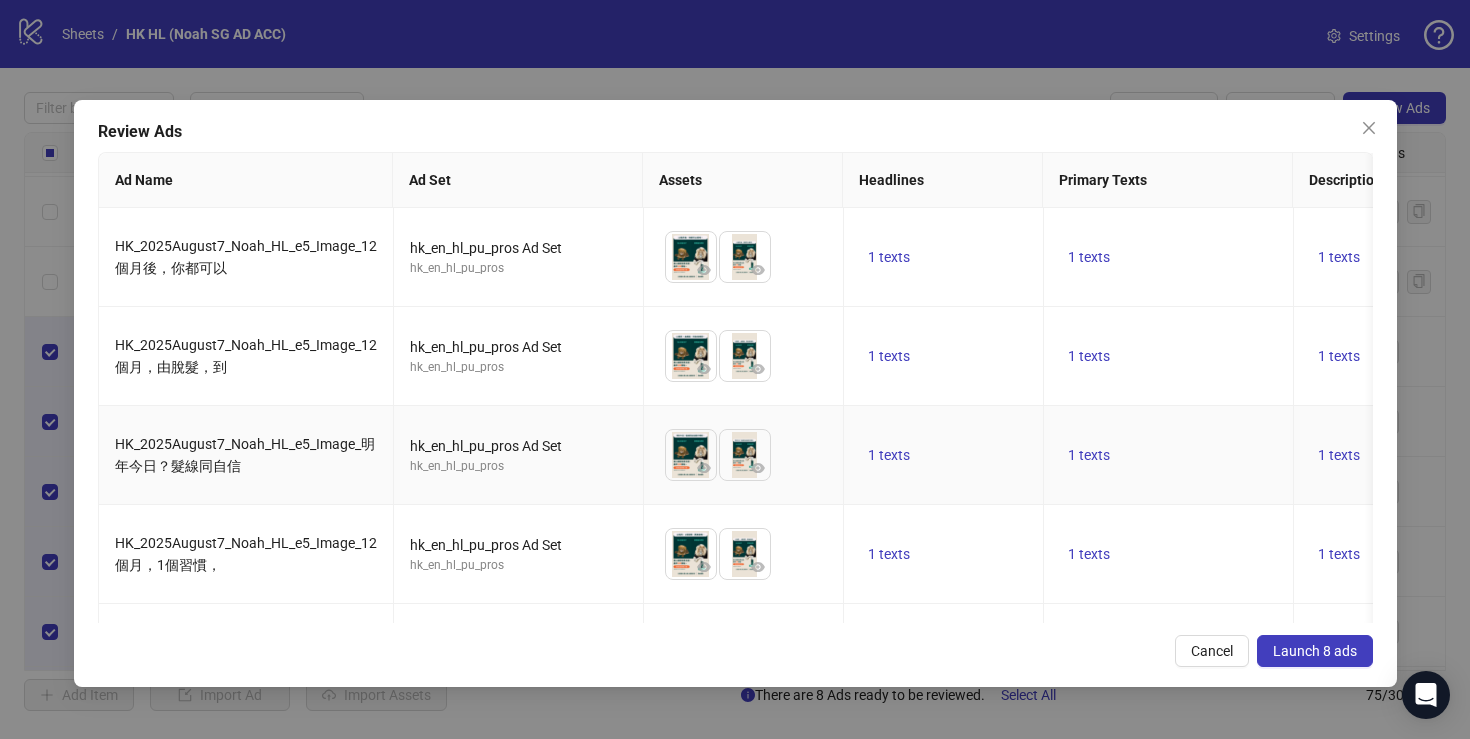 scroll, scrollTop: 377, scrollLeft: 0, axis: vertical 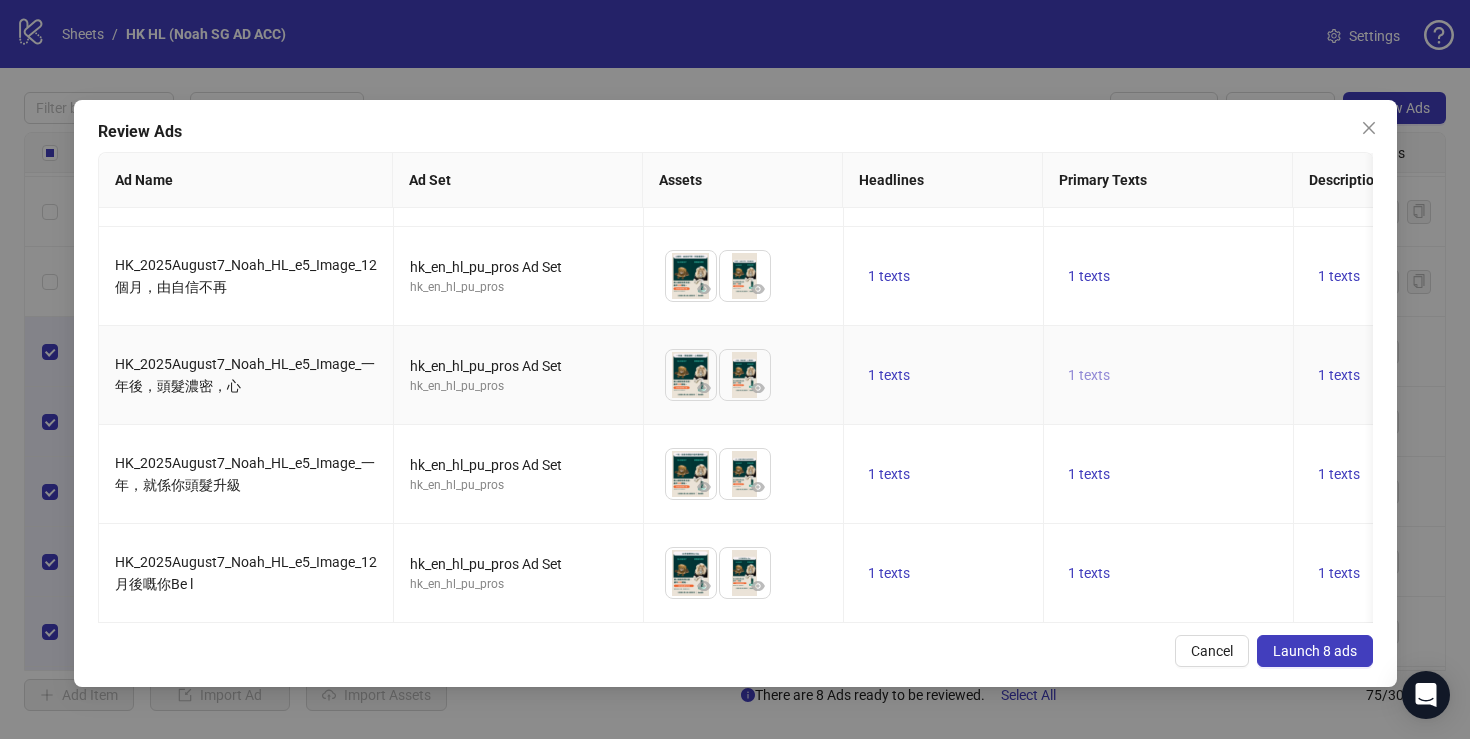 click on "1 texts" at bounding box center [1089, 375] 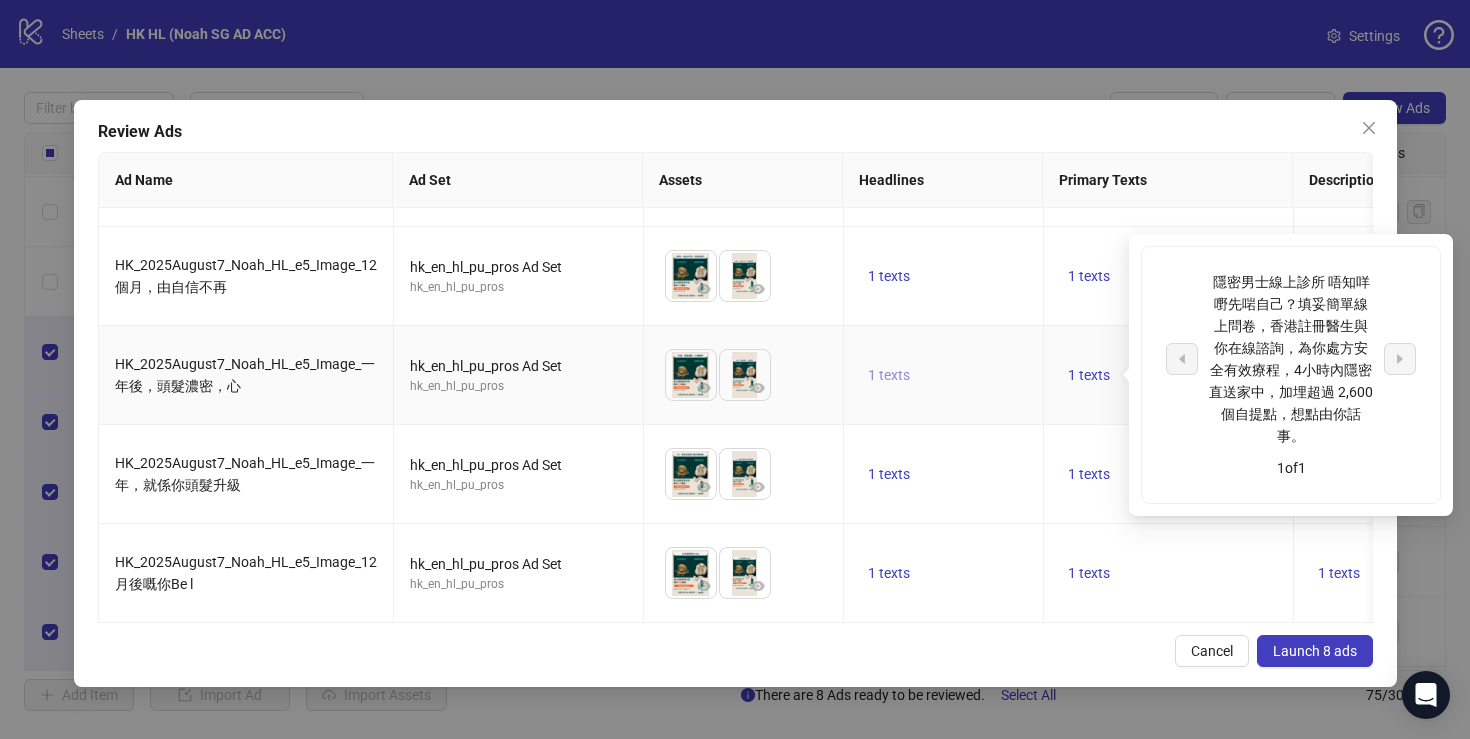 click on "1 texts" at bounding box center [889, 375] 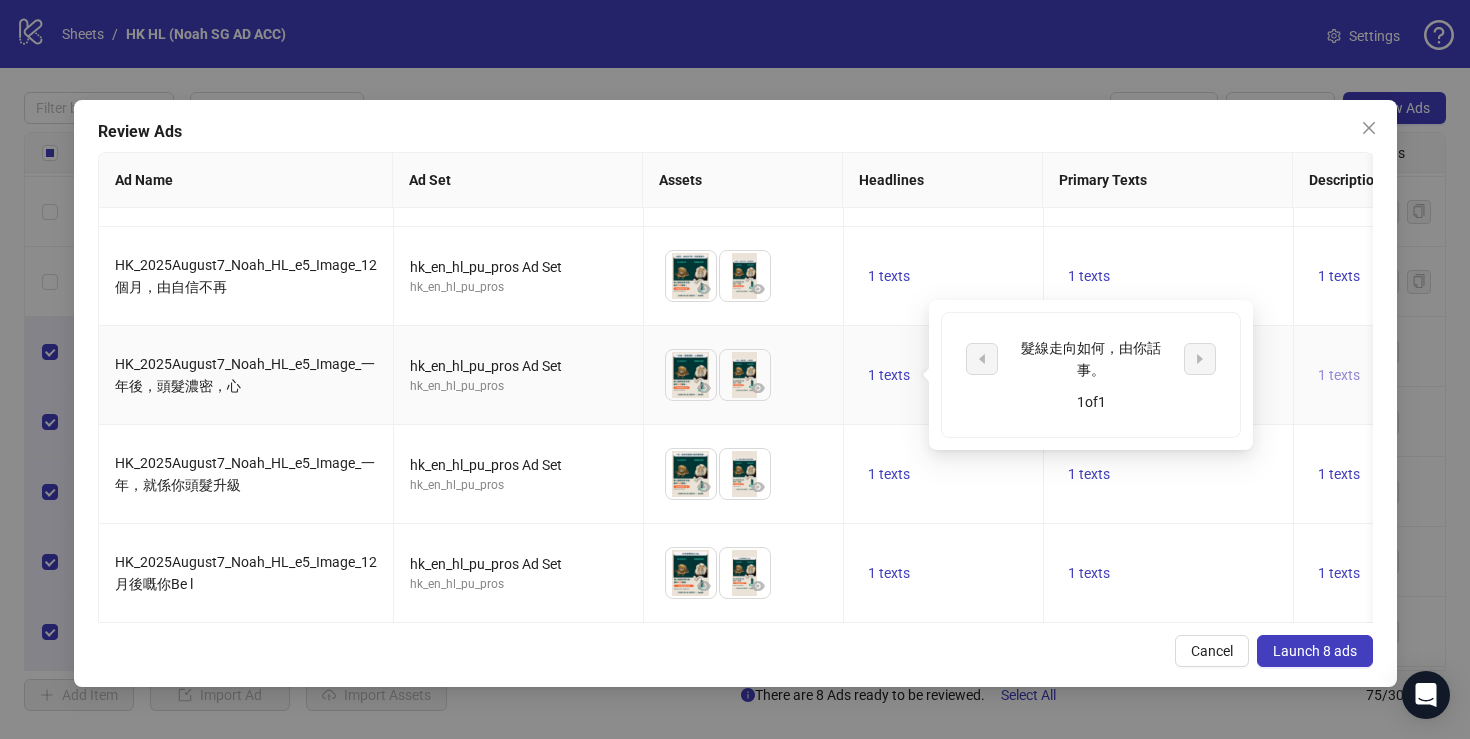 click on "1 texts" at bounding box center [1339, 375] 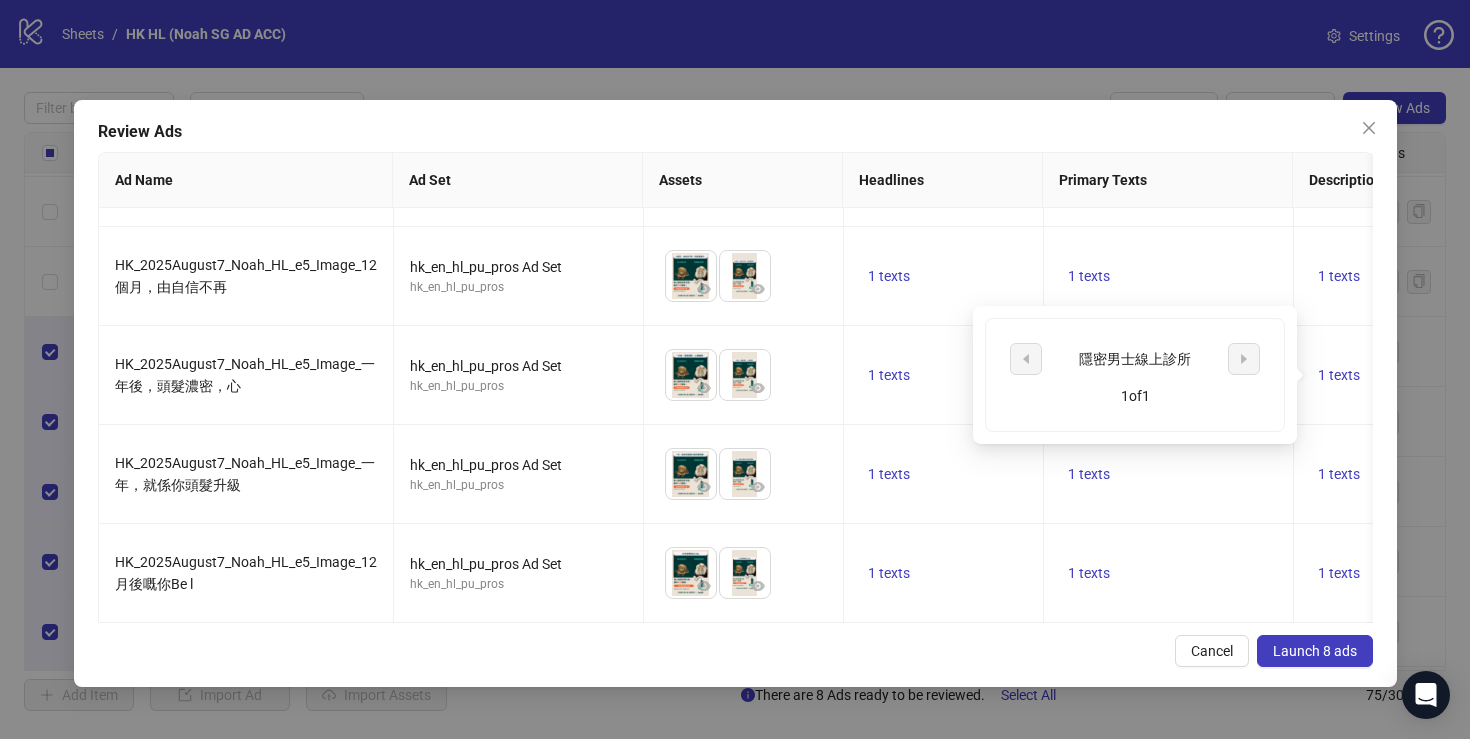 click on "Launch 8 ads" at bounding box center (1315, 651) 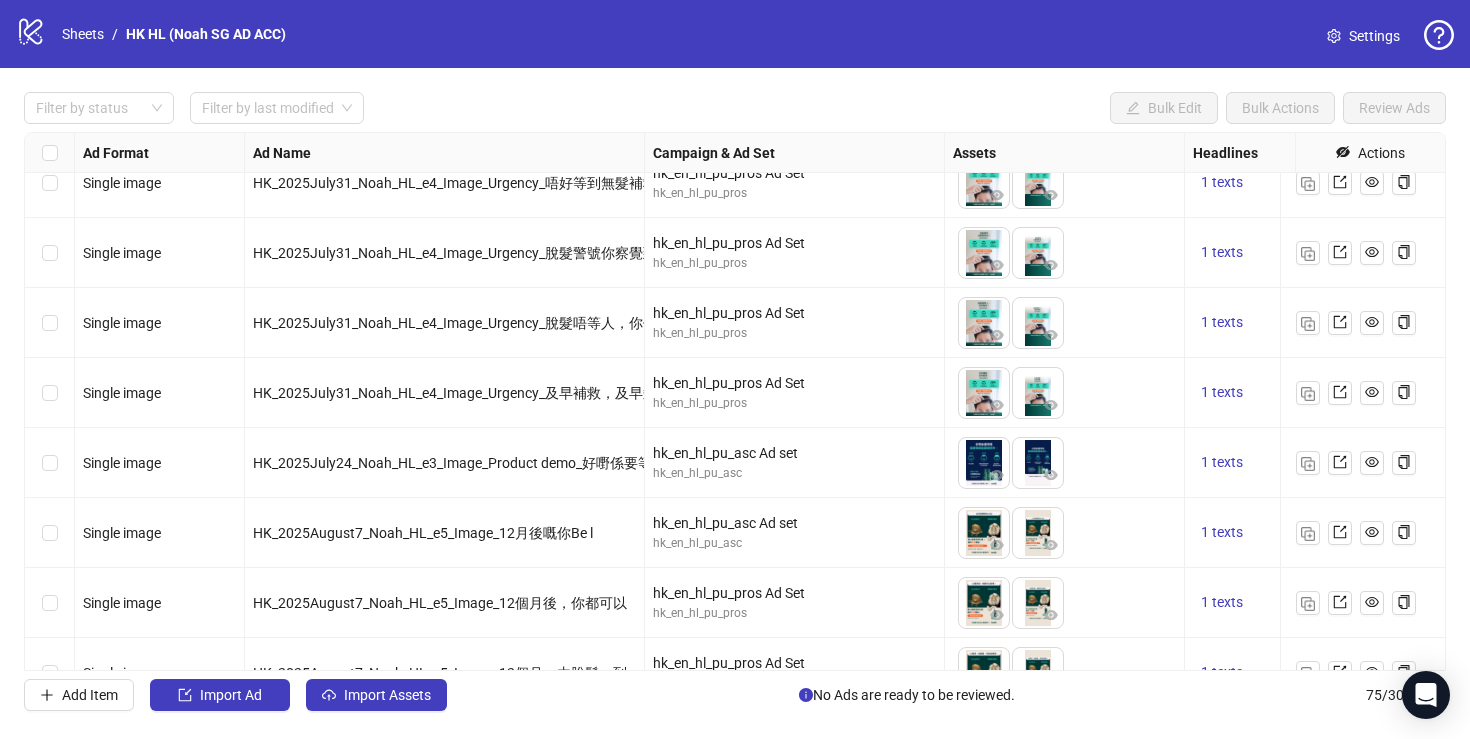 scroll, scrollTop: 4768, scrollLeft: 0, axis: vertical 